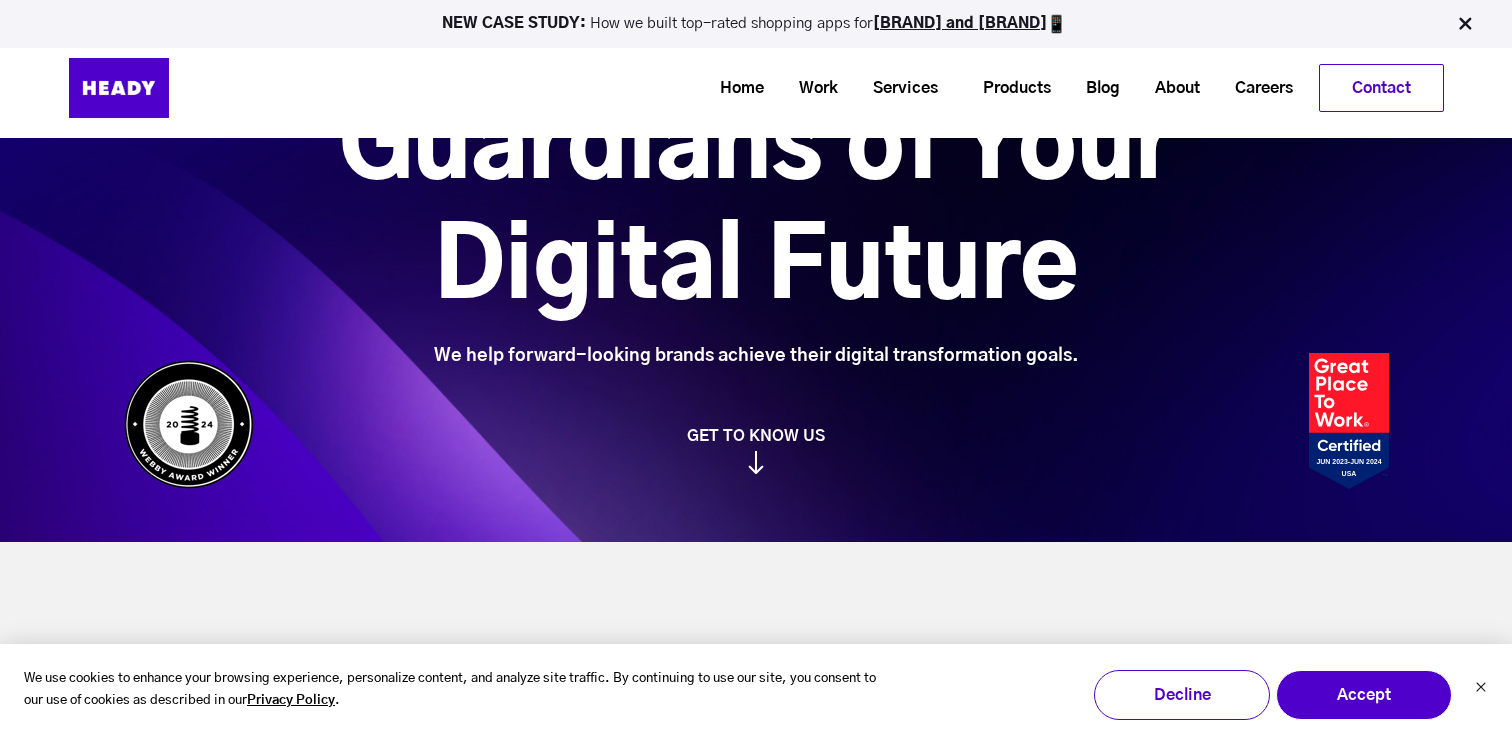 scroll, scrollTop: 239, scrollLeft: 0, axis: vertical 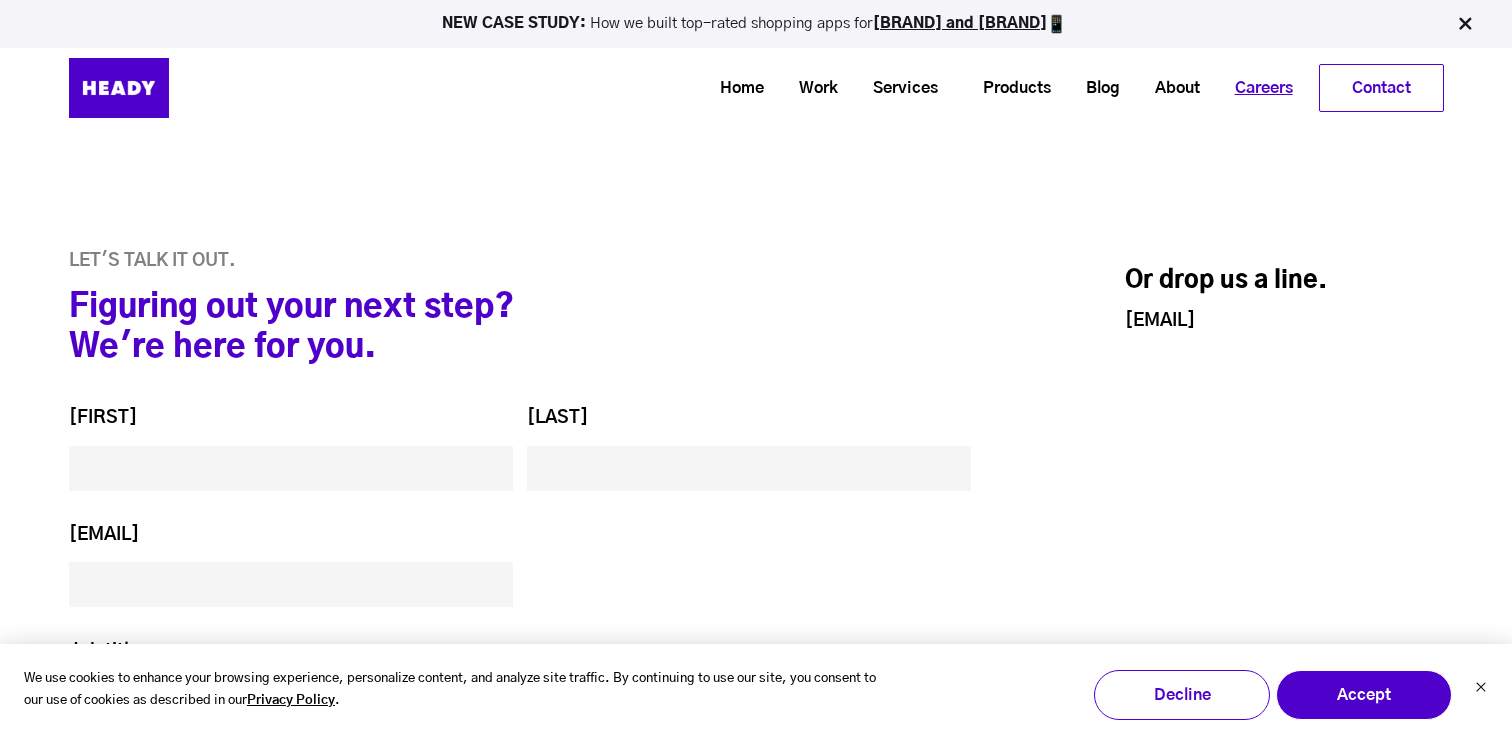 click on "Careers" at bounding box center [1256, 88] 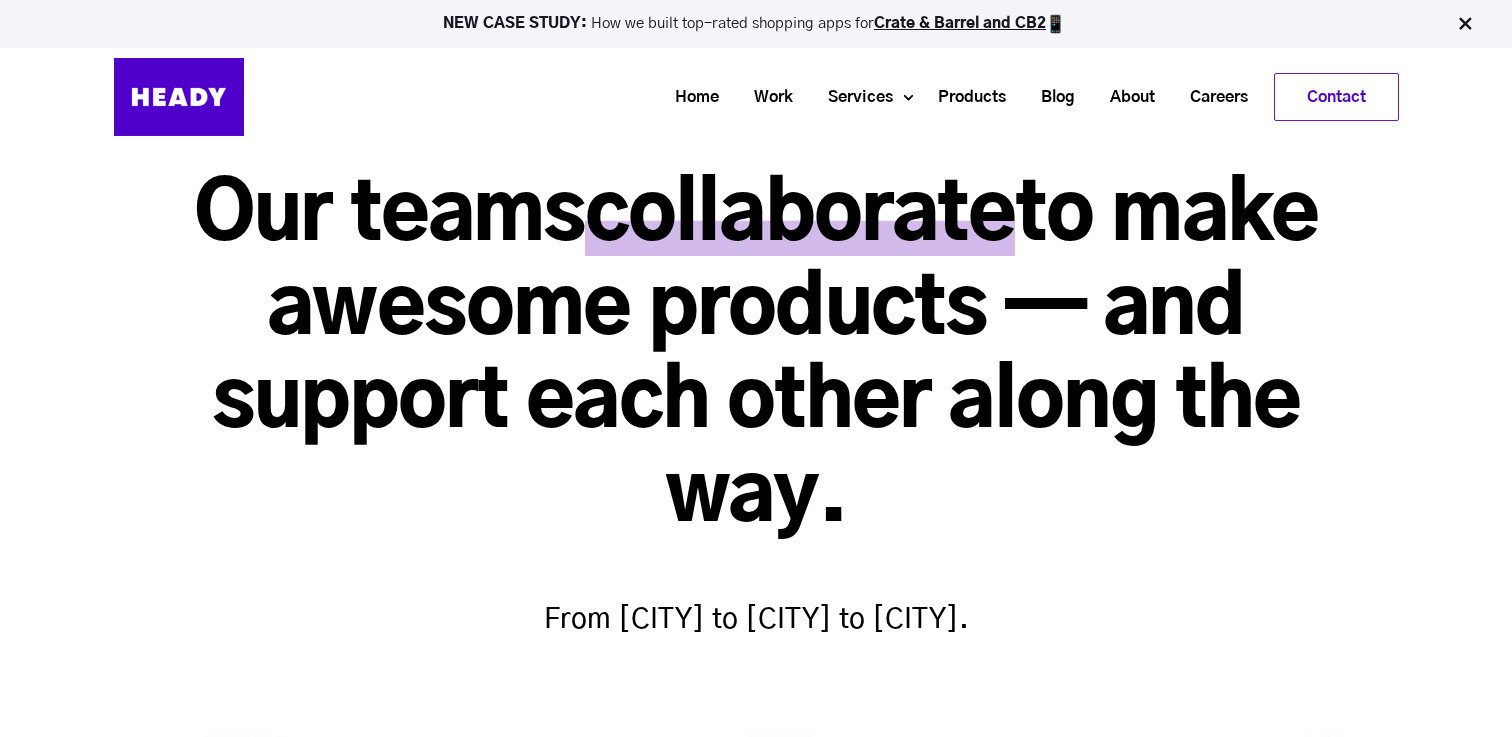 scroll, scrollTop: 0, scrollLeft: 0, axis: both 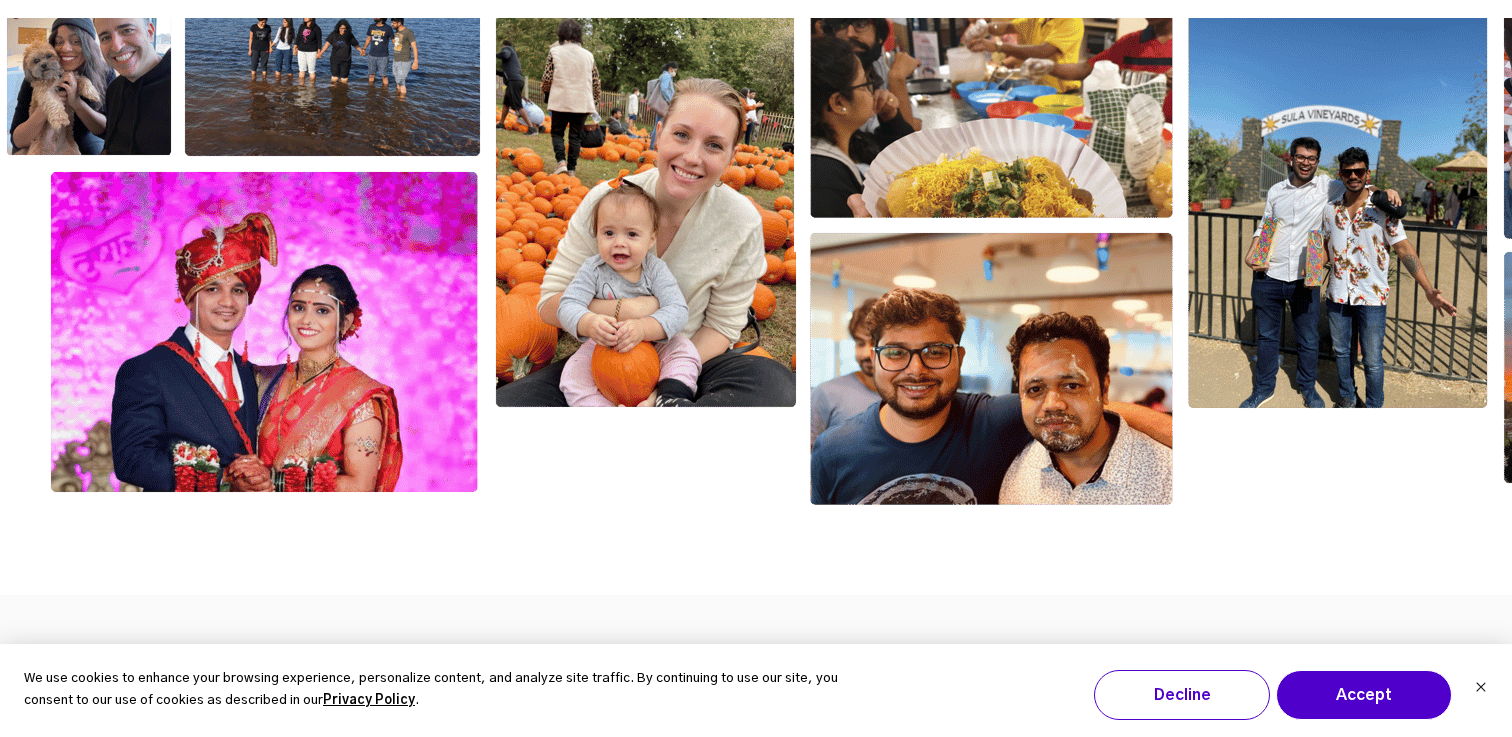 click at bounding box center [-2119, 223] 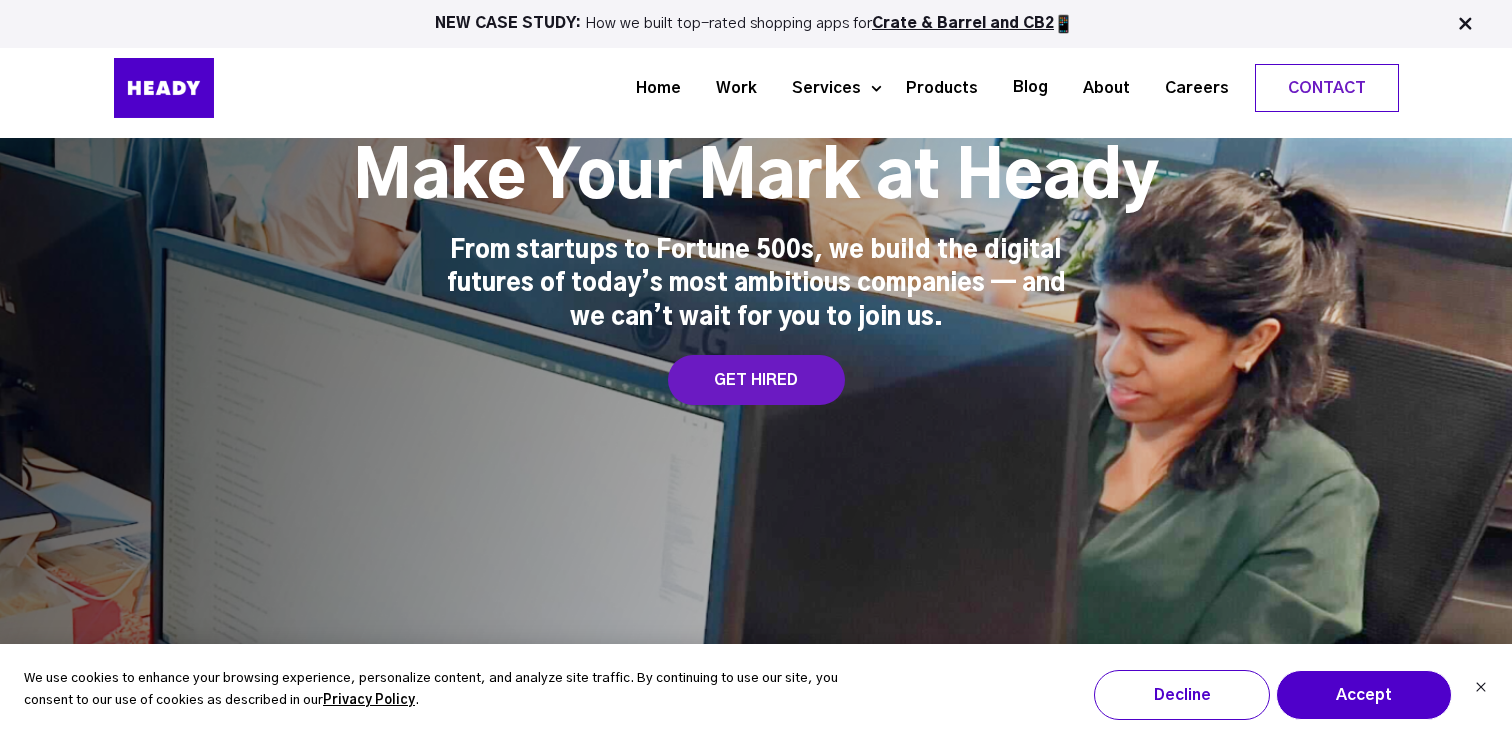scroll, scrollTop: 0, scrollLeft: 0, axis: both 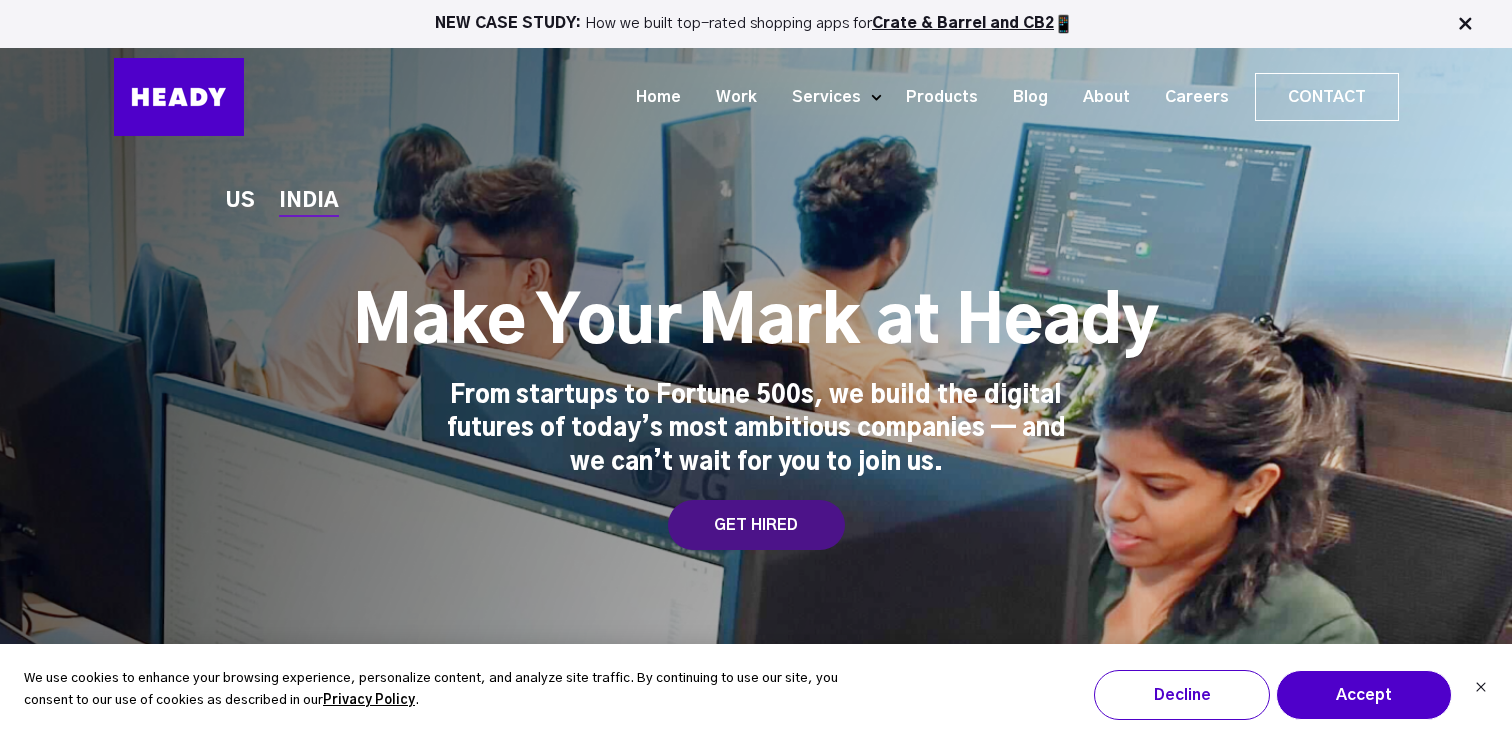 click on "GET HIRED" at bounding box center (756, 525) 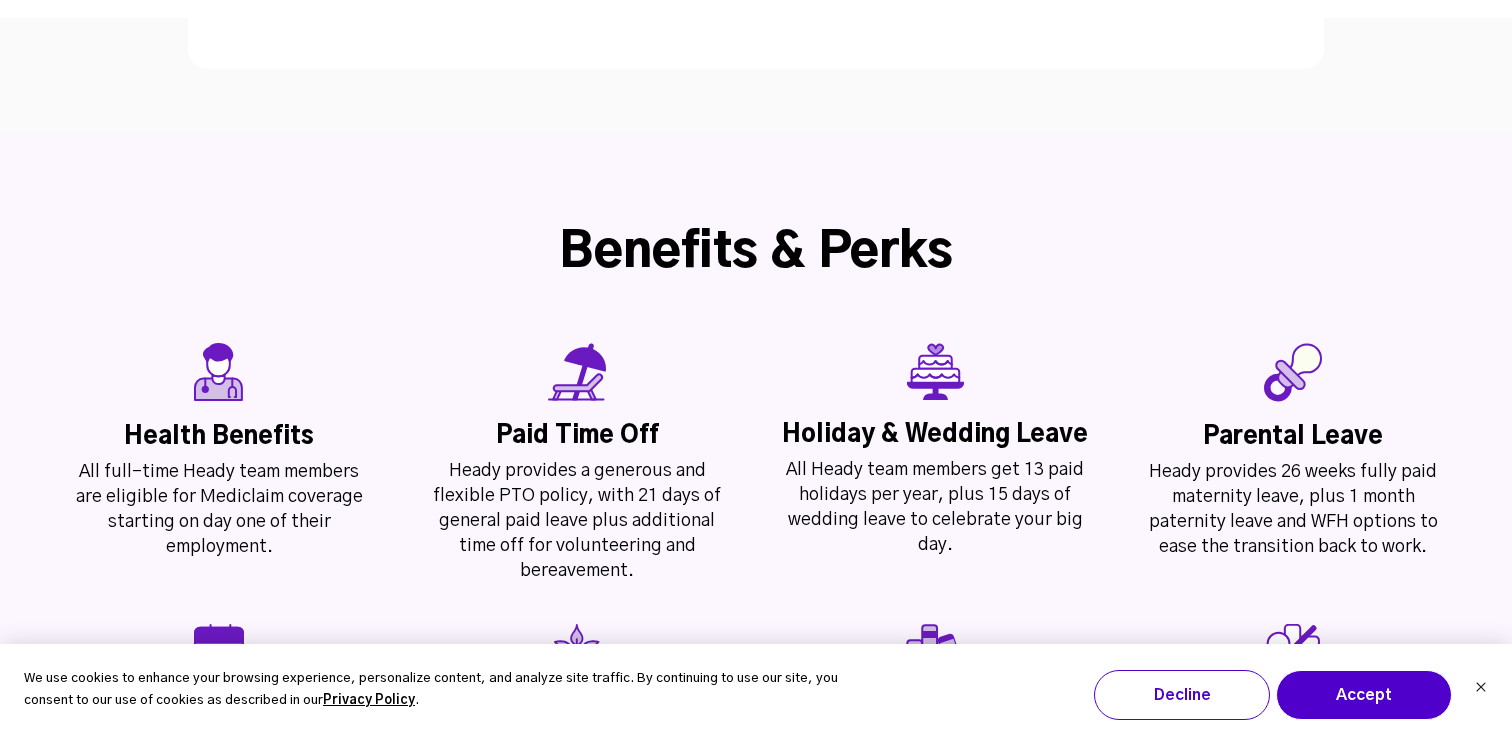 scroll, scrollTop: 5435, scrollLeft: 0, axis: vertical 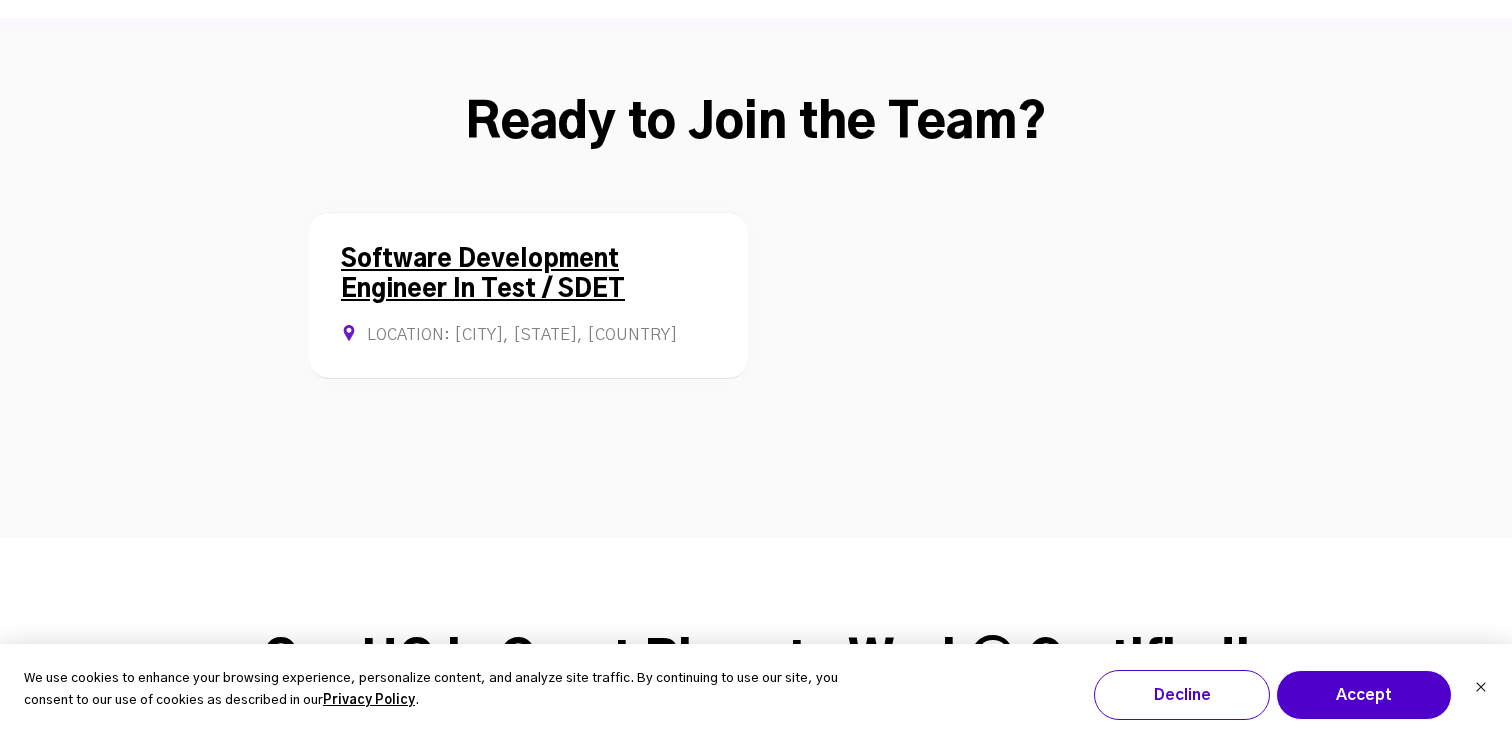 click on "Software Development Engineer In Test / SDET" at bounding box center [483, 275] 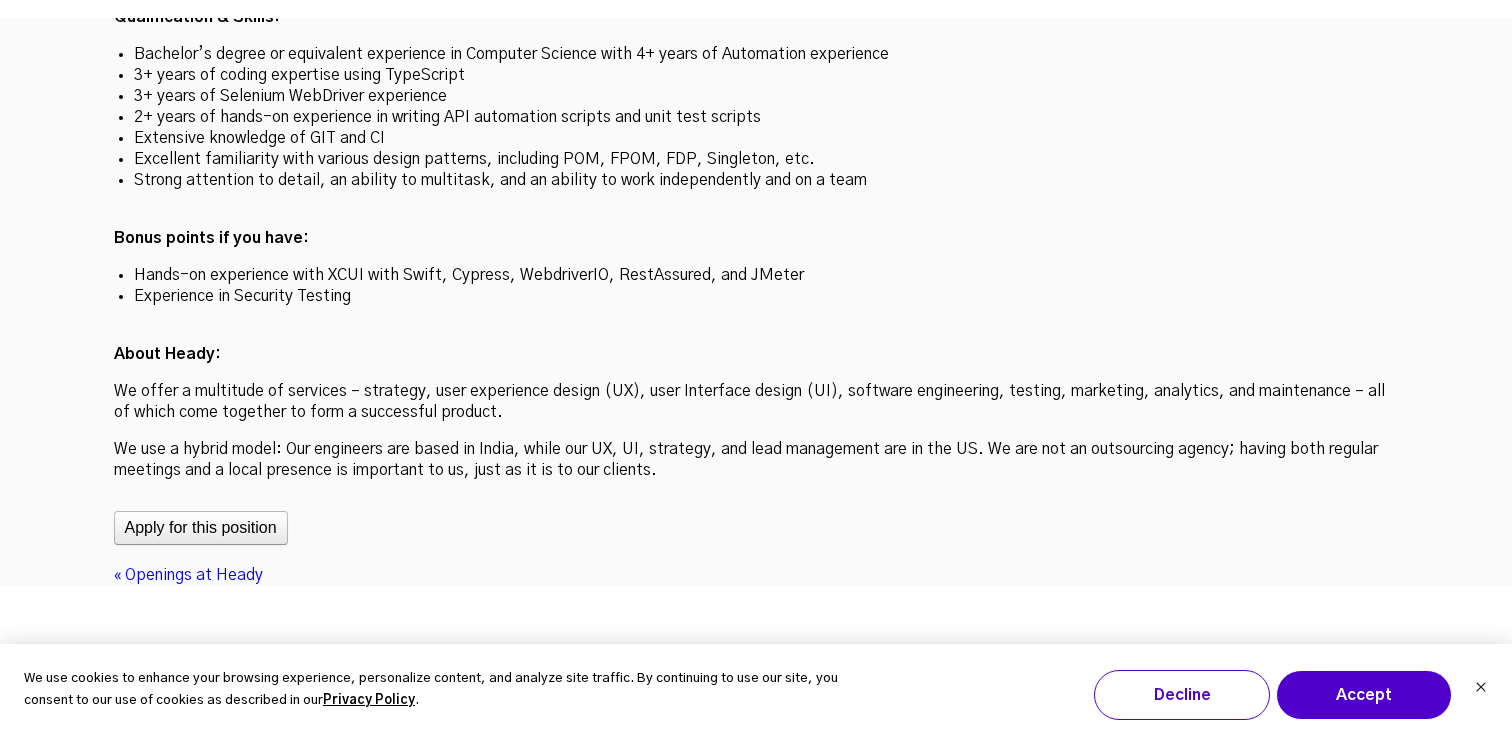 scroll, scrollTop: 6127, scrollLeft: 0, axis: vertical 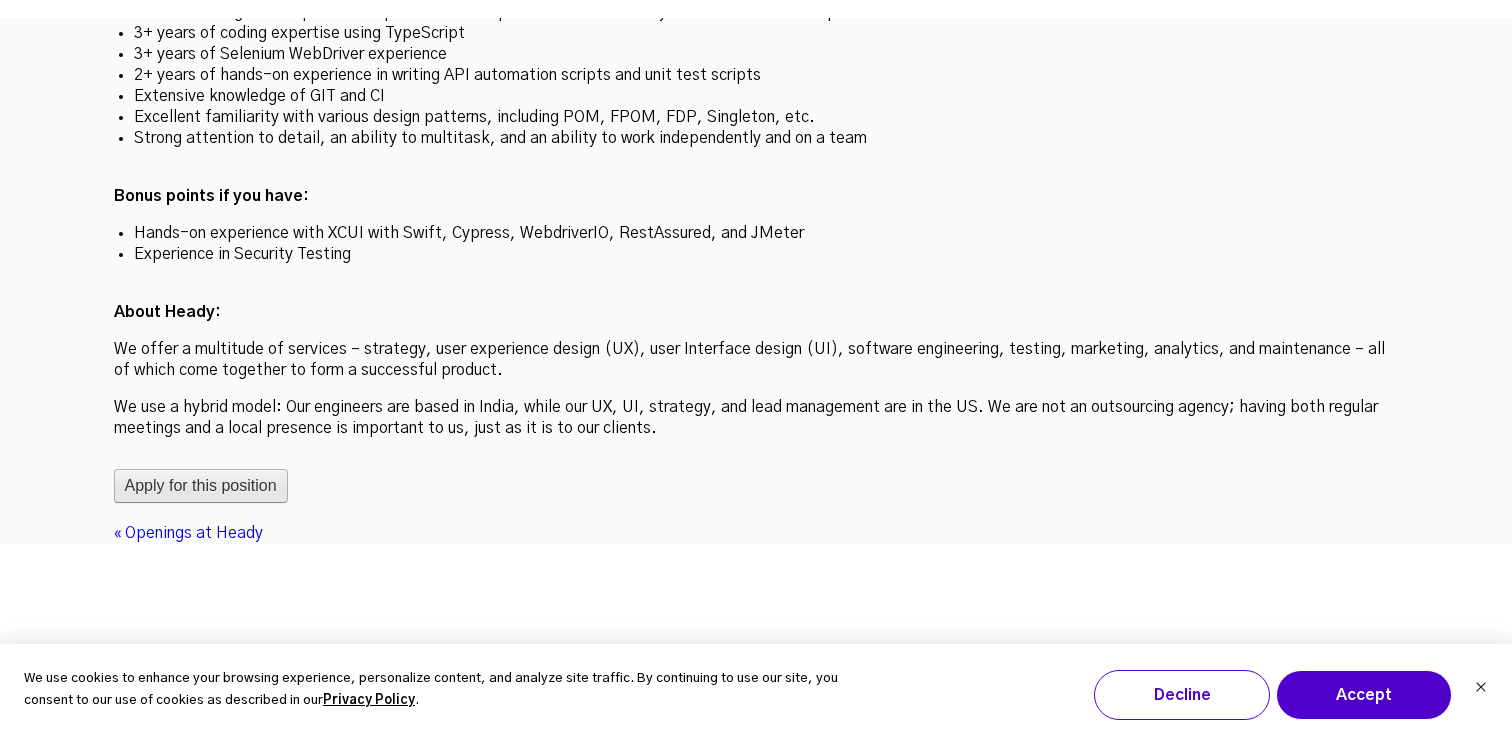 click on "Apply for this position" at bounding box center [201, 486] 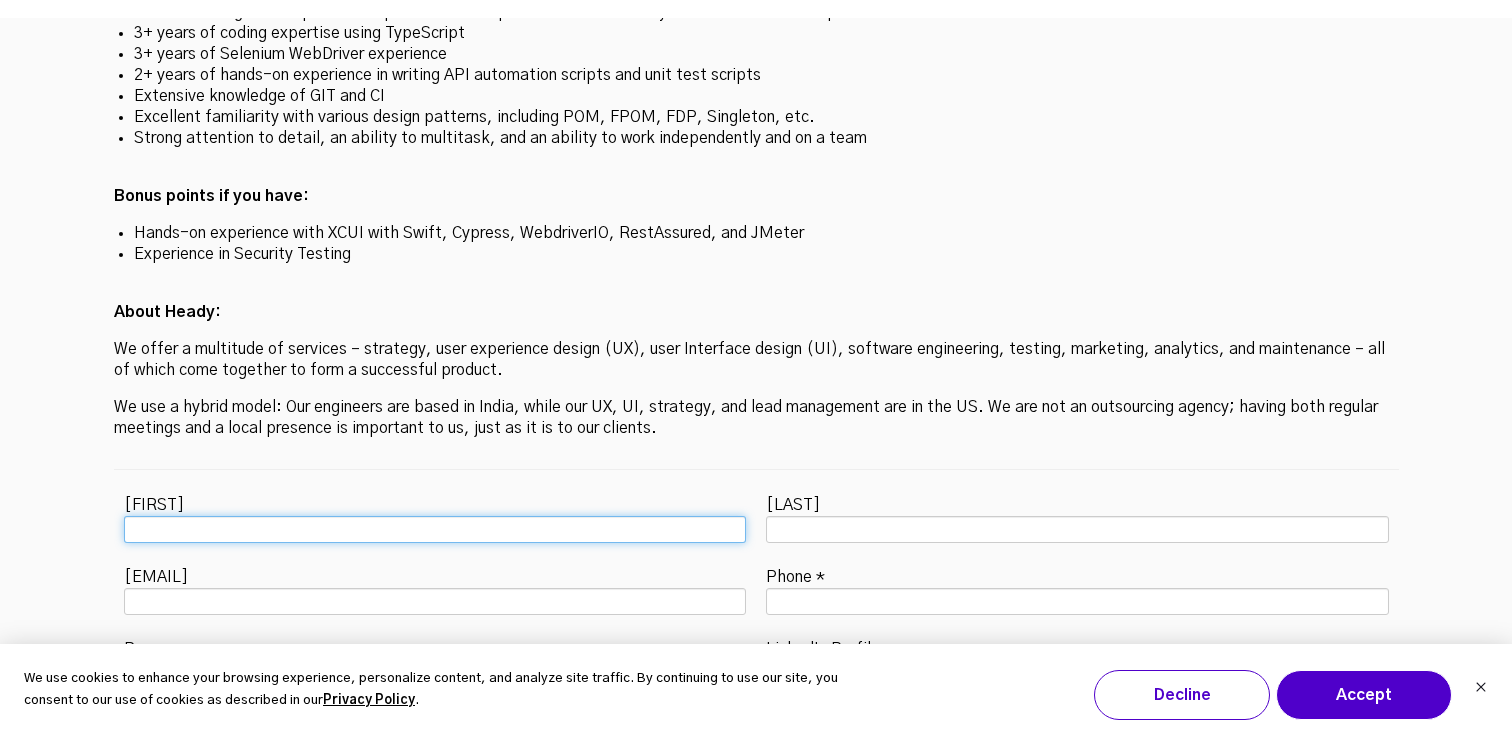 click on "[FIRST] Name *" at bounding box center [435, 529] 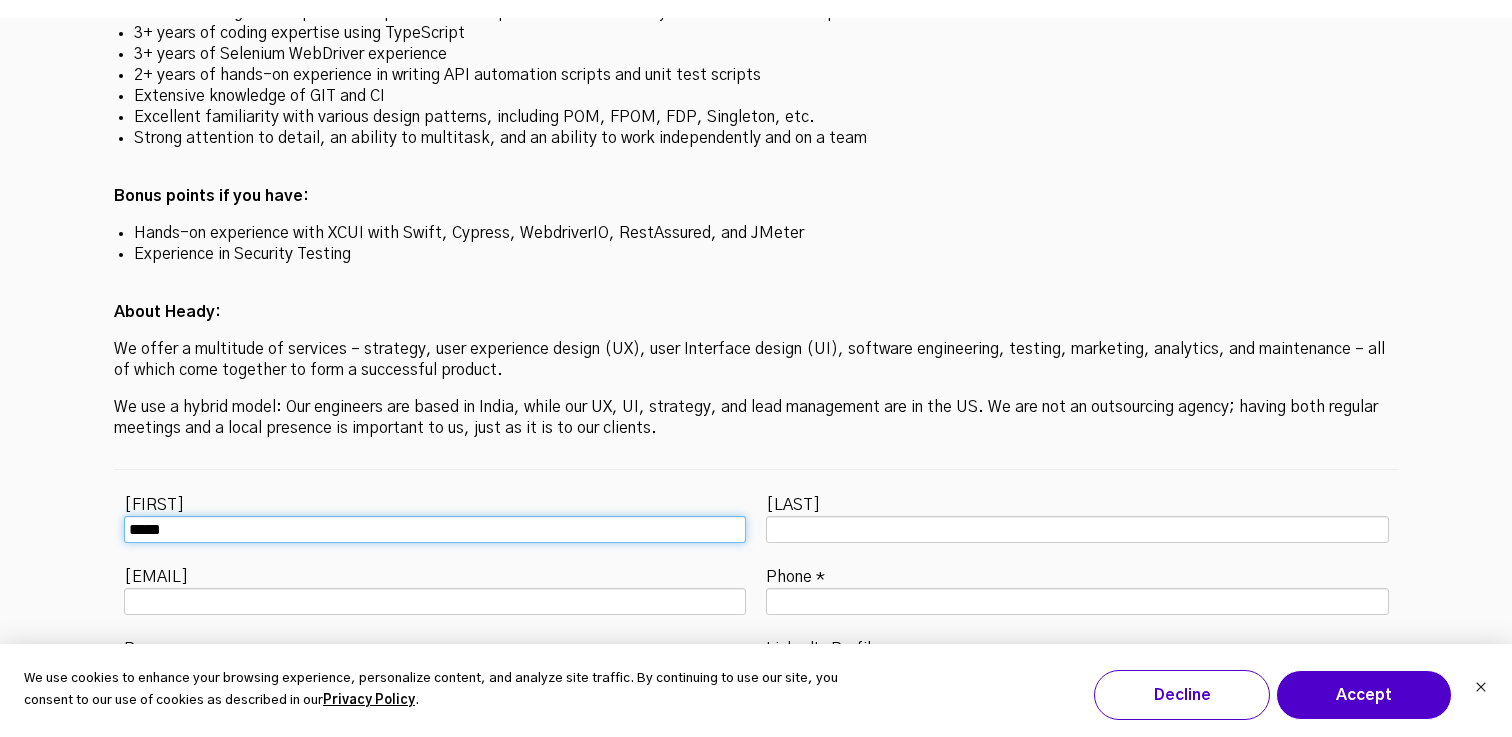 type on "*****" 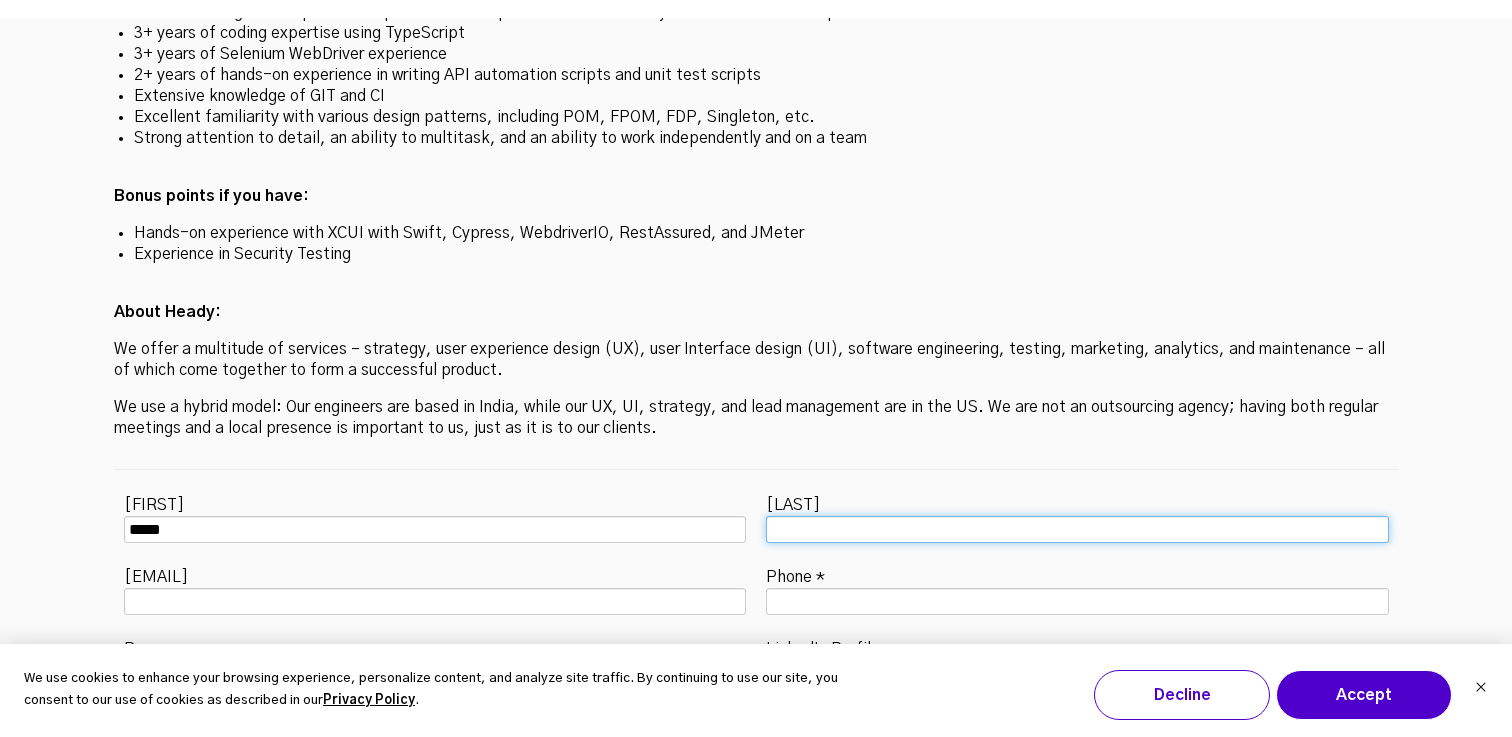 click on "[LAST] Name *" at bounding box center [1077, 529] 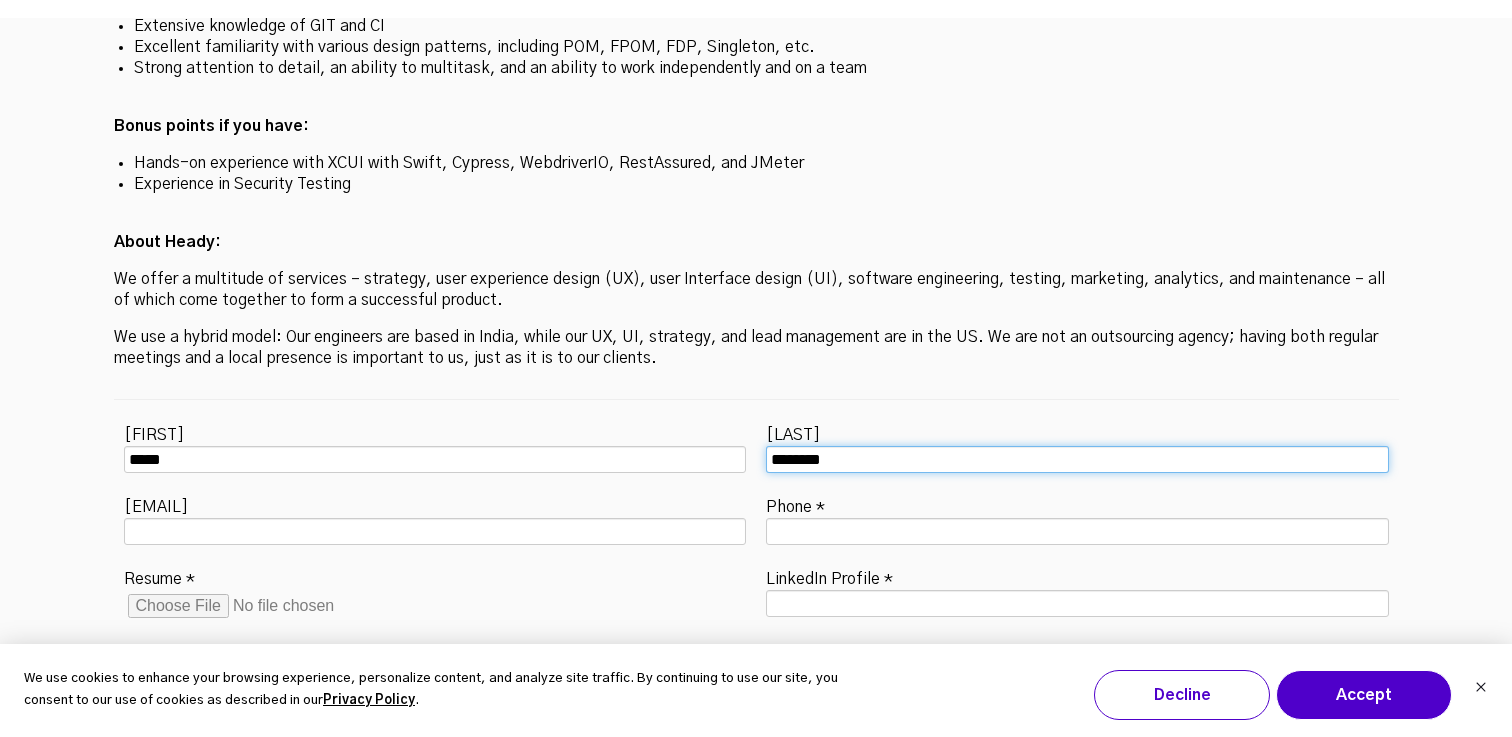 scroll, scrollTop: 6214, scrollLeft: 0, axis: vertical 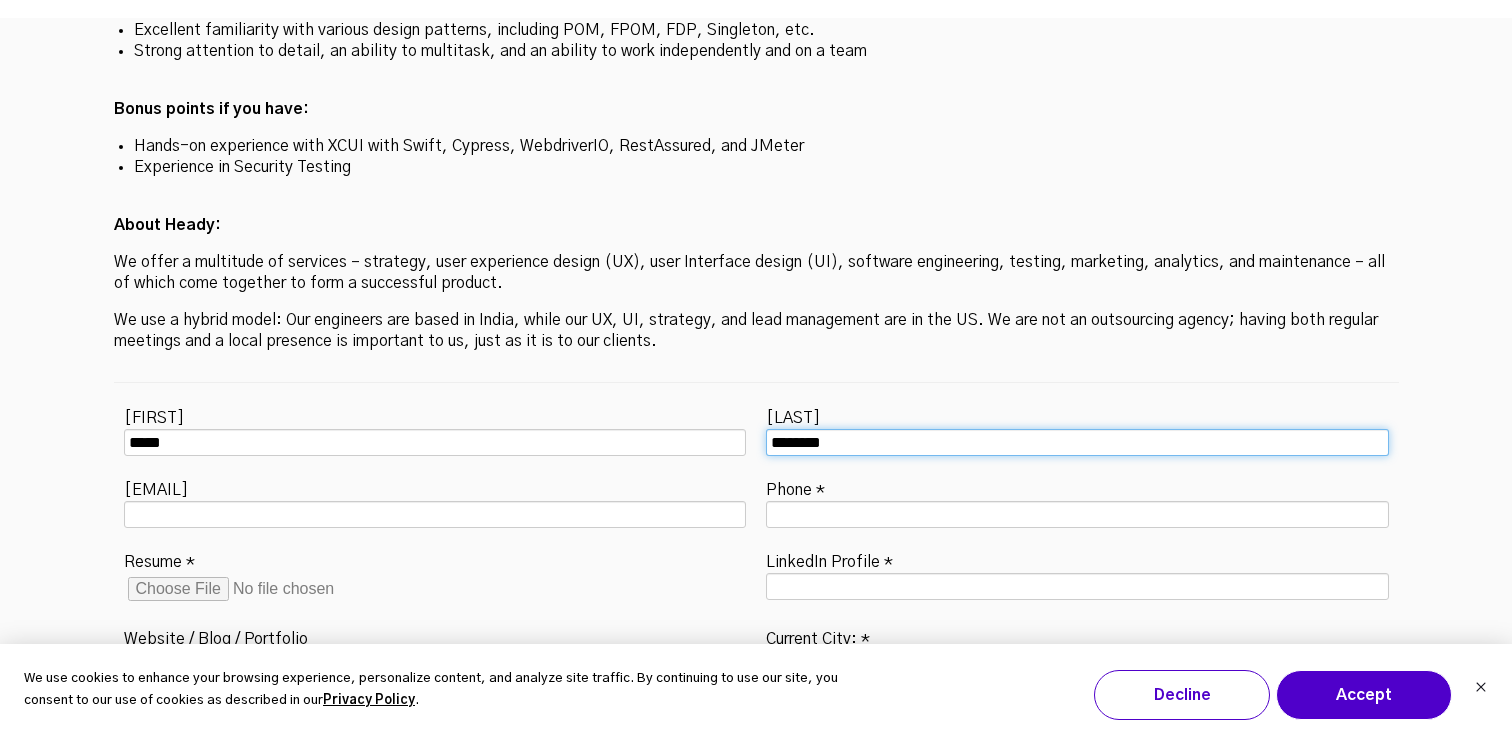 type on "********" 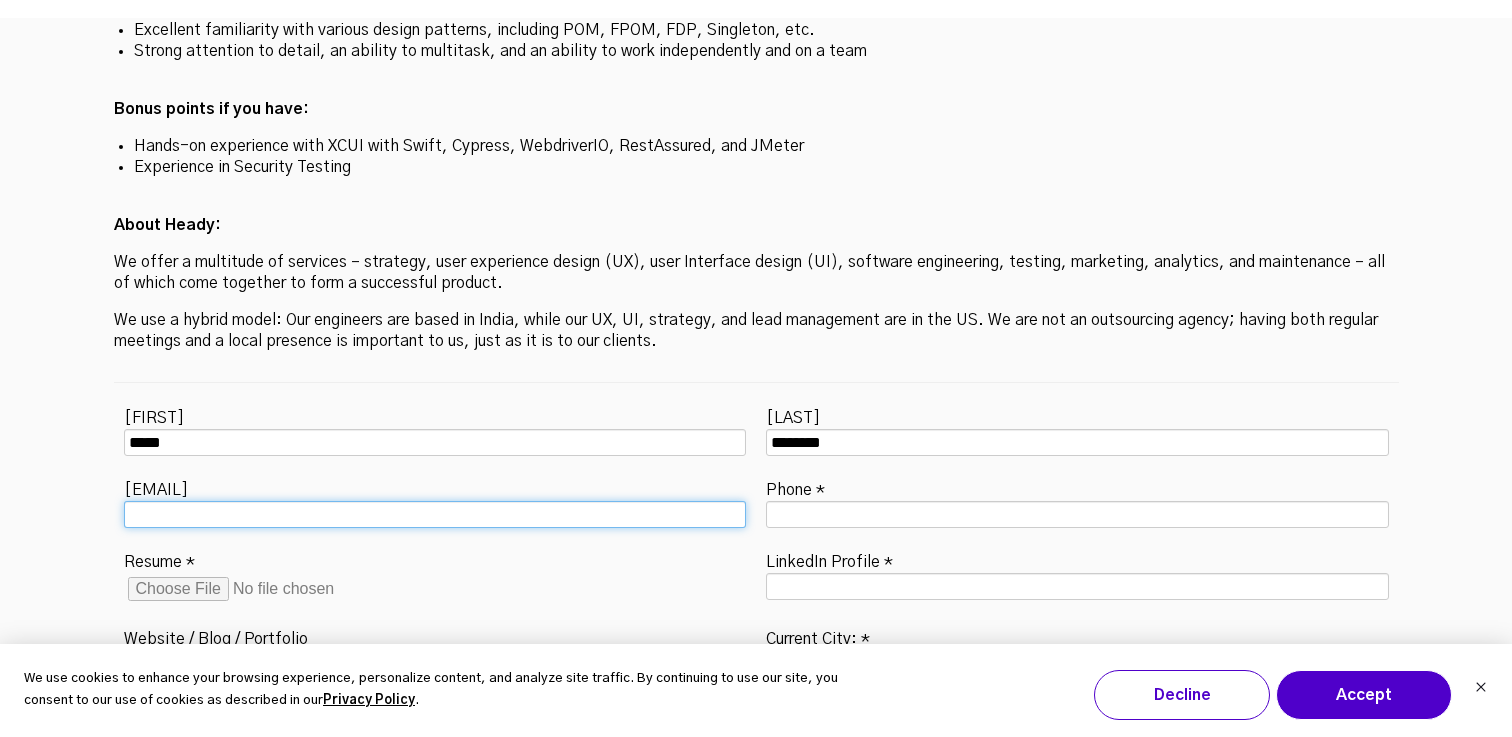 click on "Email *" at bounding box center [435, 514] 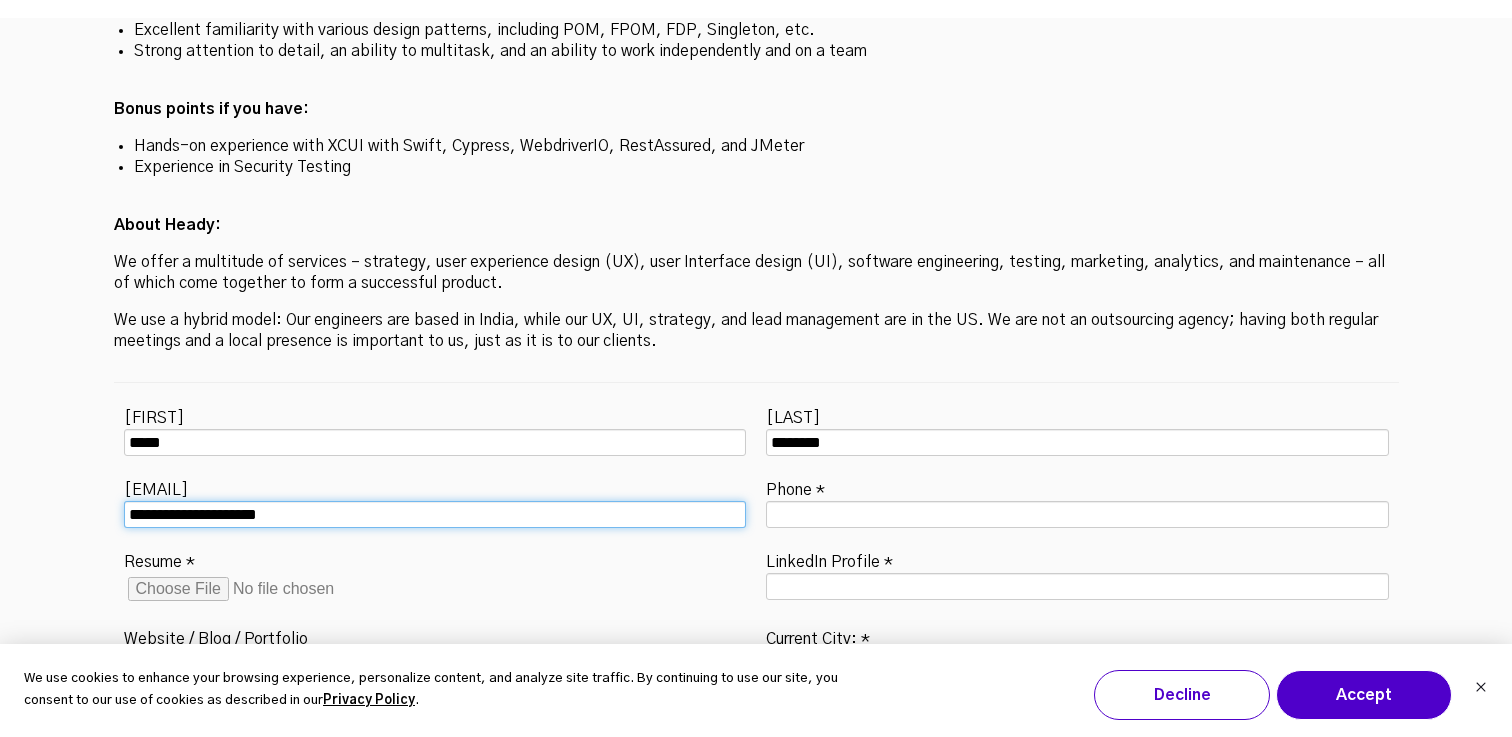 type on "**********" 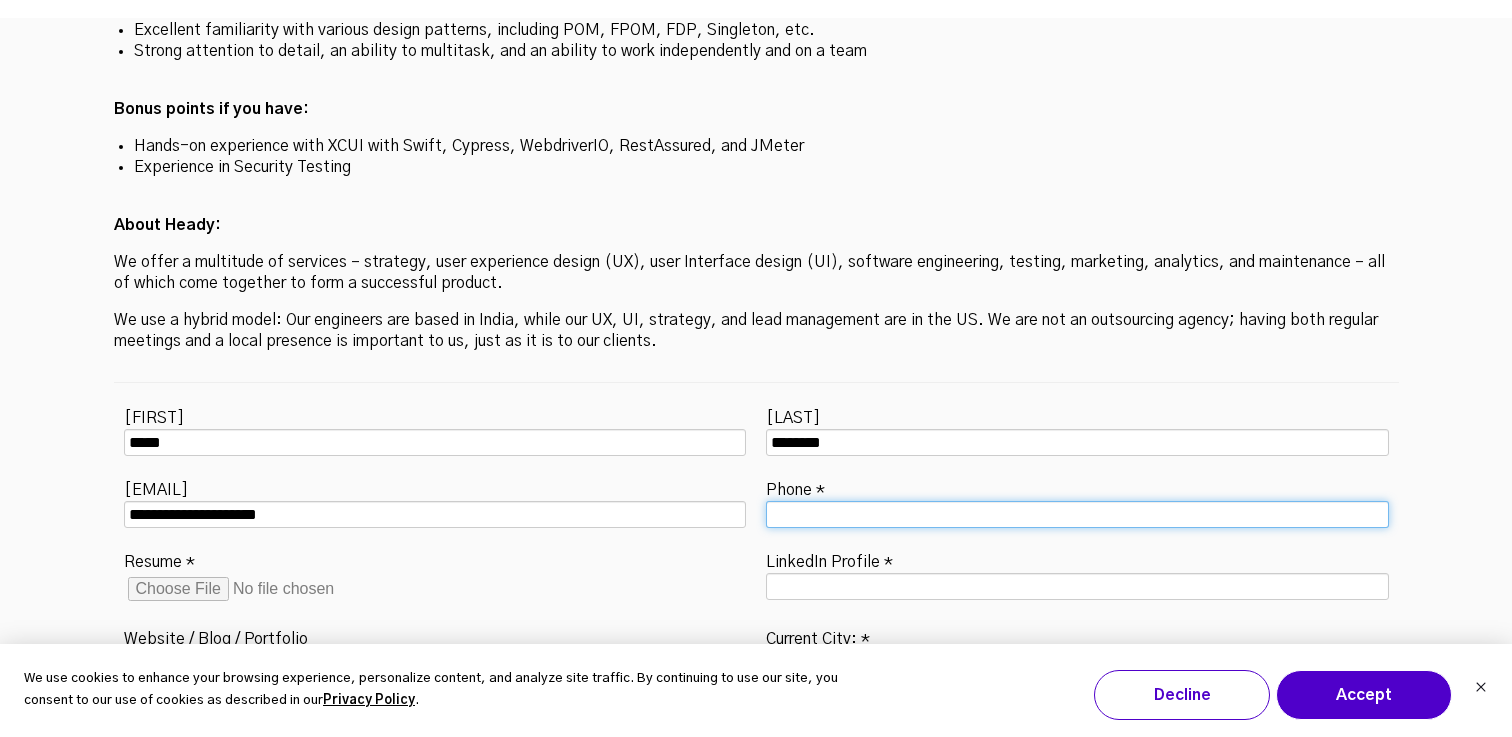 click on "Phone *" at bounding box center (1077, 514) 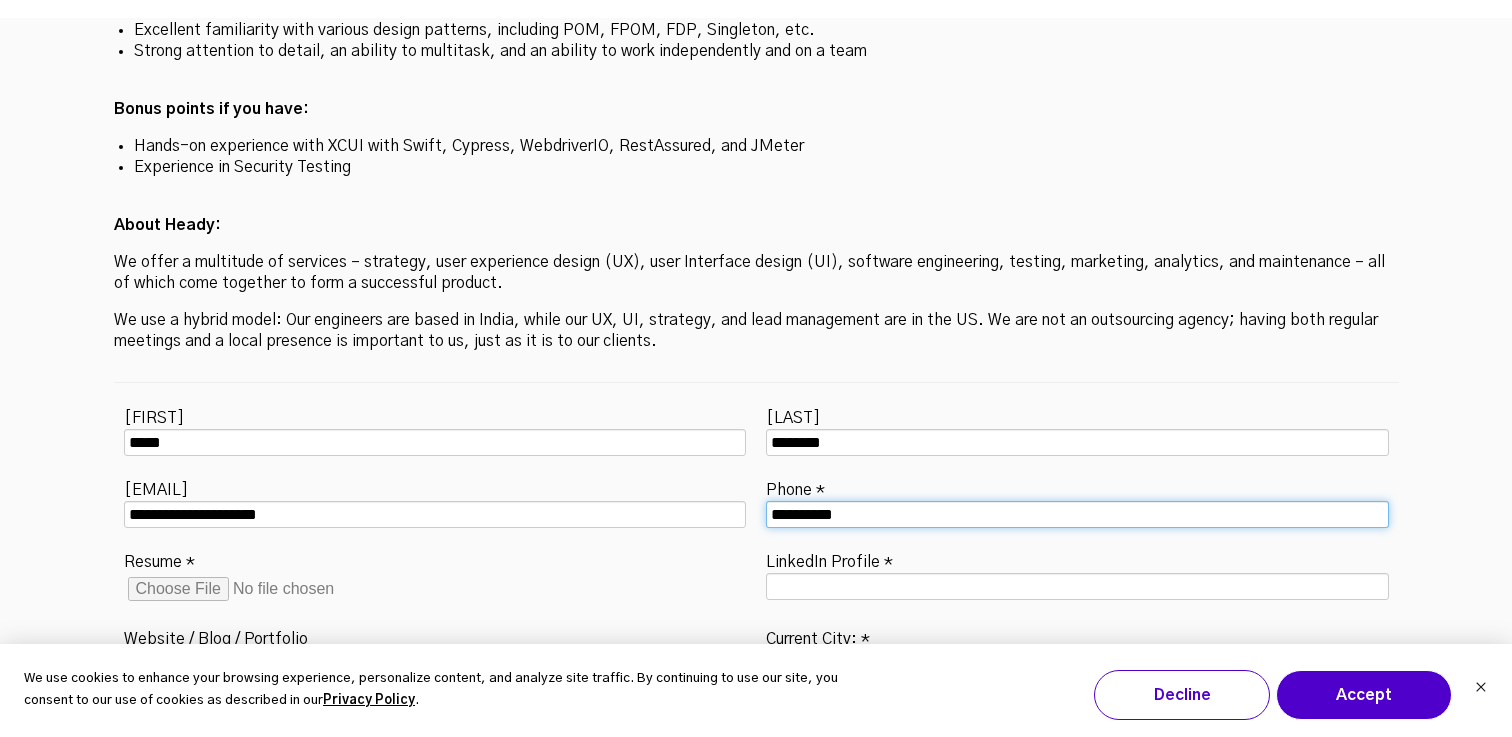 type on "**********" 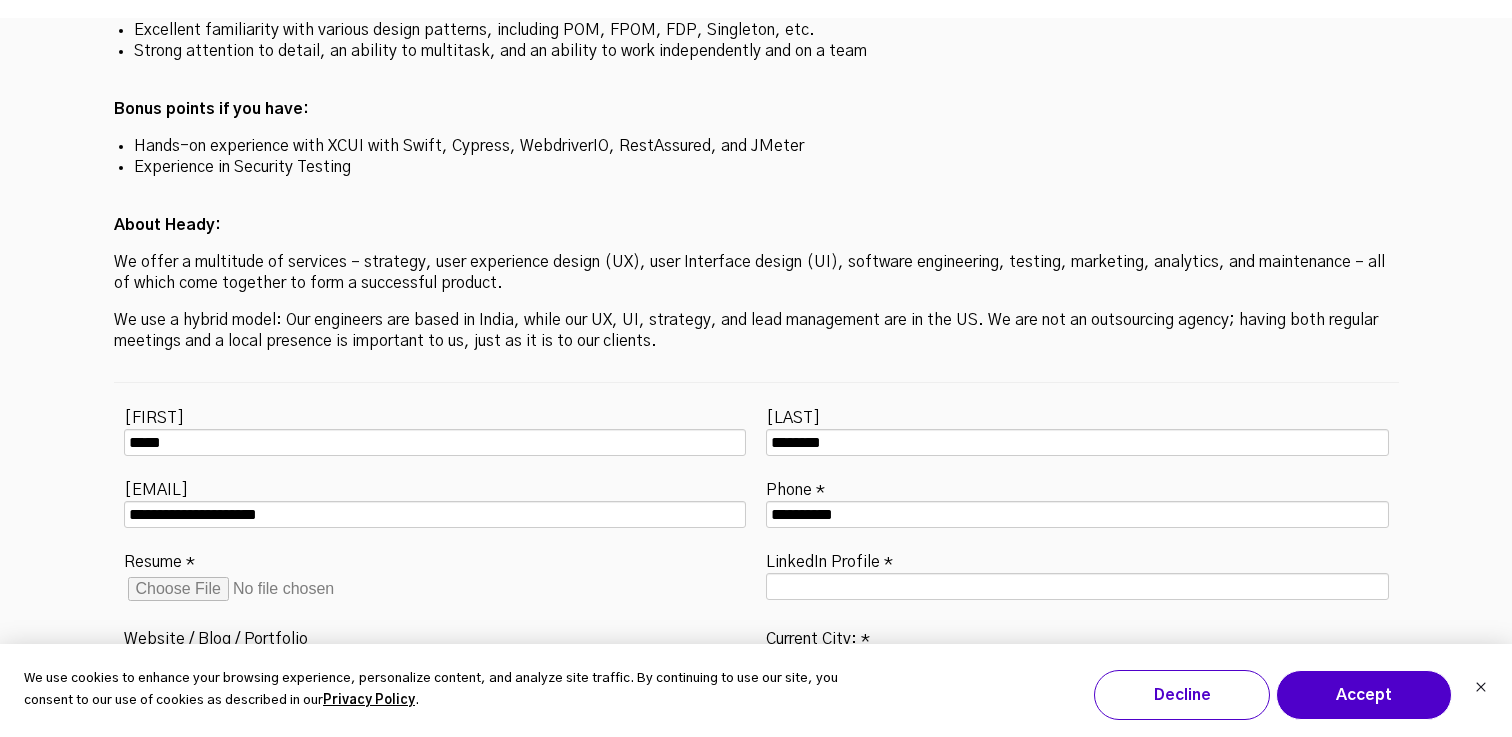 click on "Resume *" at bounding box center [279, 589] 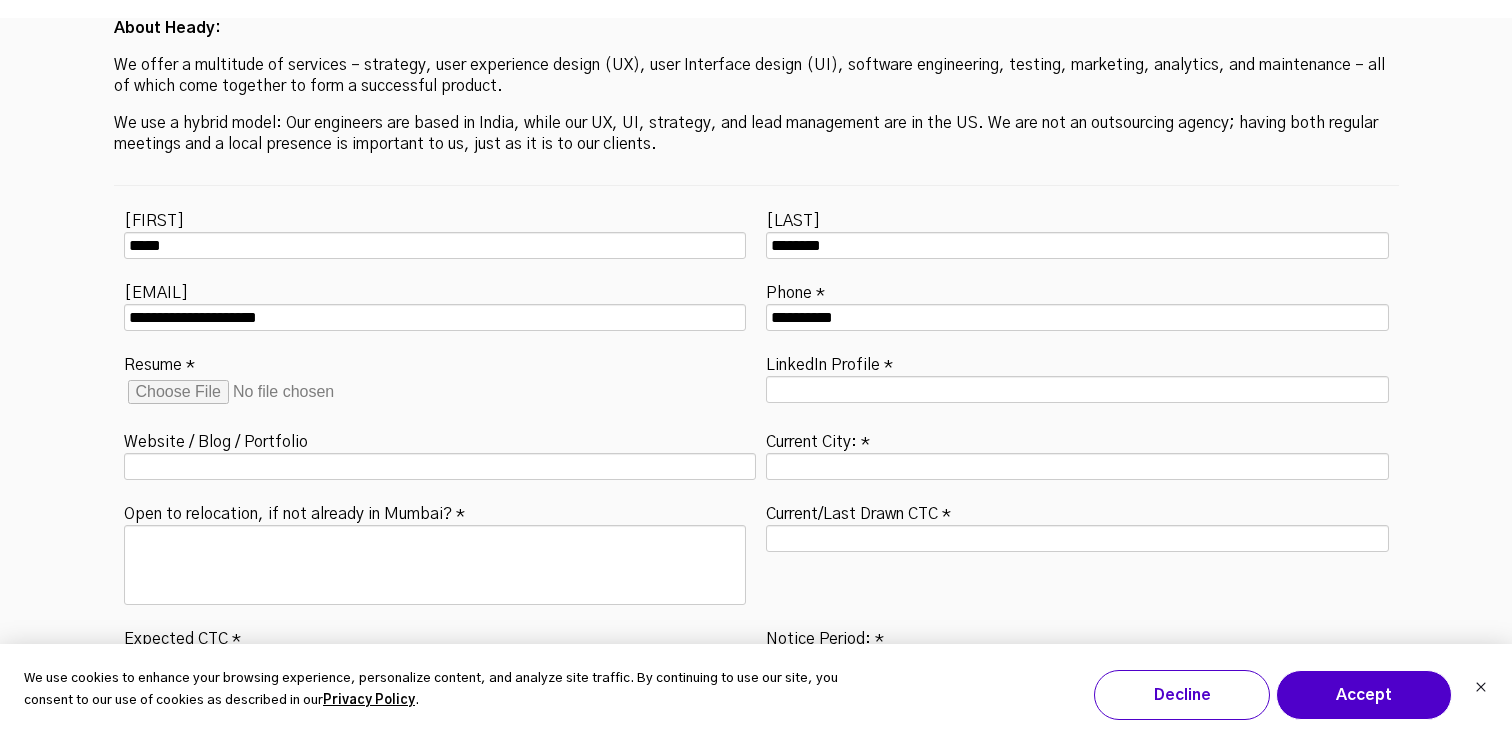 scroll, scrollTop: 6434, scrollLeft: 0, axis: vertical 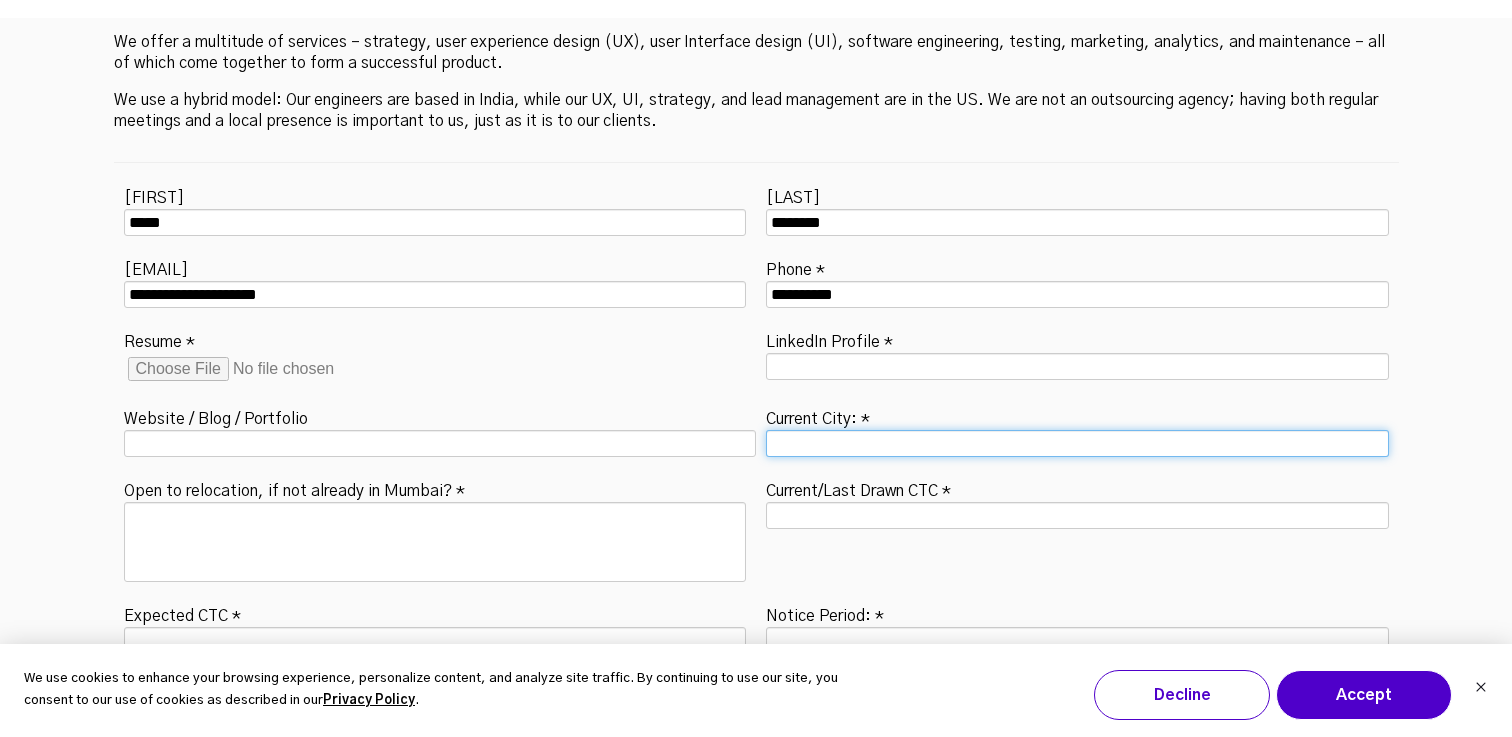 click on "Current City: *" at bounding box center (1077, 443) 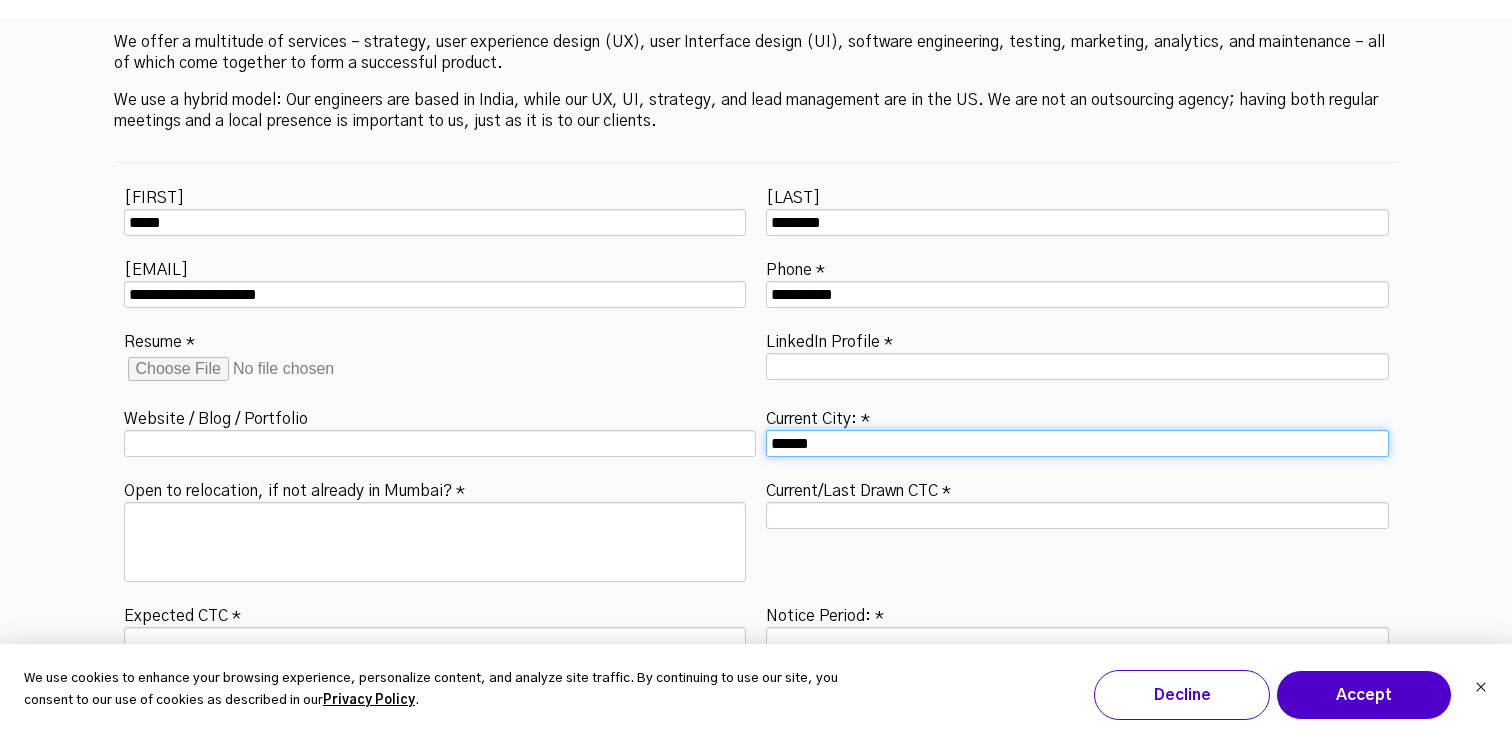type on "******" 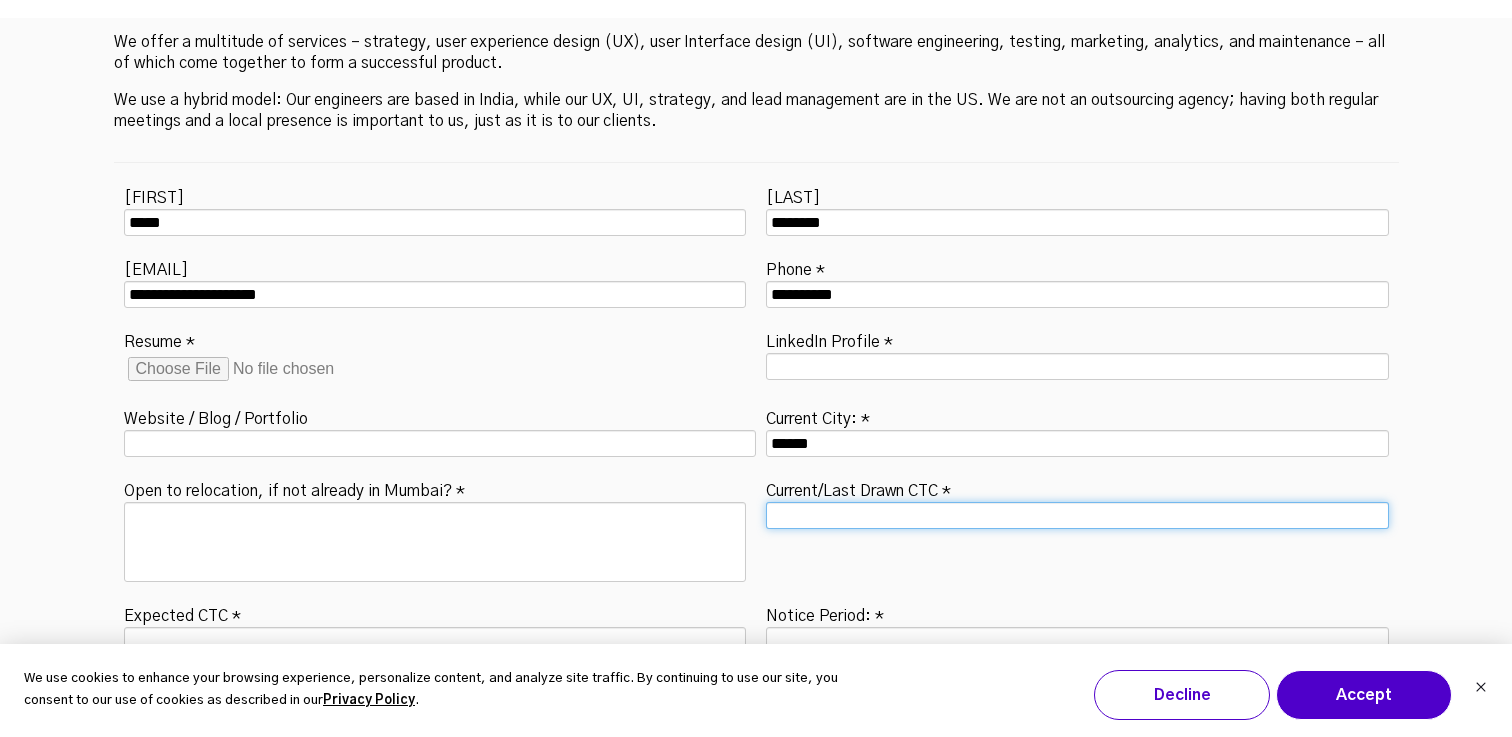 click on "Current/Last Drawn CTC *" at bounding box center (1077, 515) 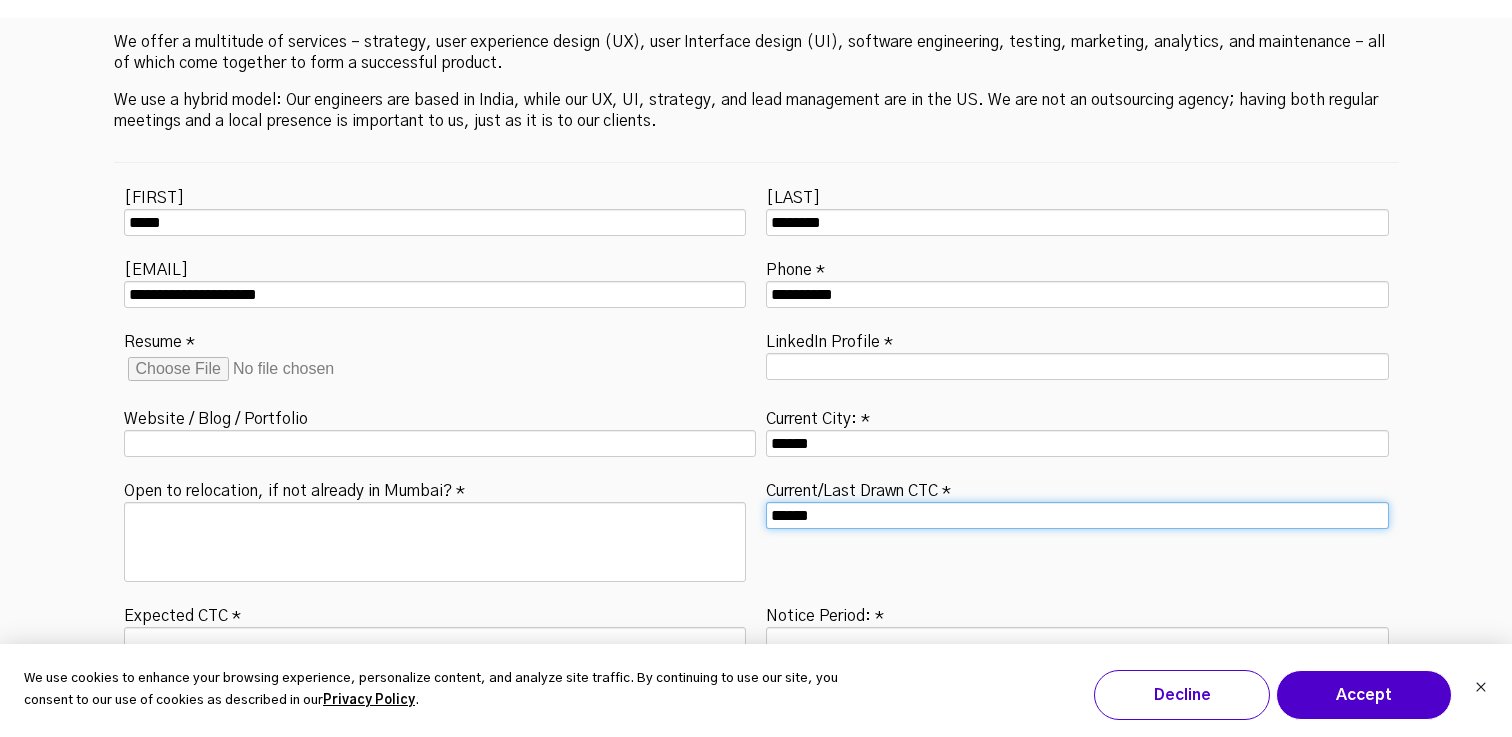type on "******" 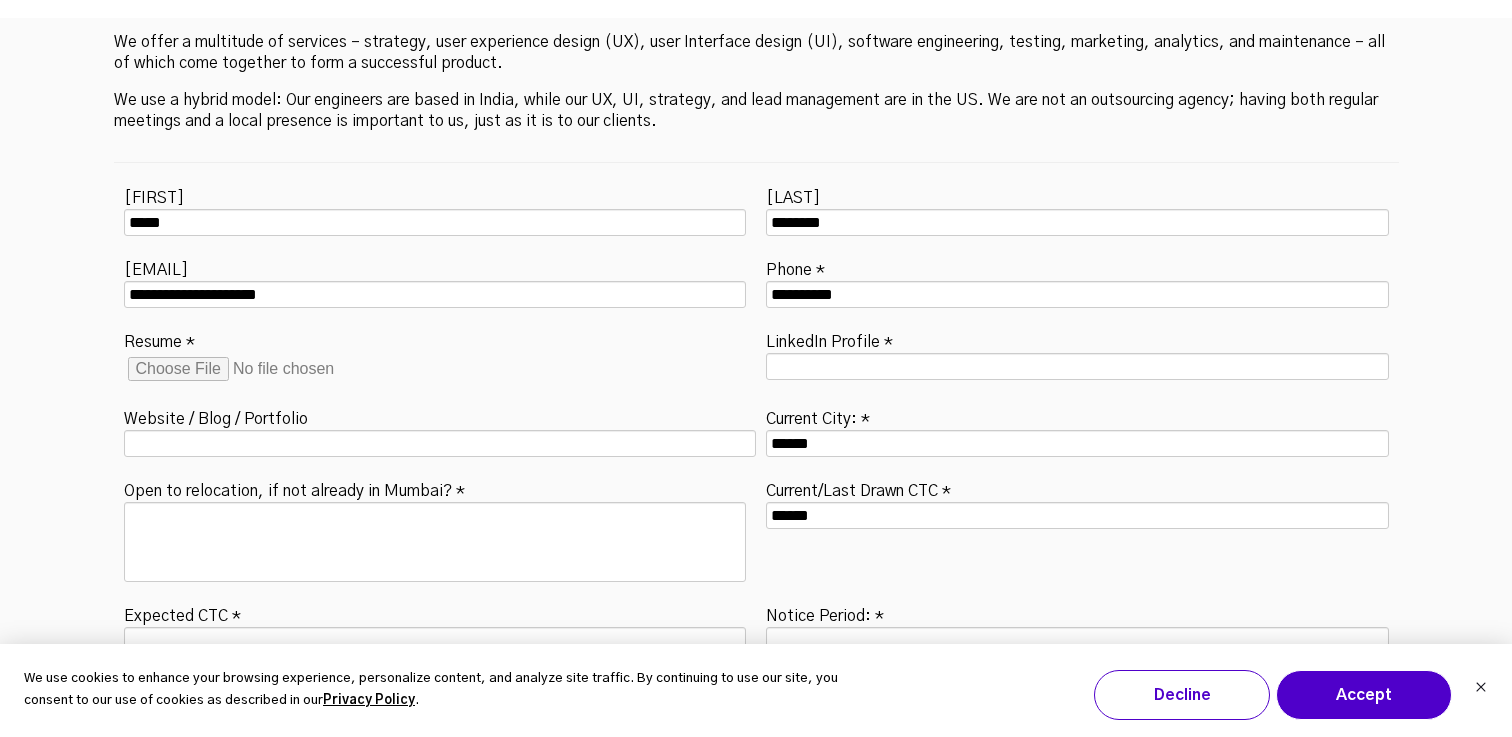 click on "**********" at bounding box center [756, 663] 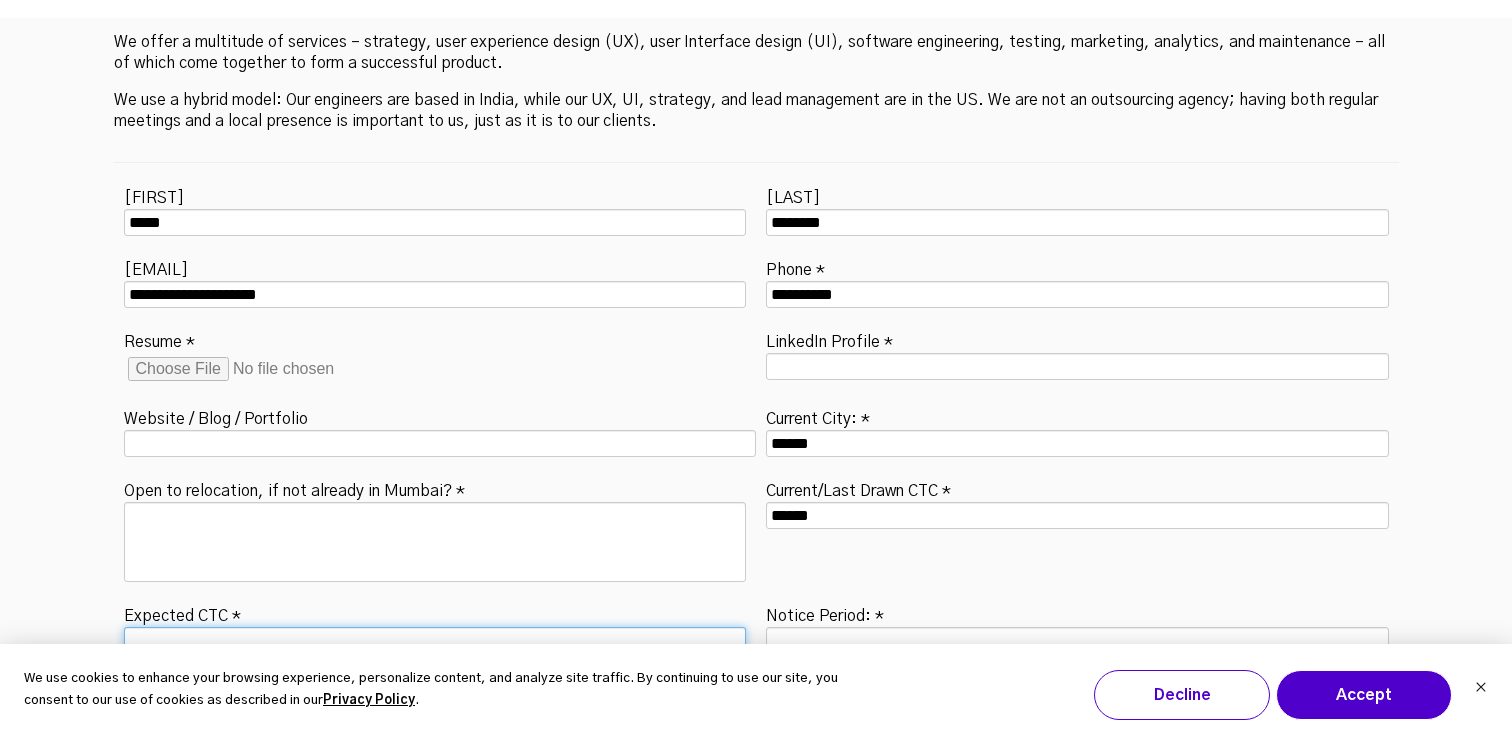 click on "Expected CTC *" at bounding box center (435, 640) 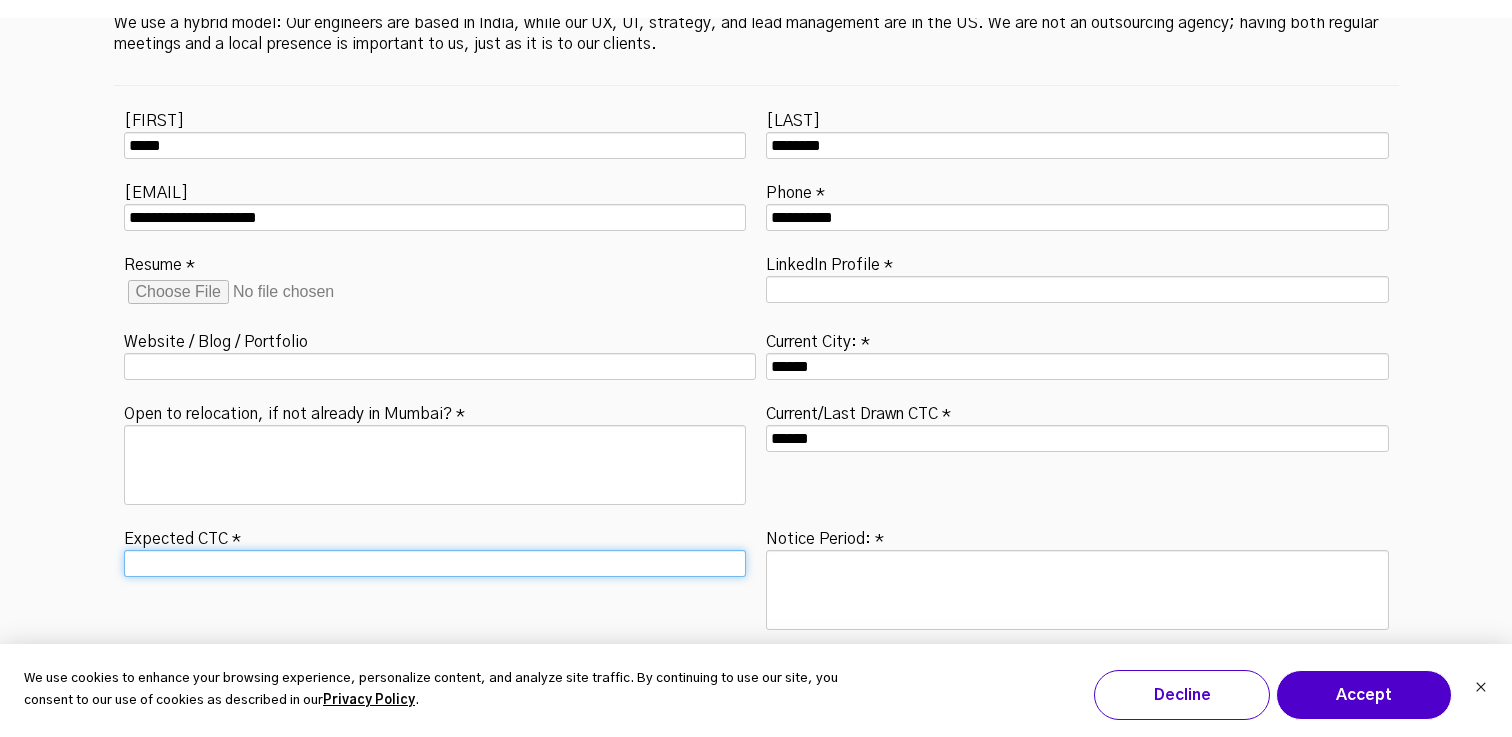scroll, scrollTop: 6512, scrollLeft: 0, axis: vertical 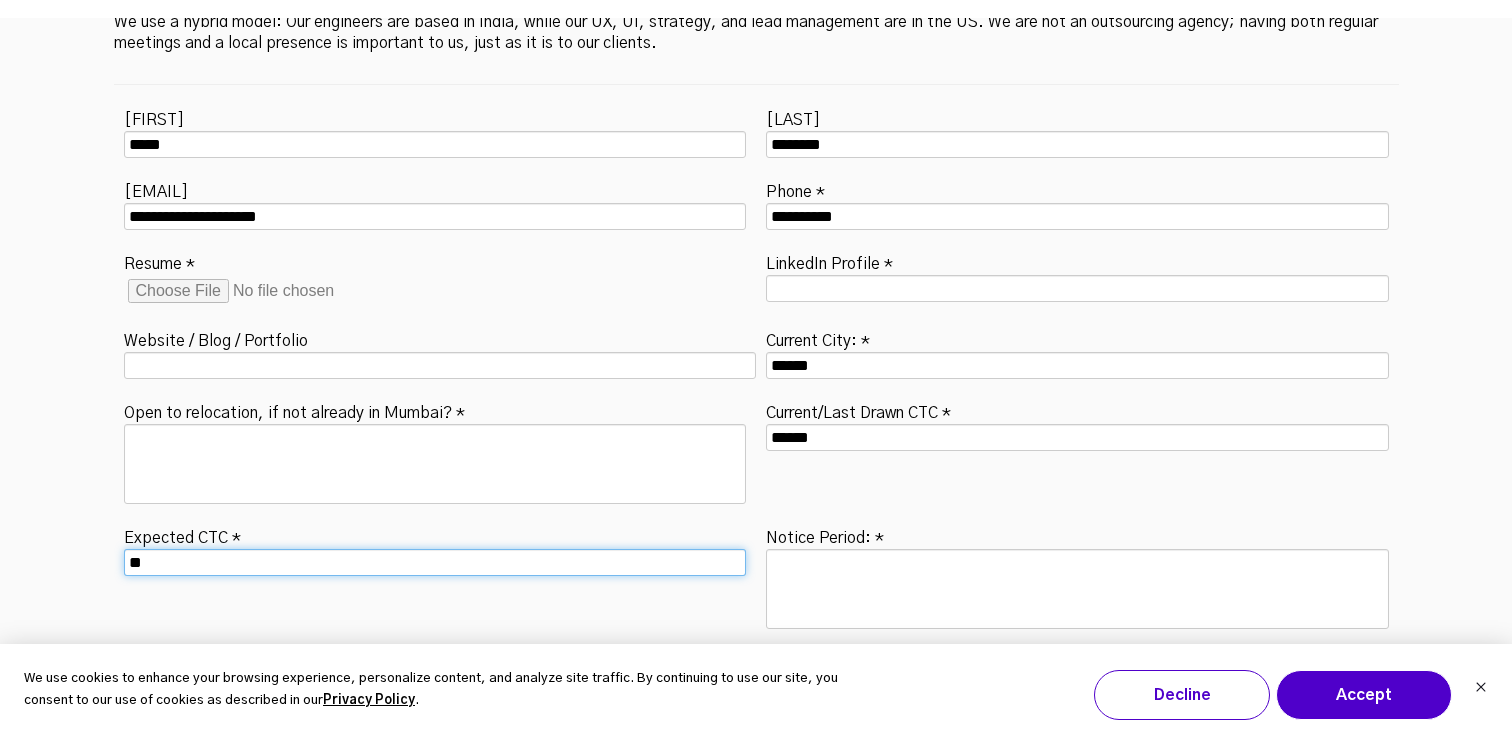 type on "*" 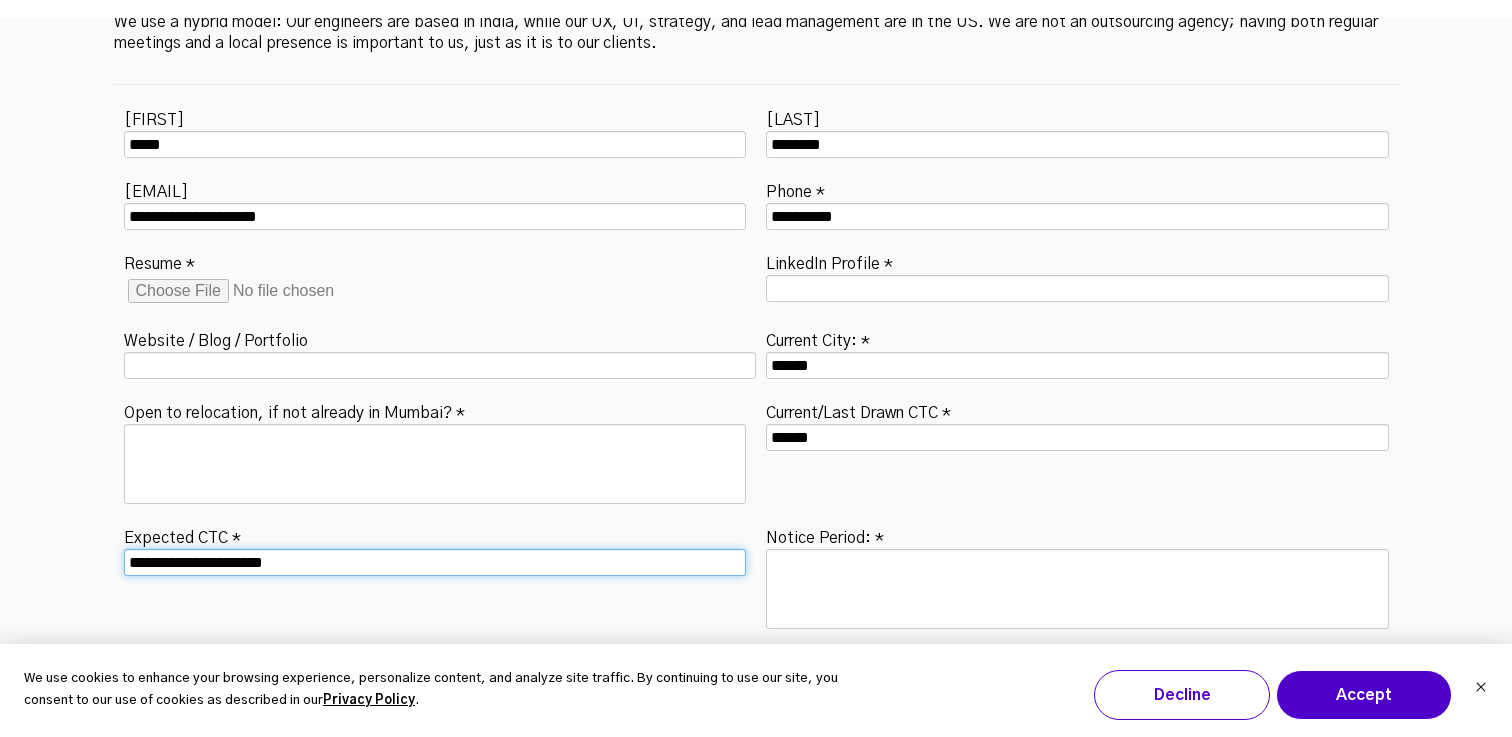 type on "**********" 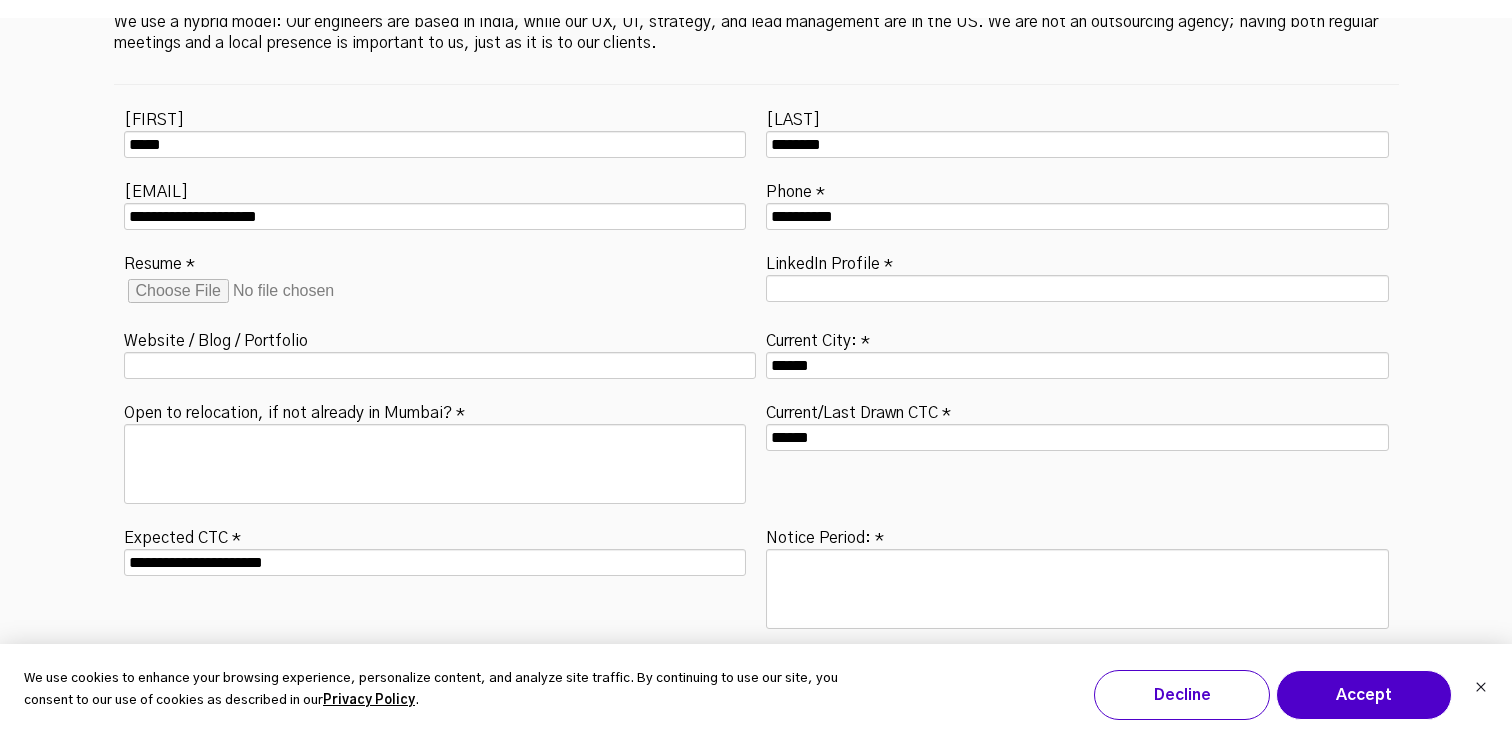 click on "**********" at bounding box center (756, 585) 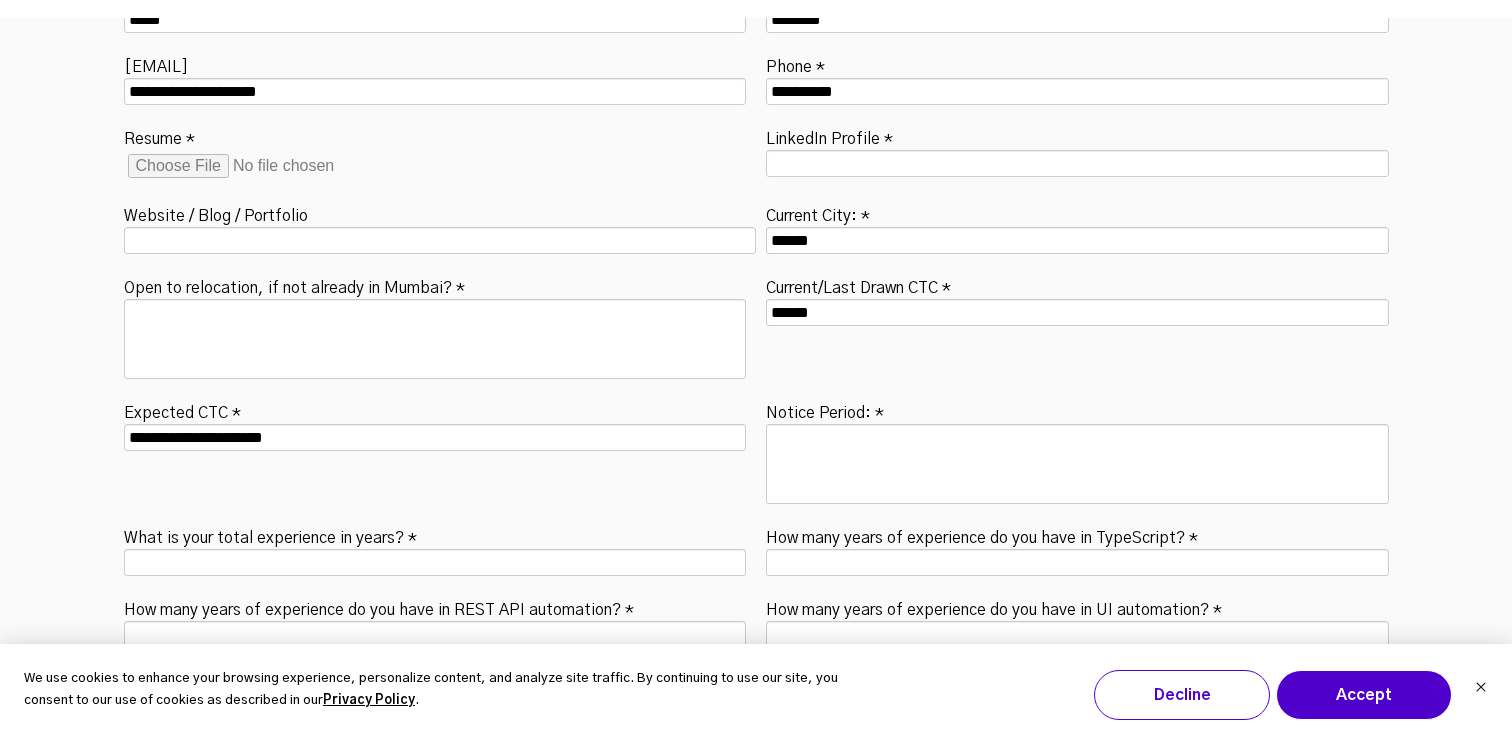 scroll, scrollTop: 6639, scrollLeft: 0, axis: vertical 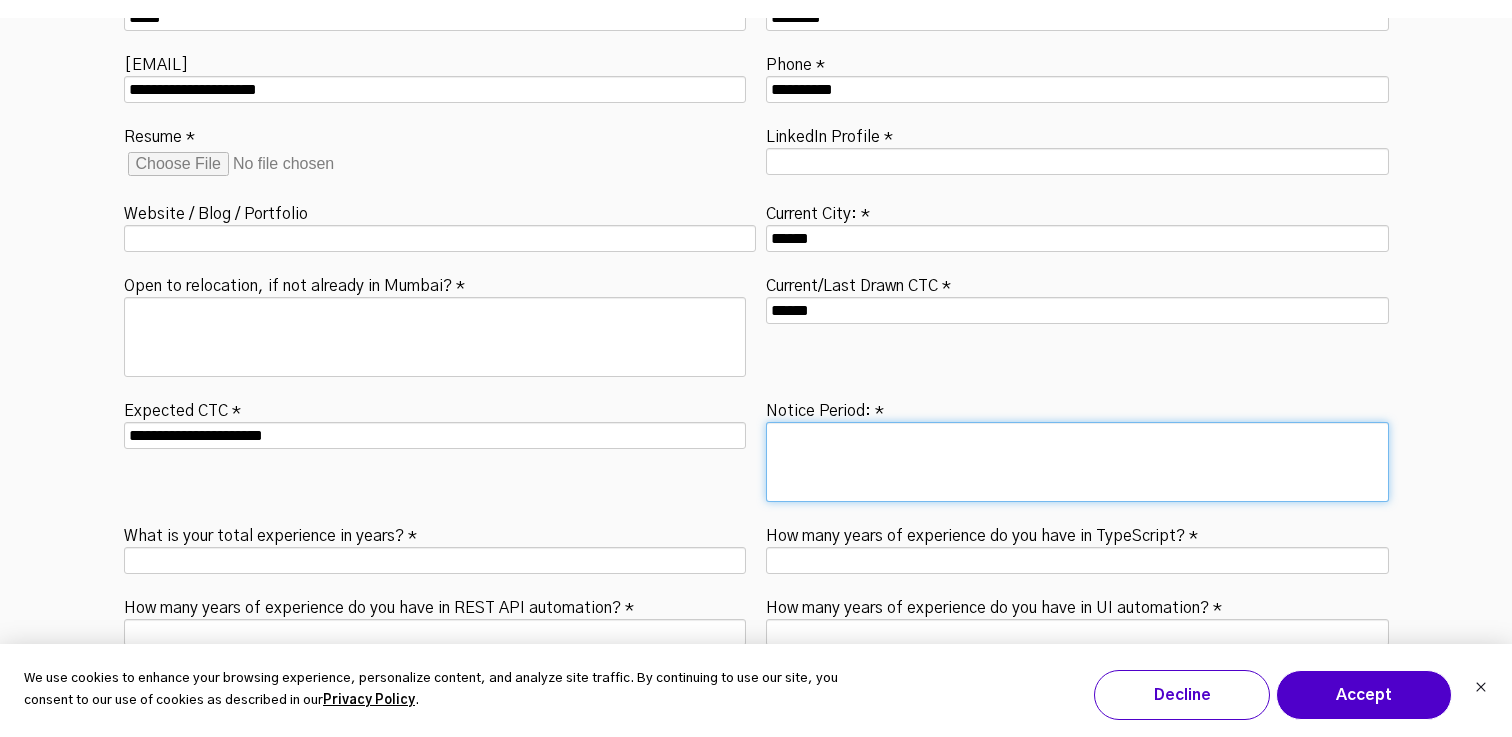 click on "Notice Period: *" at bounding box center [1077, 462] 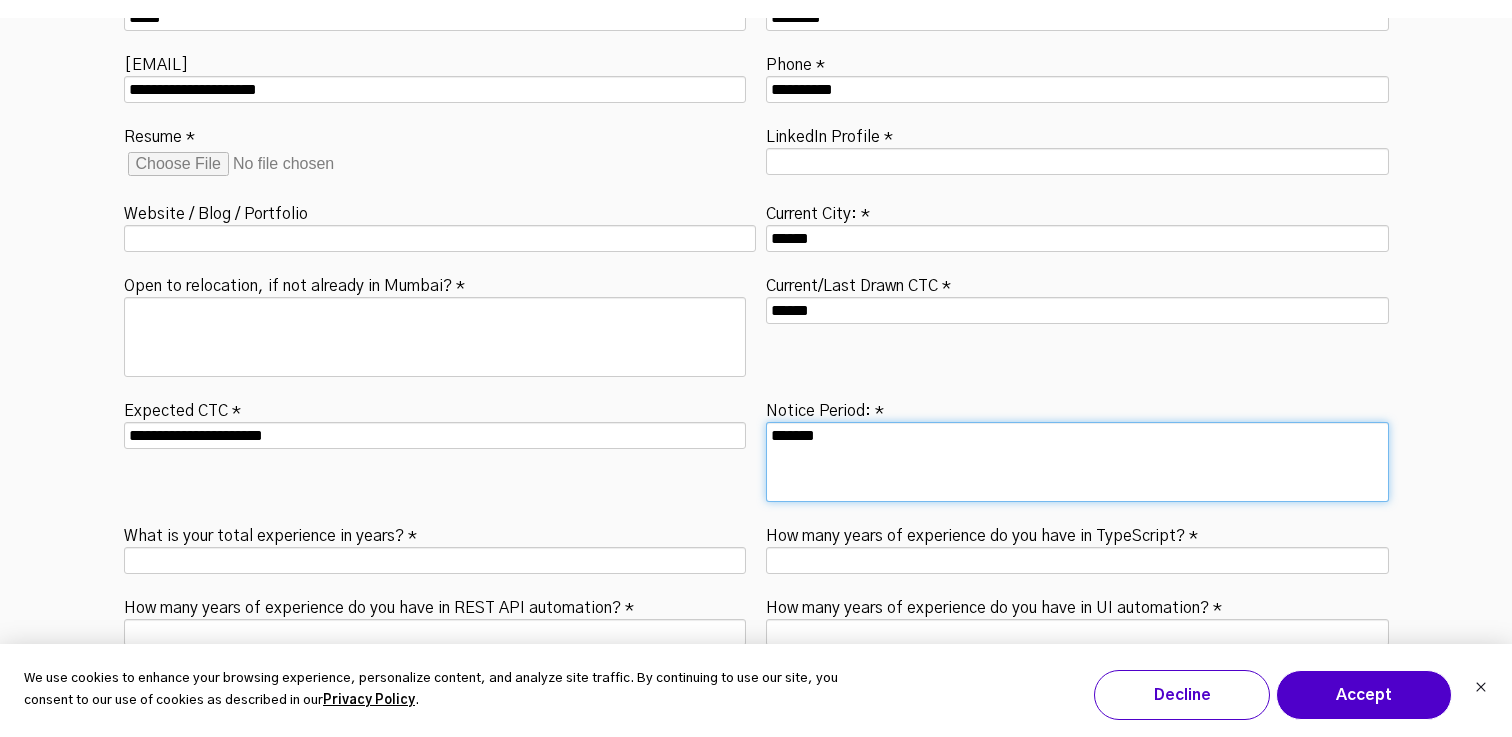type on "*******" 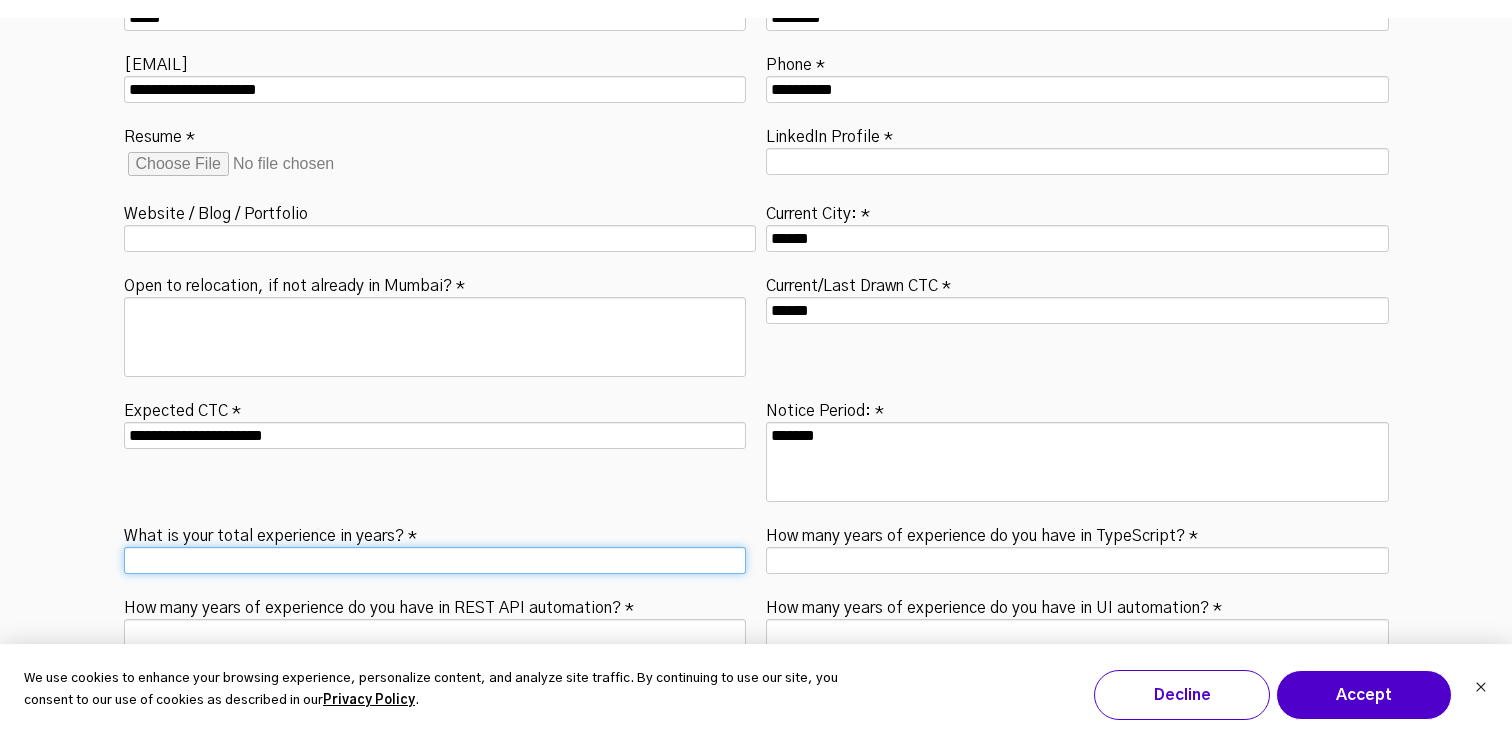 click on "What is your total experience in years? *" at bounding box center [435, 560] 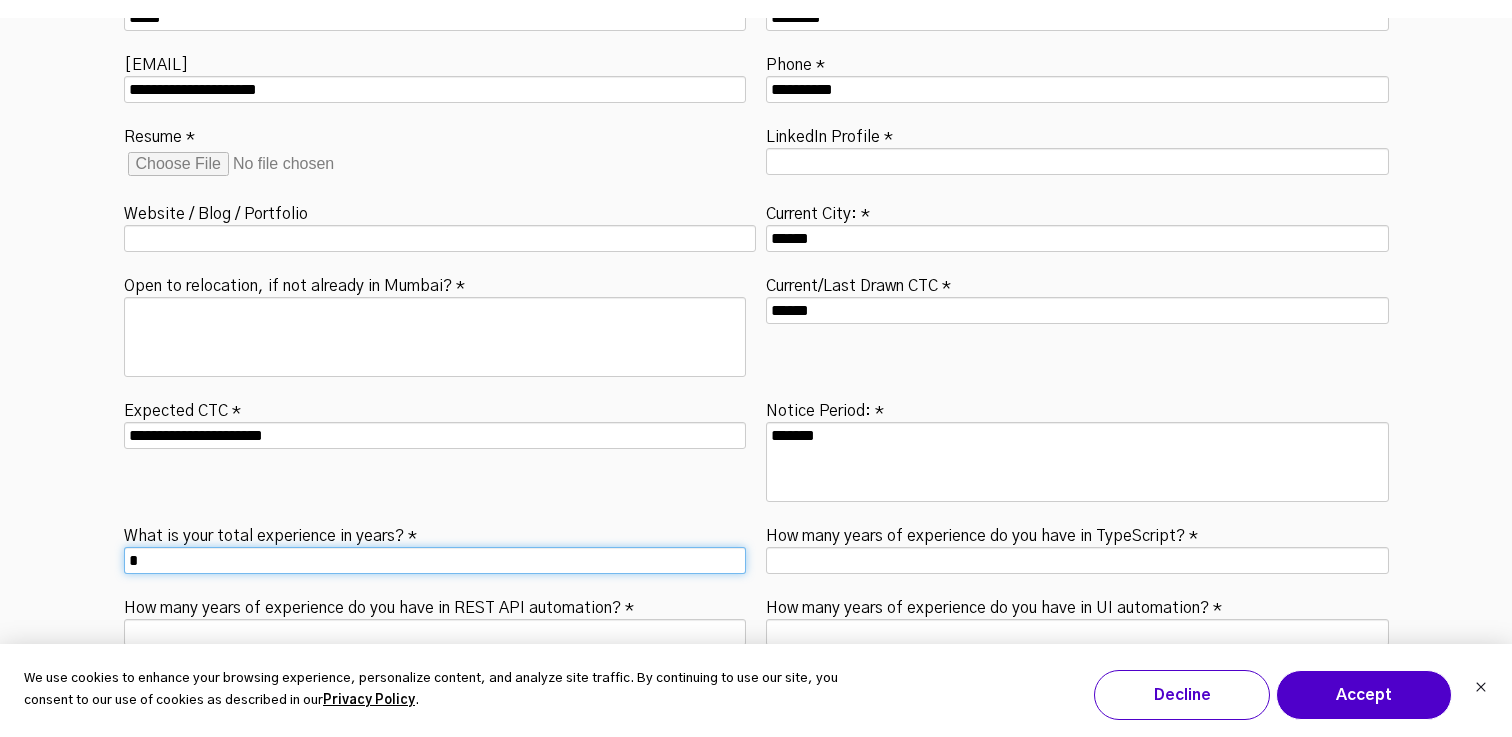 type on "*" 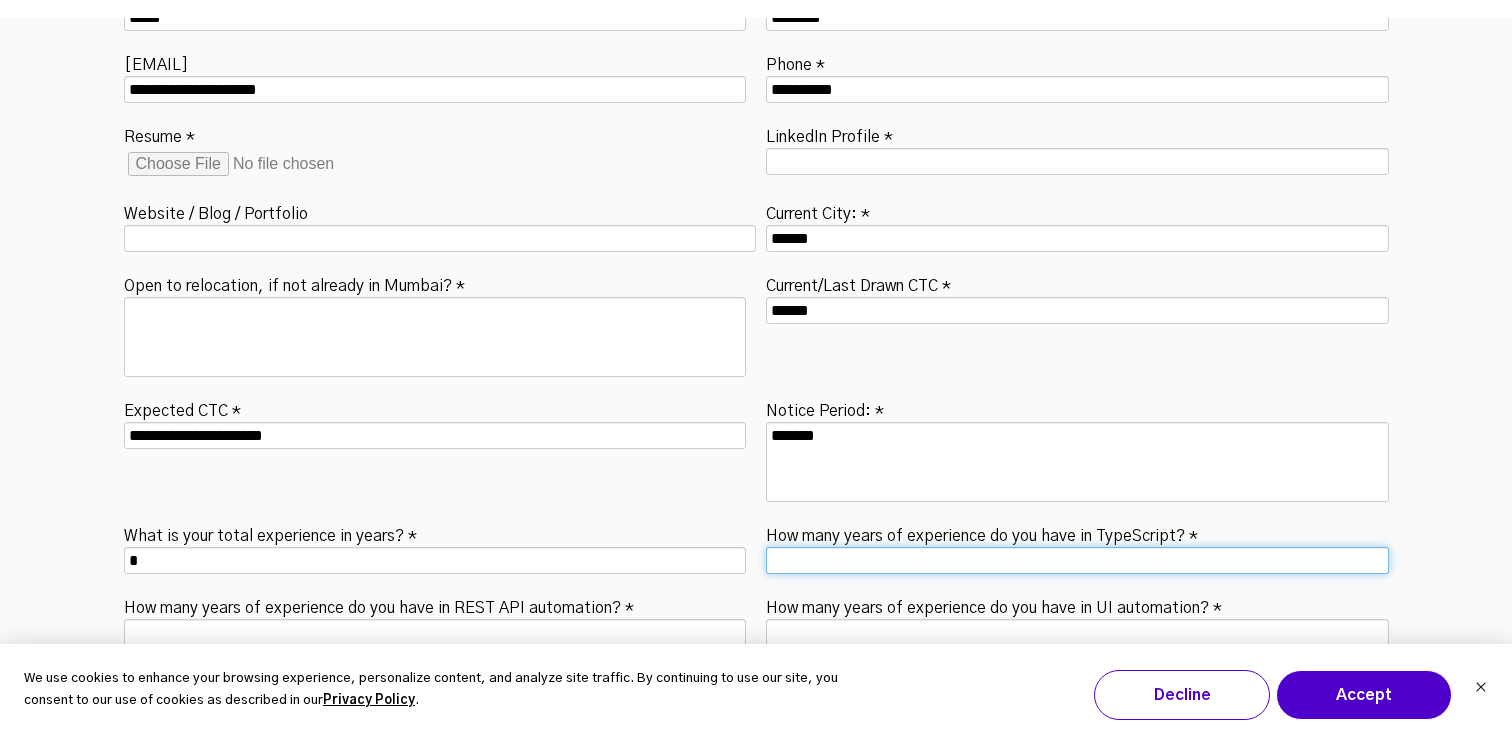 click on "How many years of experience do you have in TypeScript? *" at bounding box center (1077, 560) 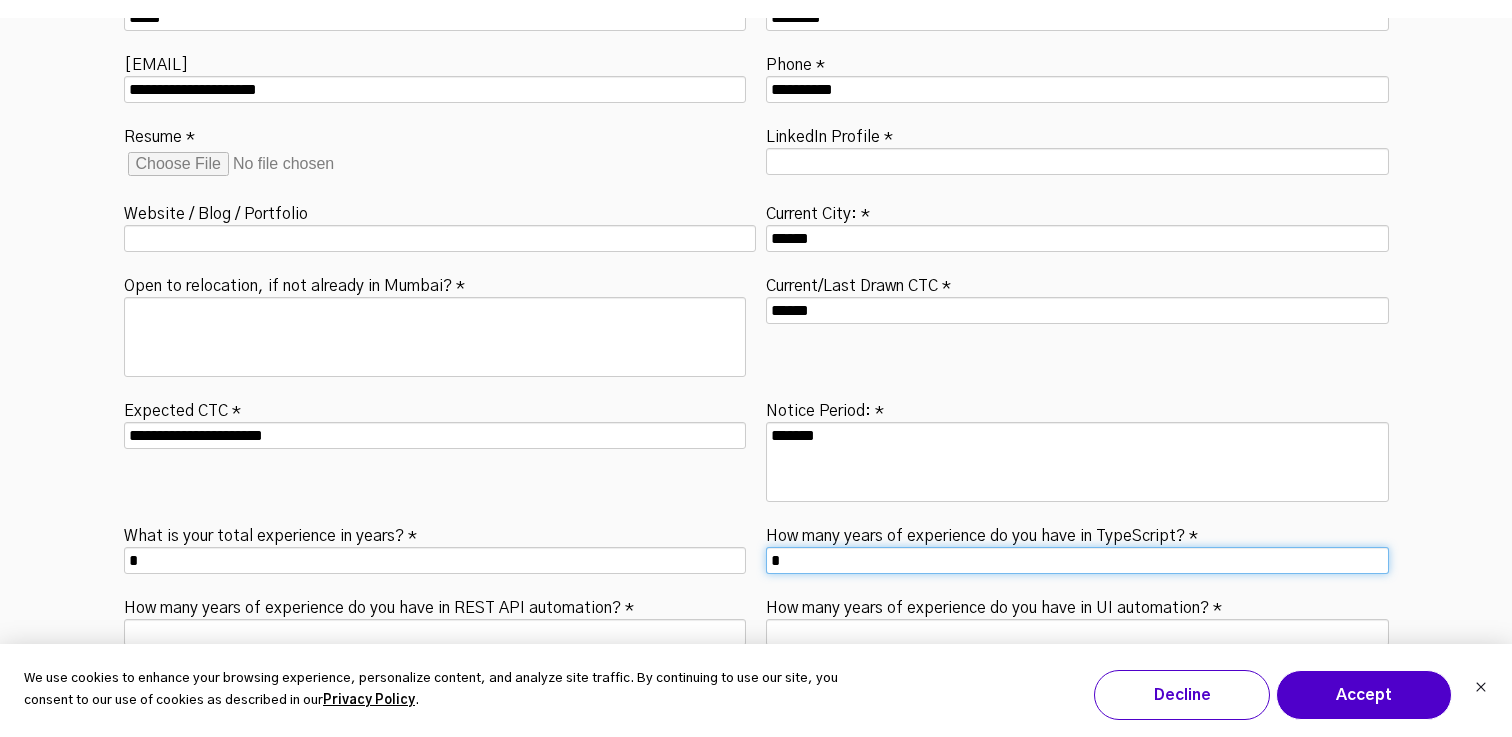 type on "*" 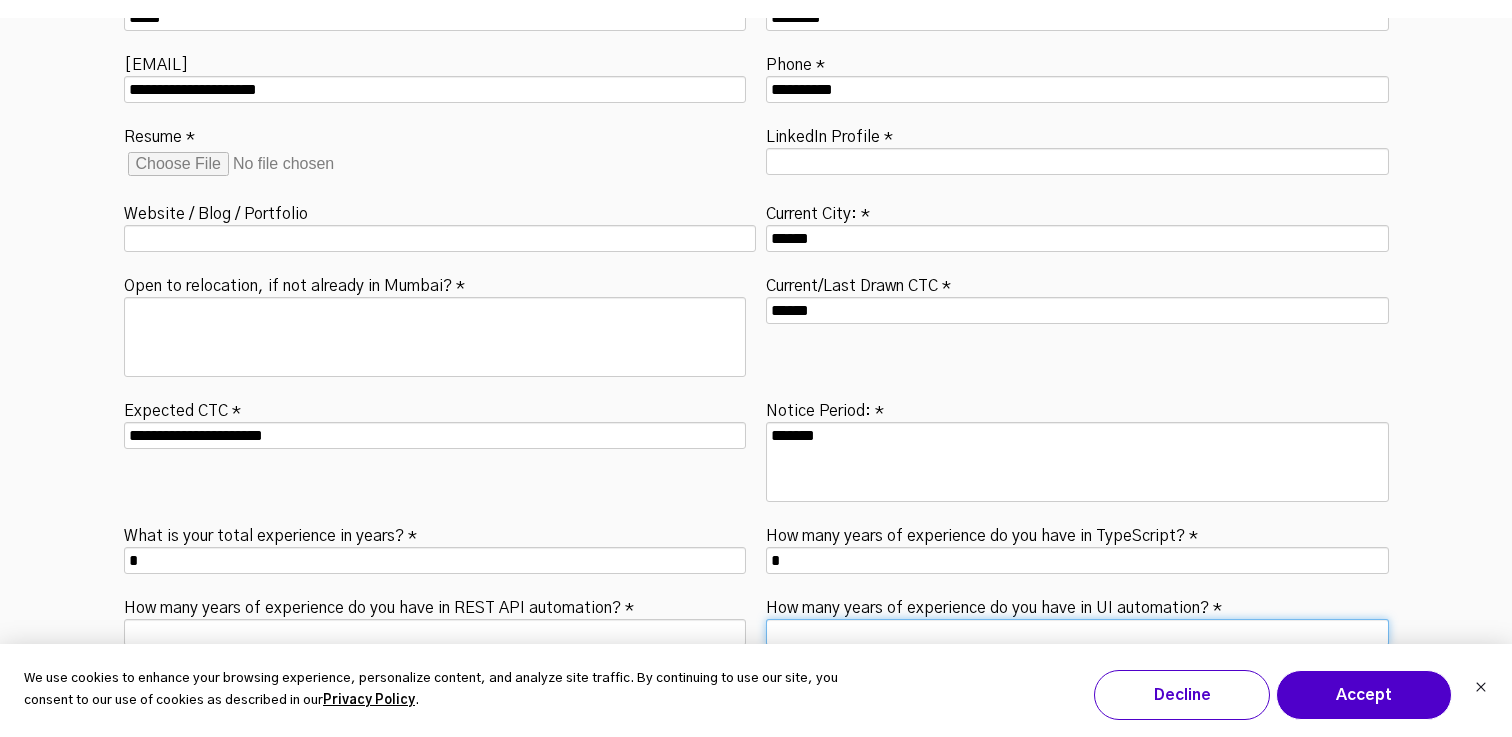 click on "How many years of experience do you have in UI automation? *" at bounding box center (1077, 632) 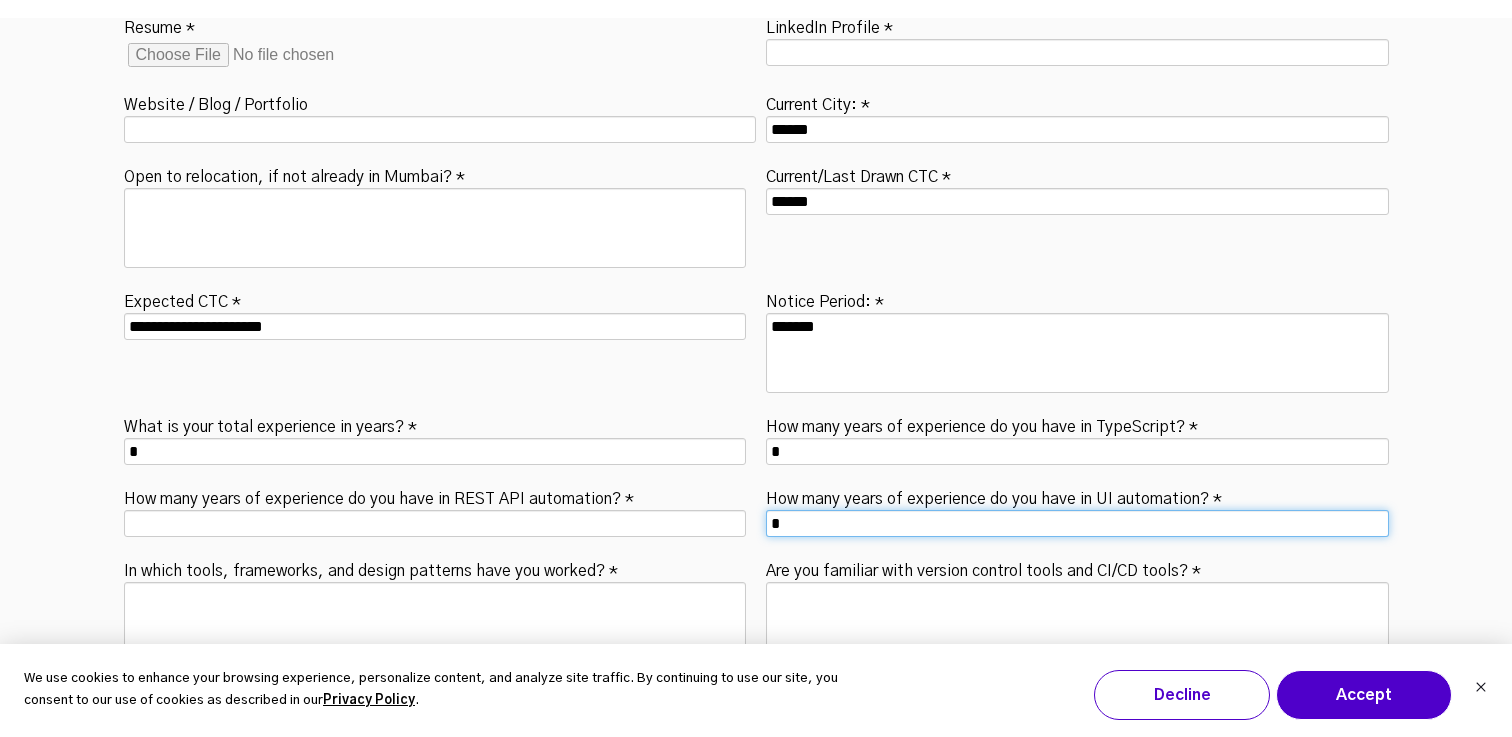 scroll, scrollTop: 6752, scrollLeft: 0, axis: vertical 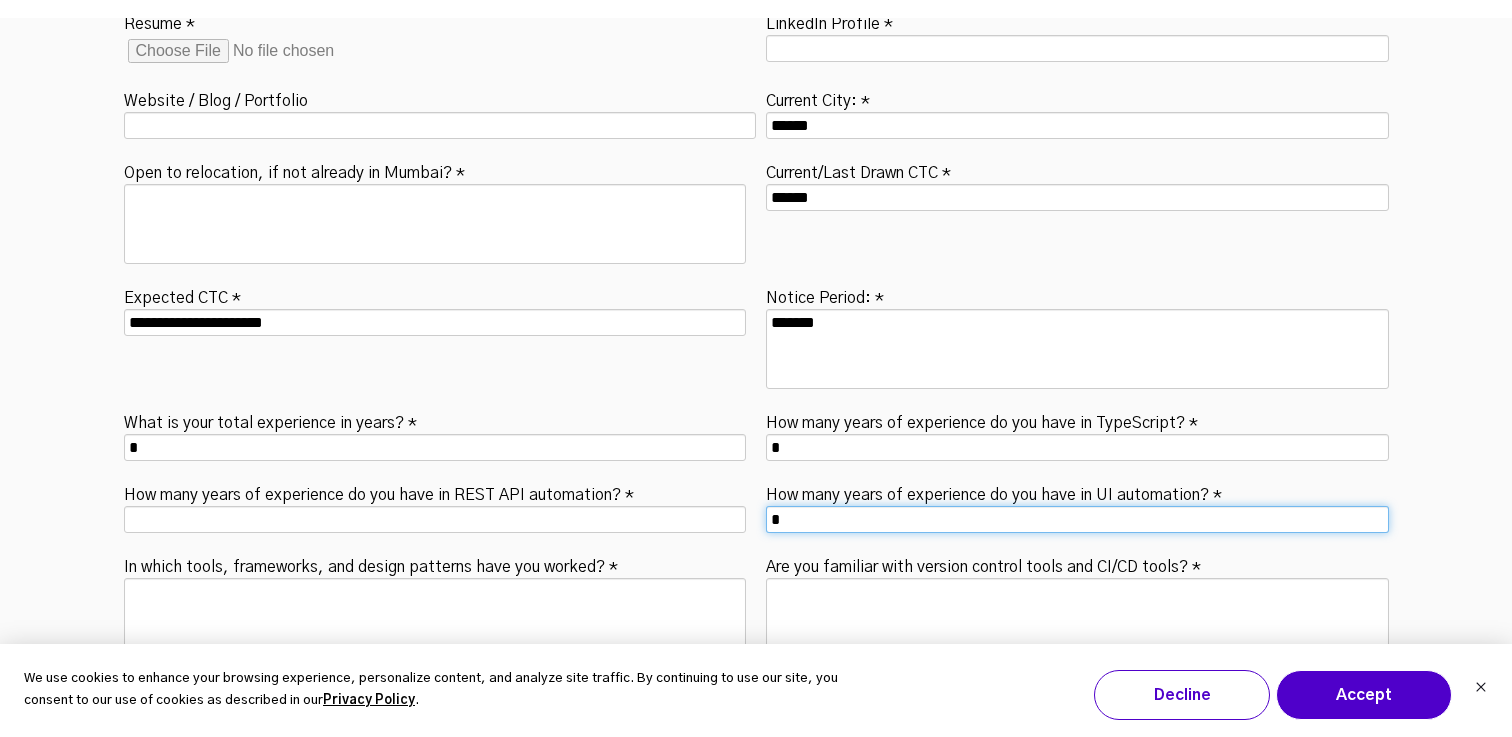 type on "*" 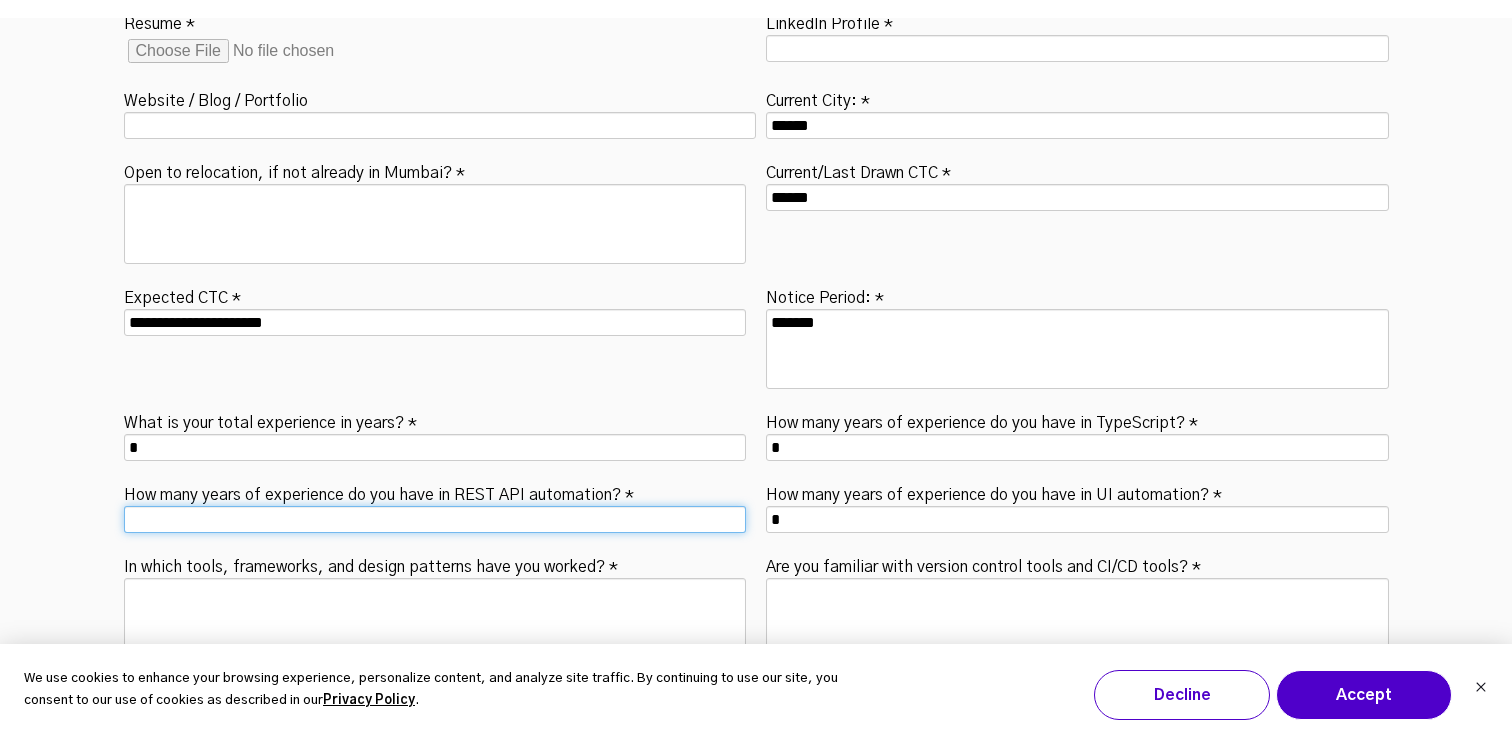click on "How many years of experience do you have in REST API automation? *" at bounding box center (435, 519) 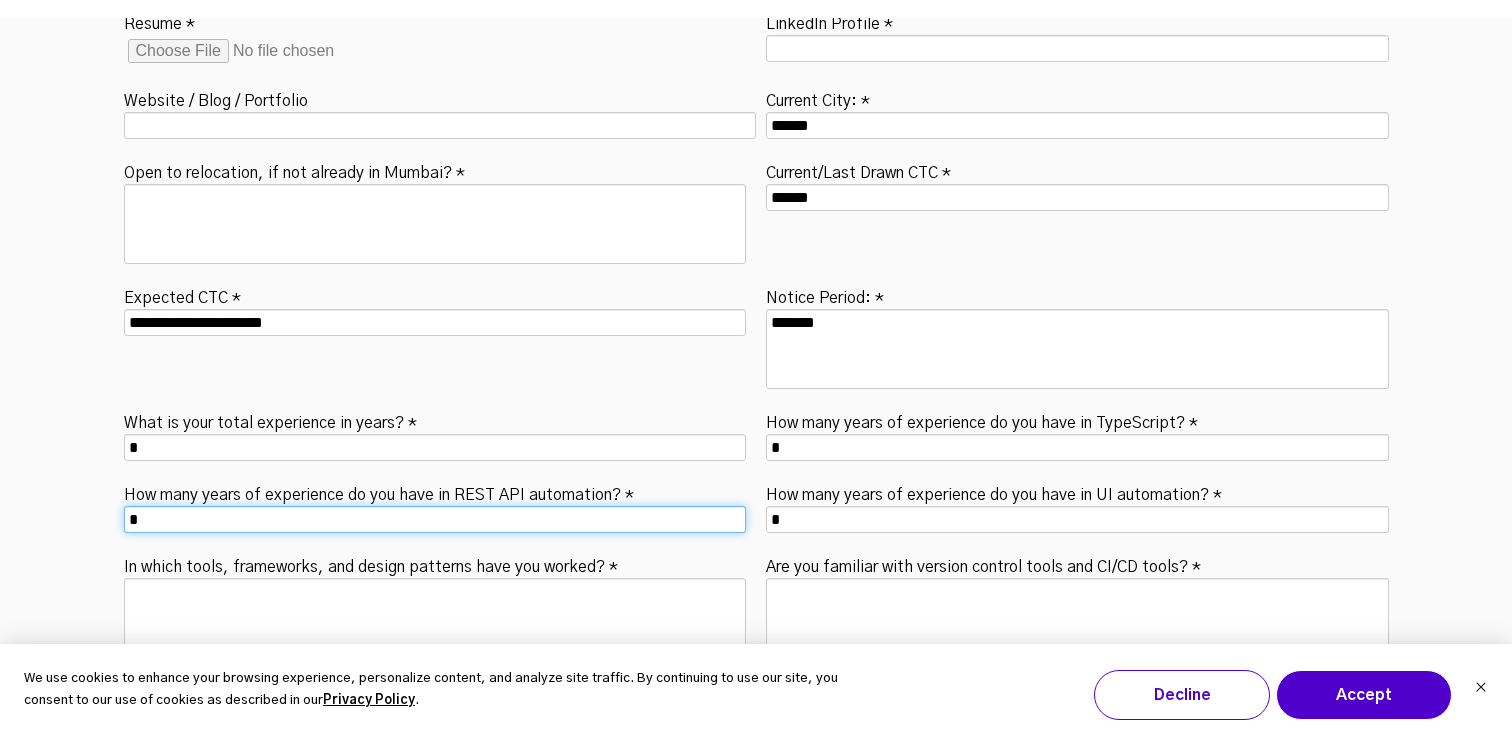 type on "*" 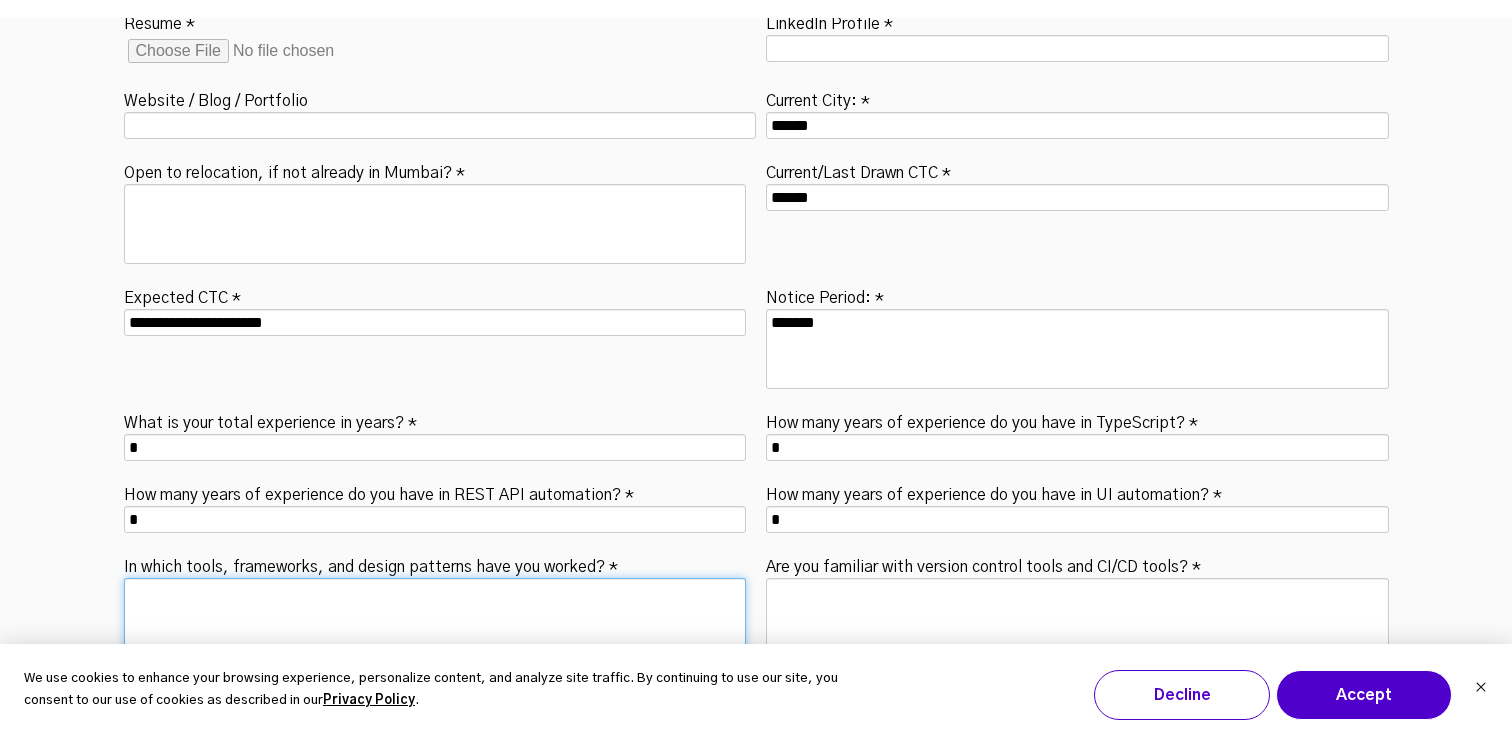 click on "In which tools, frameworks, and design patterns have you worked? *" at bounding box center [435, 618] 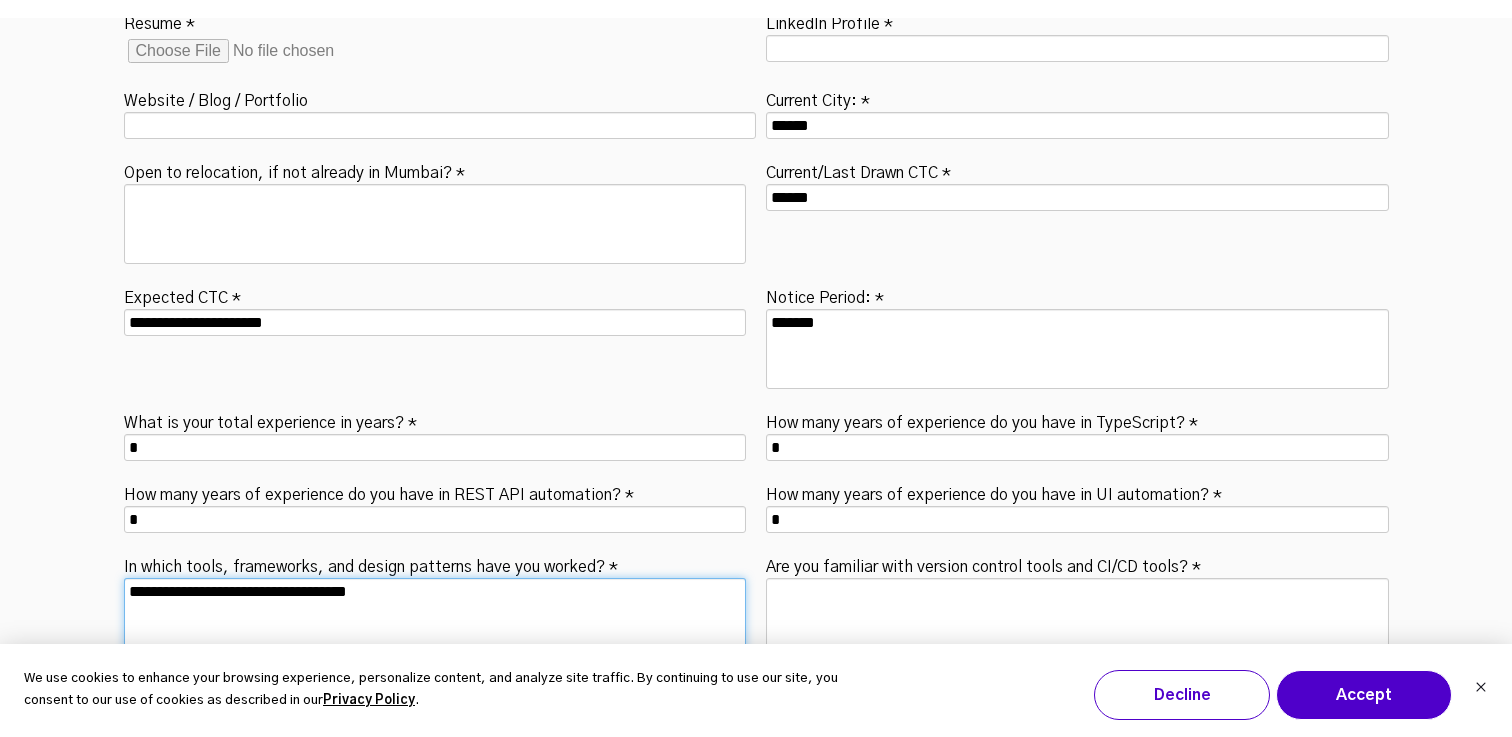 type on "**********" 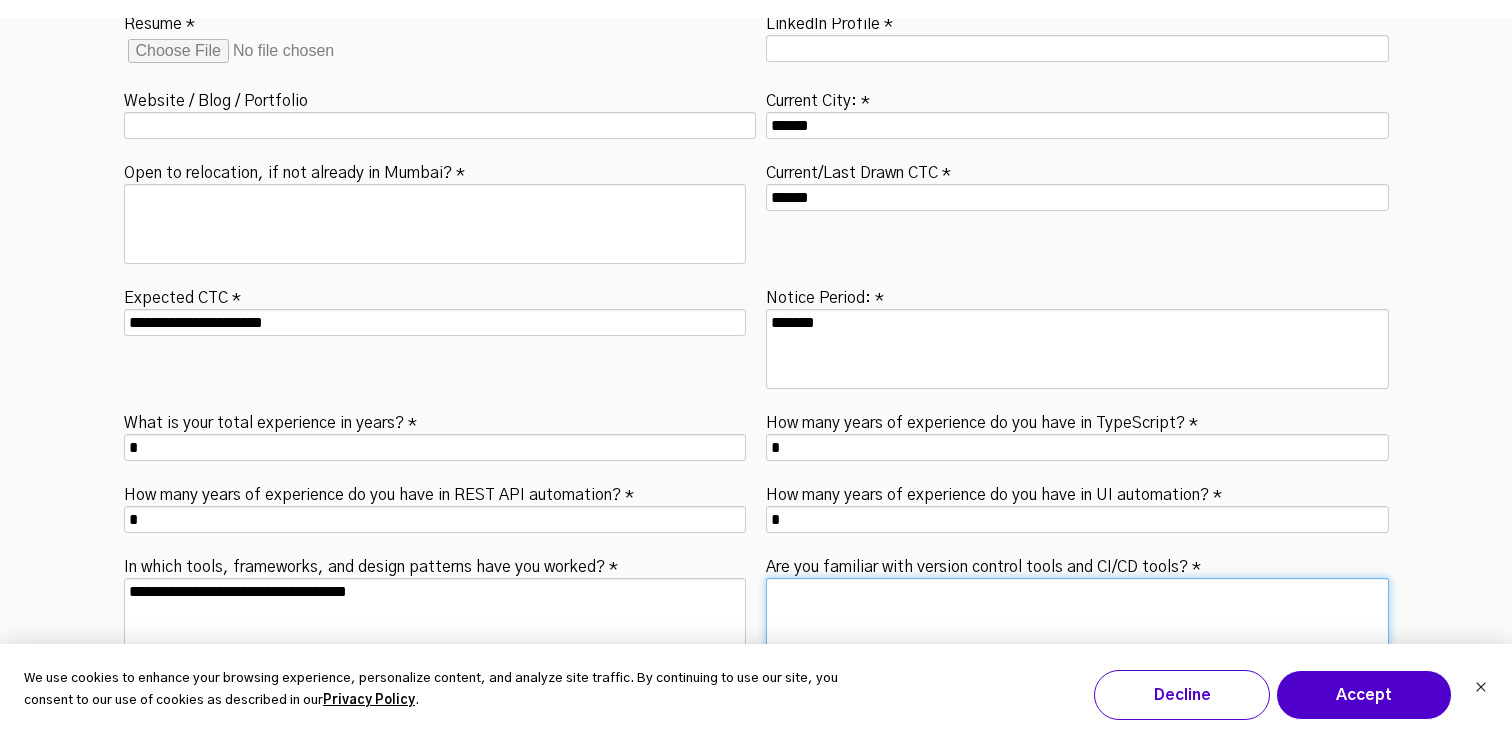 click on "Are you familiar with version control tools and CI/CD tools? *" at bounding box center (1077, 618) 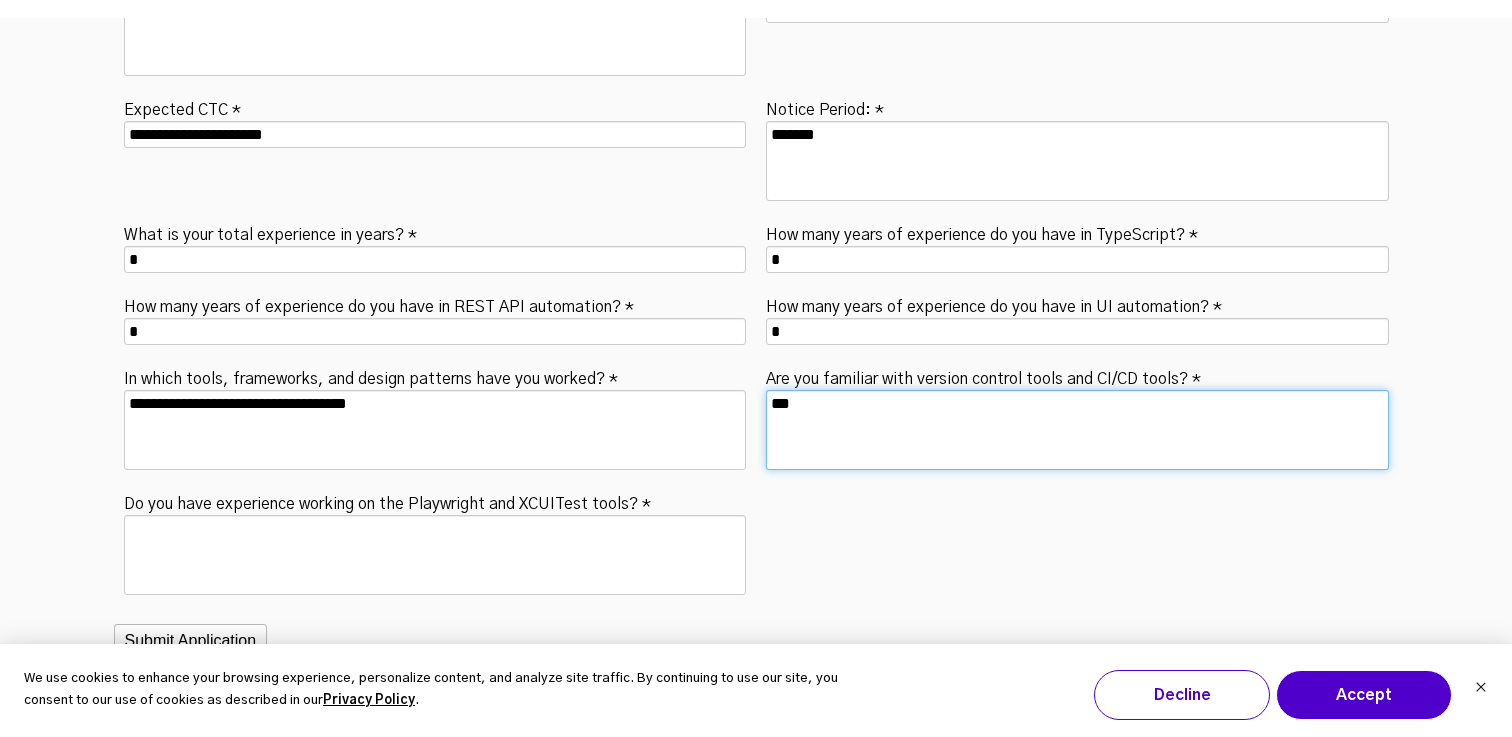 scroll, scrollTop: 6942, scrollLeft: 0, axis: vertical 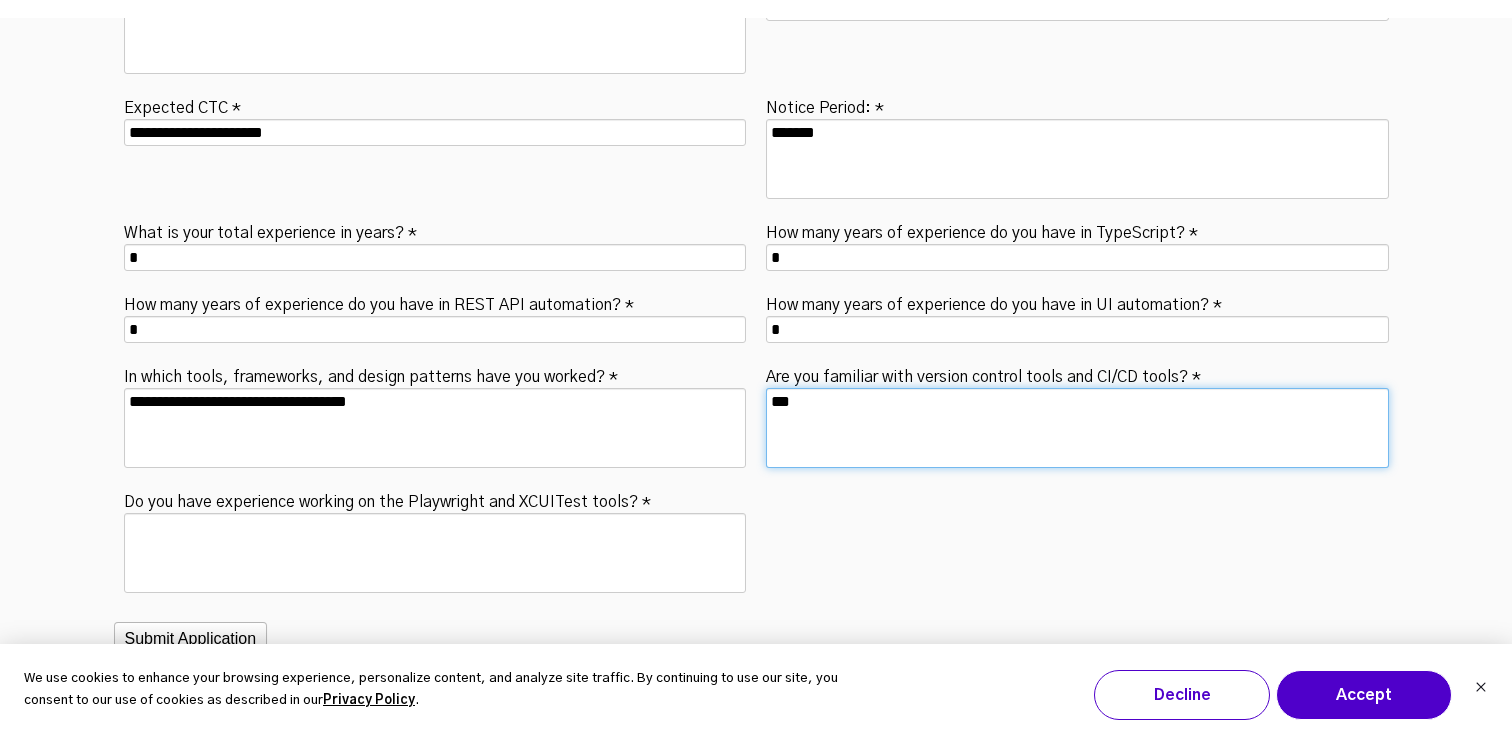 type on "***" 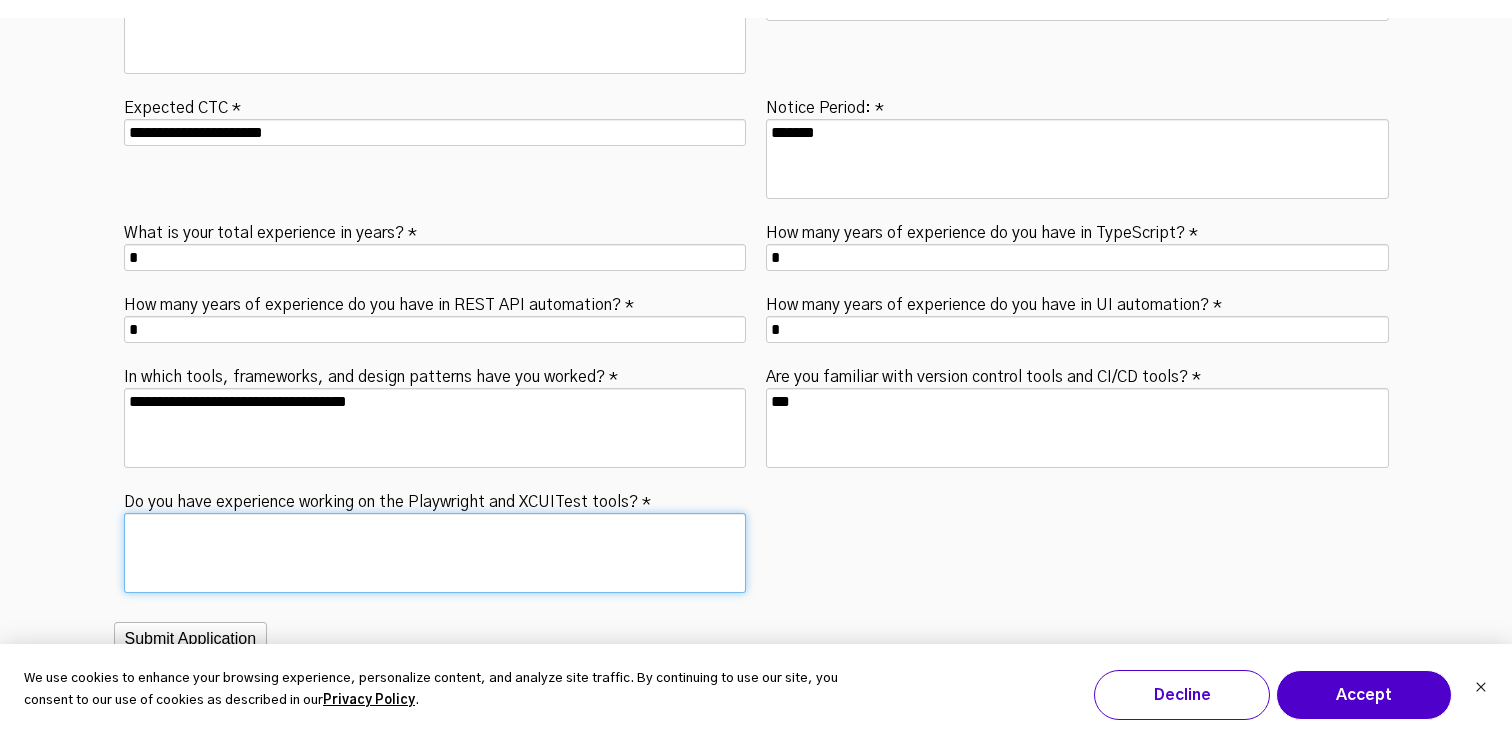 click on "Do you have experience working on the Playwright and XCUITest tools? *" at bounding box center (435, 553) 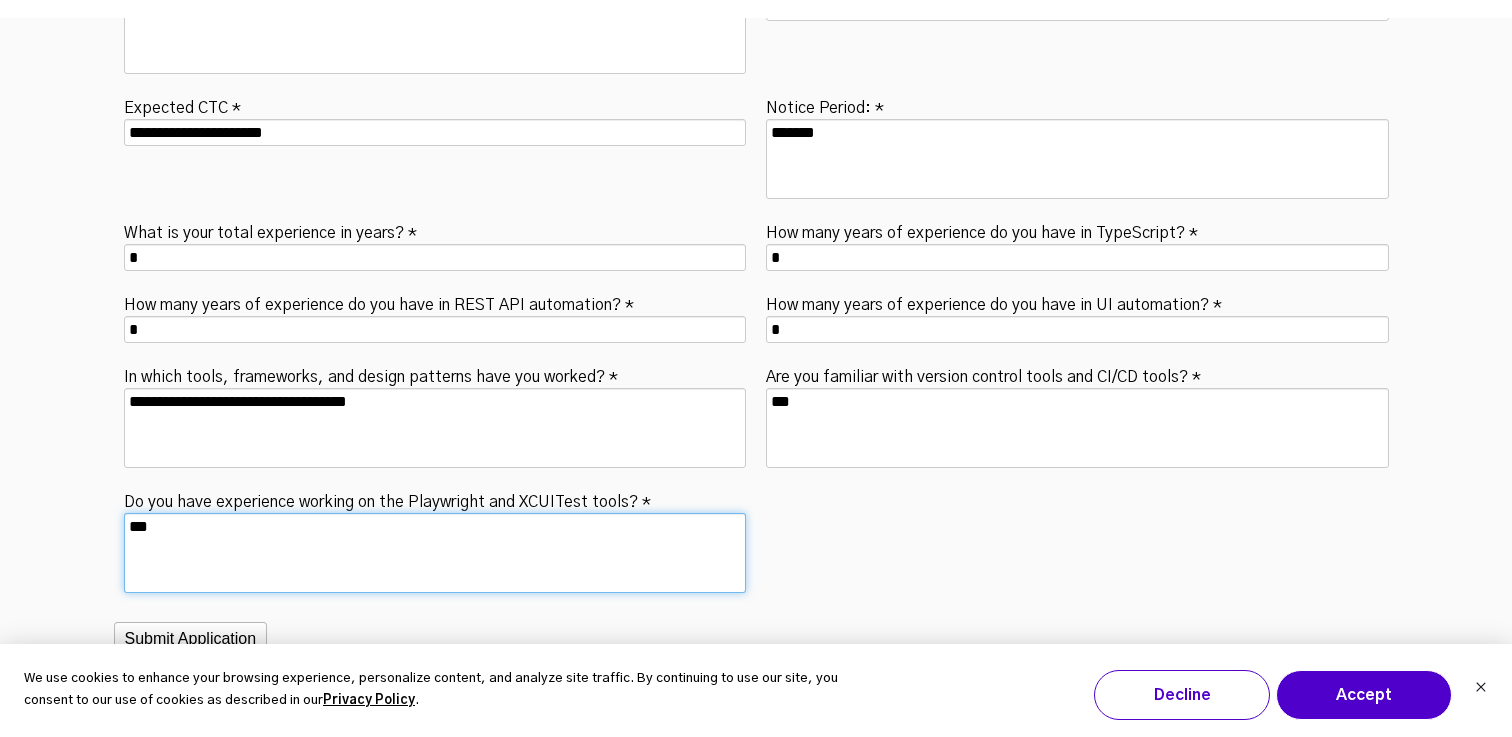 type on "***" 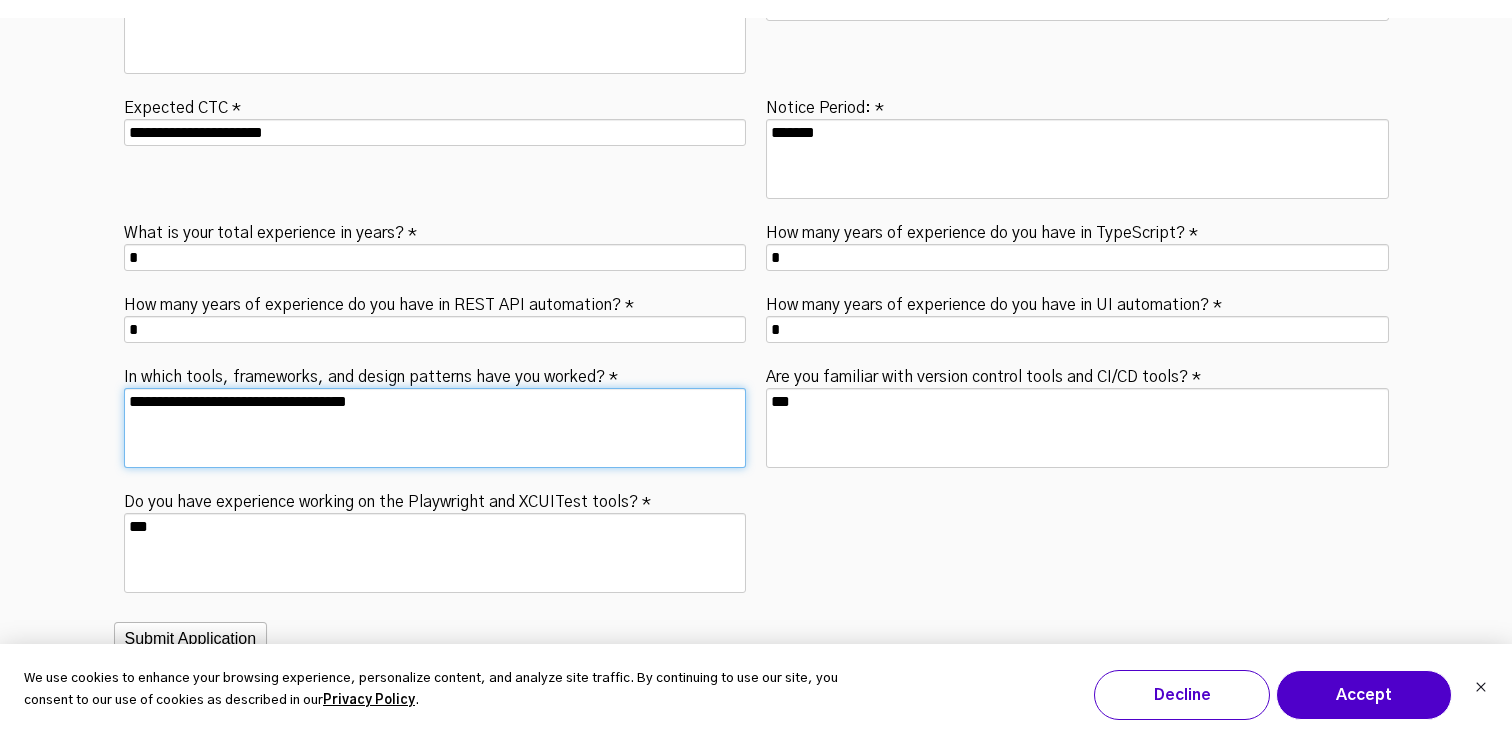 click on "**********" at bounding box center (435, 428) 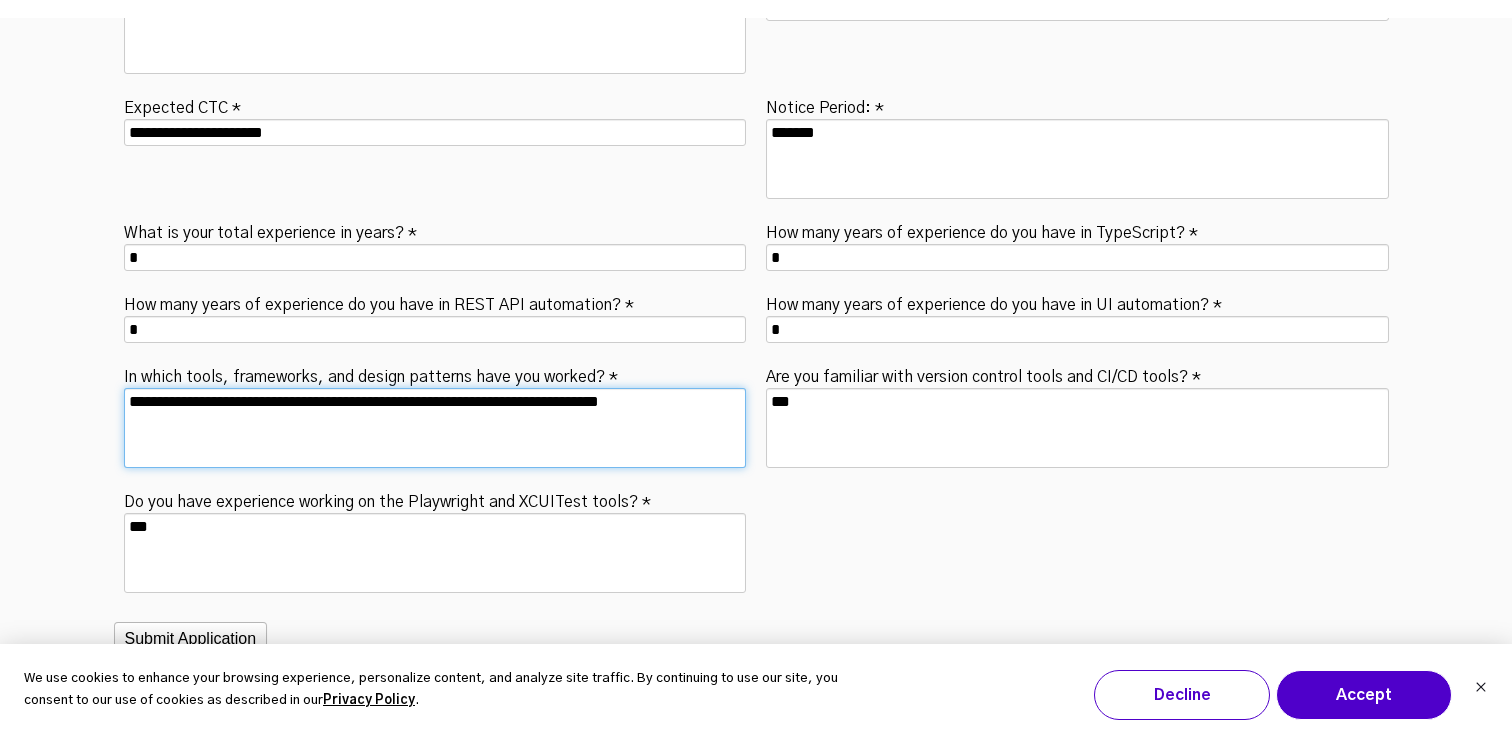 drag, startPoint x: 514, startPoint y: 385, endPoint x: 747, endPoint y: 386, distance: 233.00215 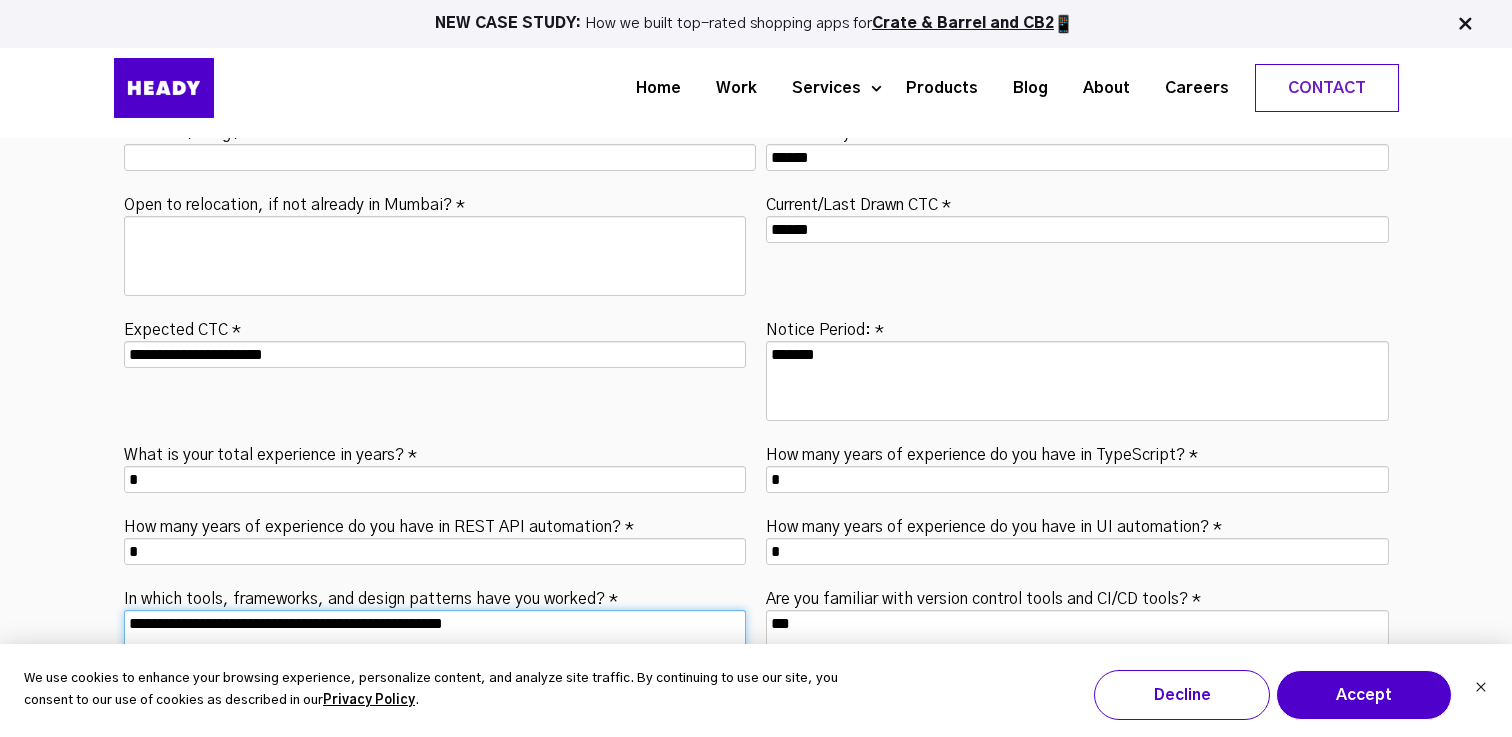 scroll, scrollTop: 6707, scrollLeft: 0, axis: vertical 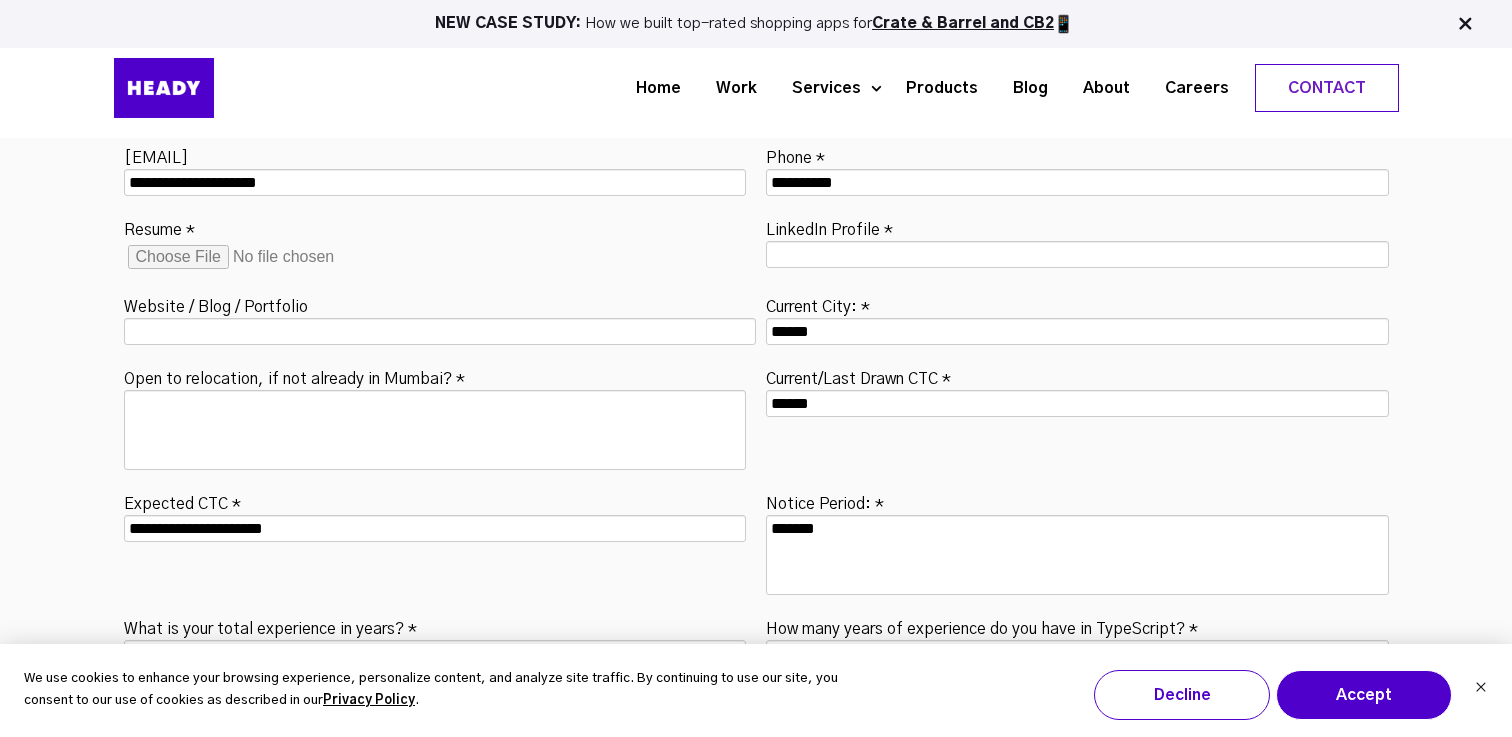 paste on "**********" 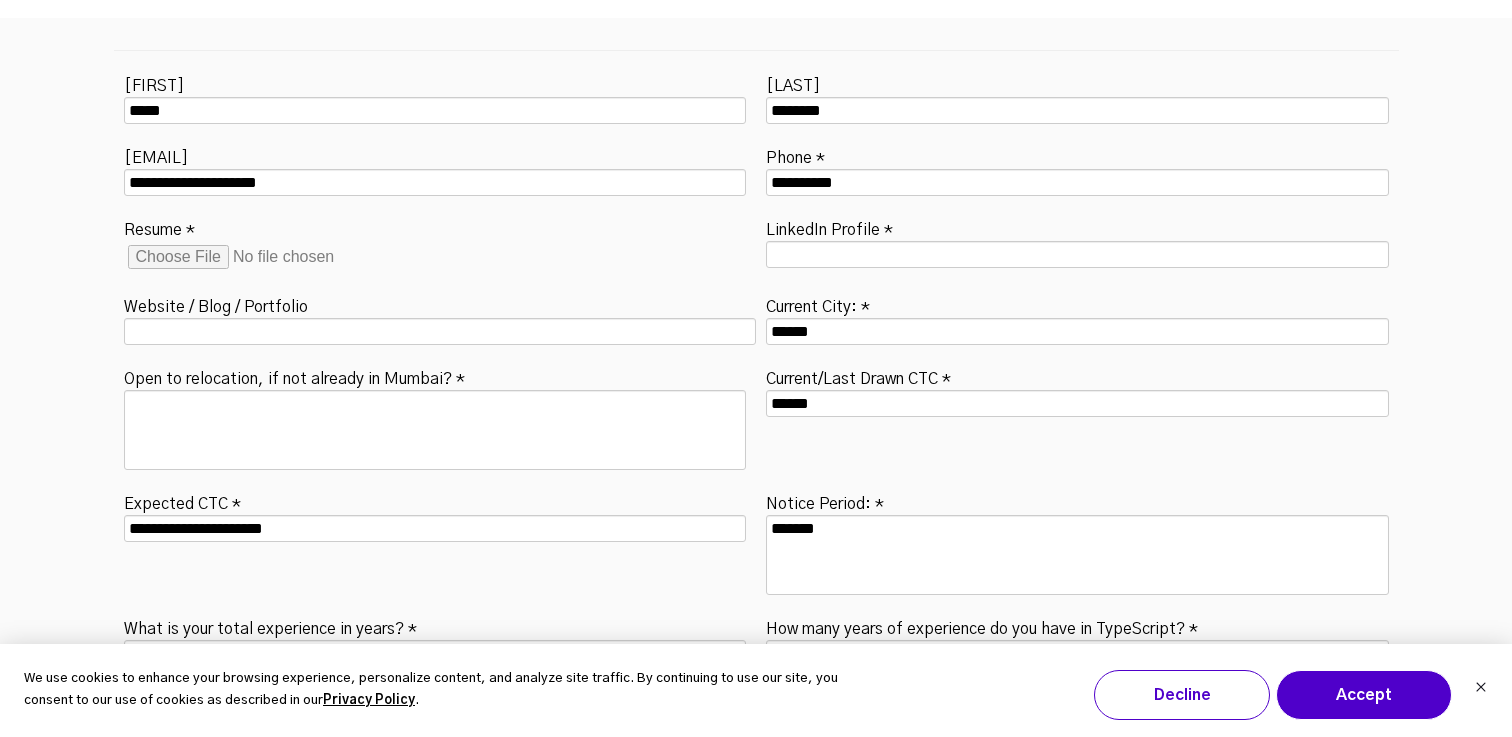 scroll, scrollTop: 6612, scrollLeft: 0, axis: vertical 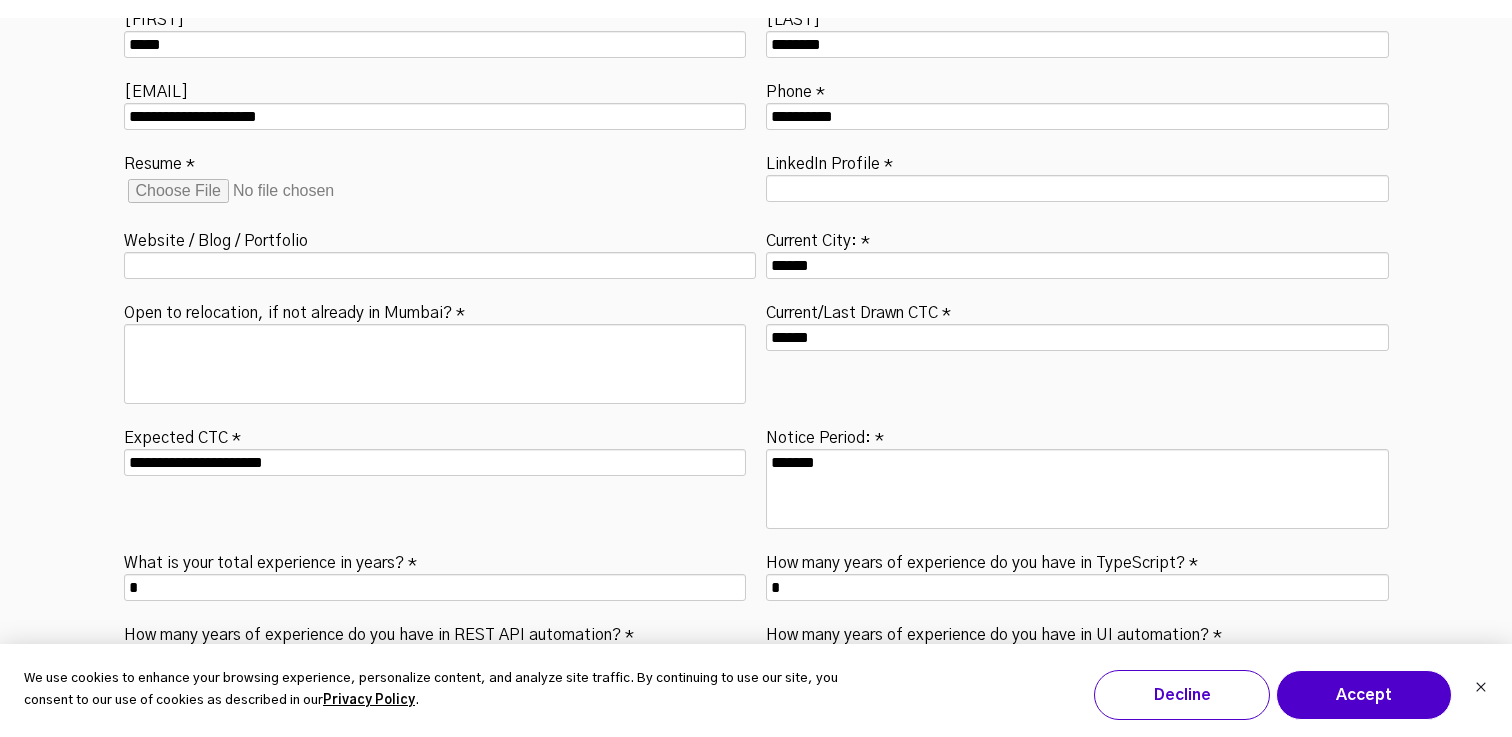 type on "**********" 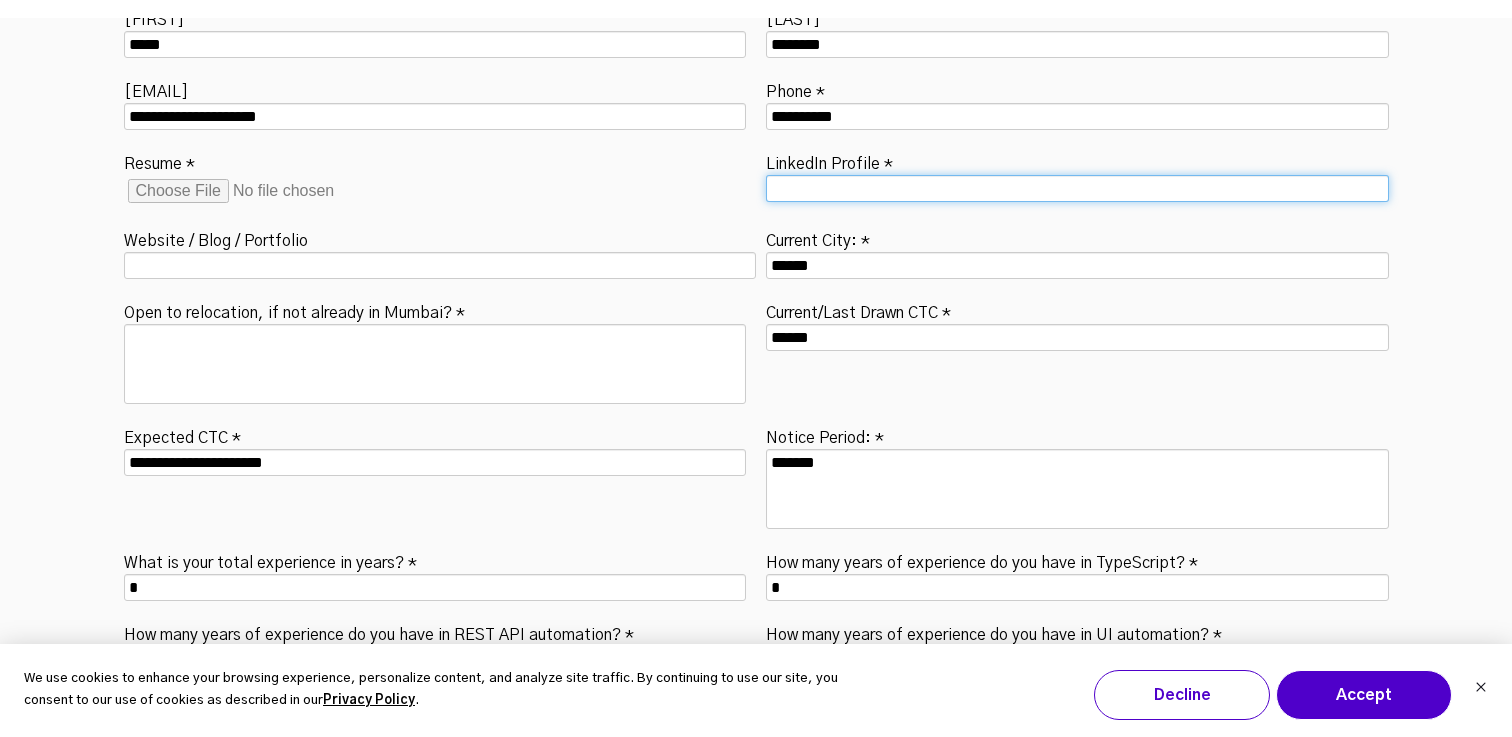click on "LinkedIn Profile *" at bounding box center [1077, 188] 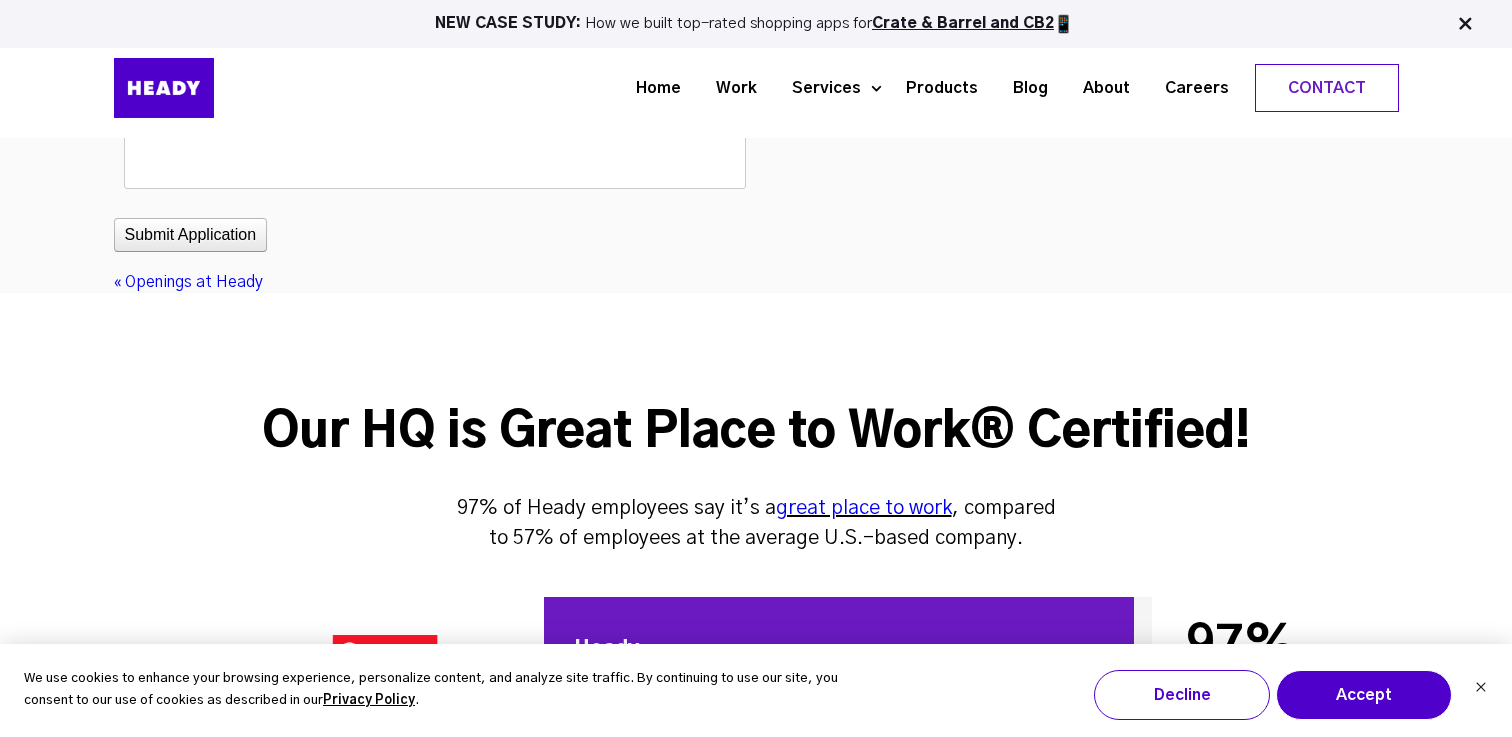 scroll, scrollTop: 7343, scrollLeft: 0, axis: vertical 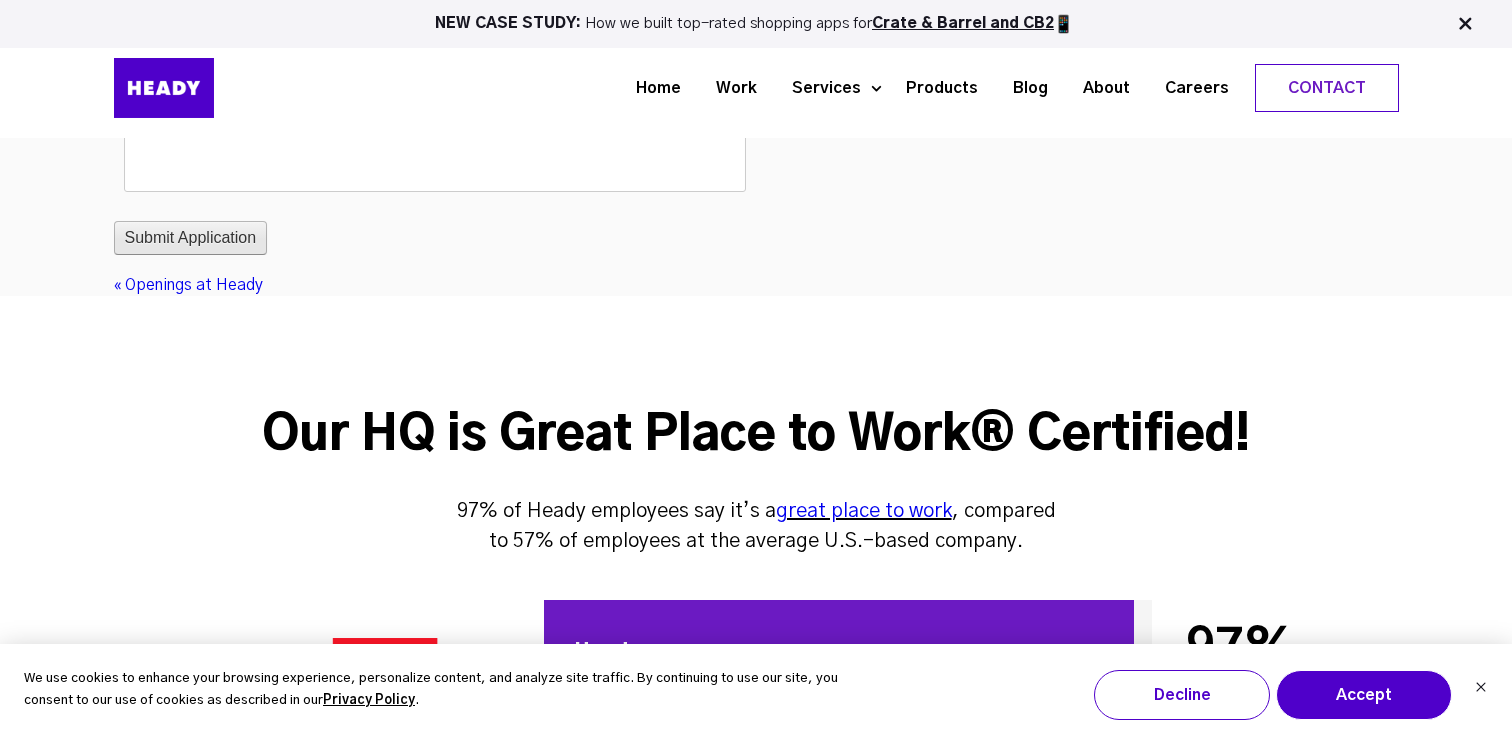type on "**********" 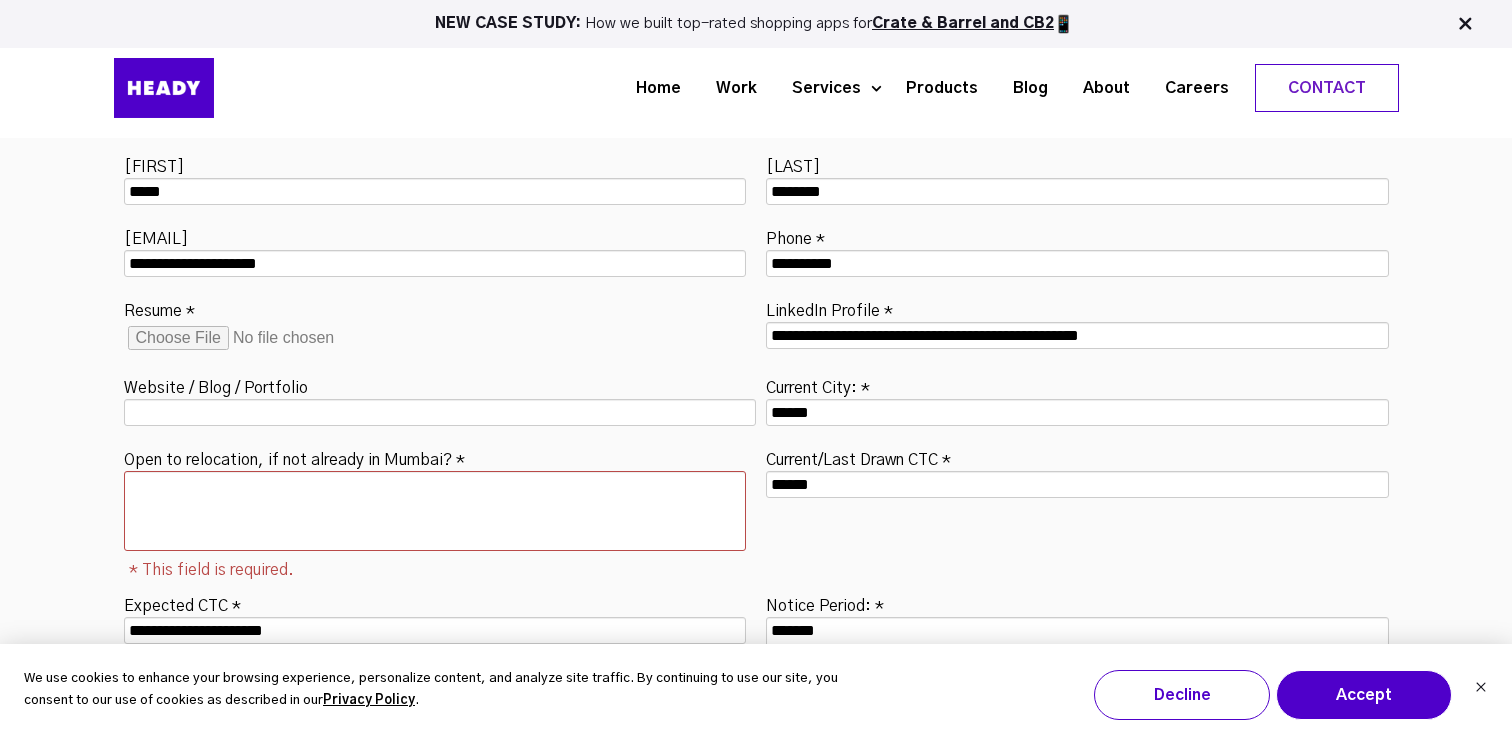 scroll, scrollTop: 6464, scrollLeft: 0, axis: vertical 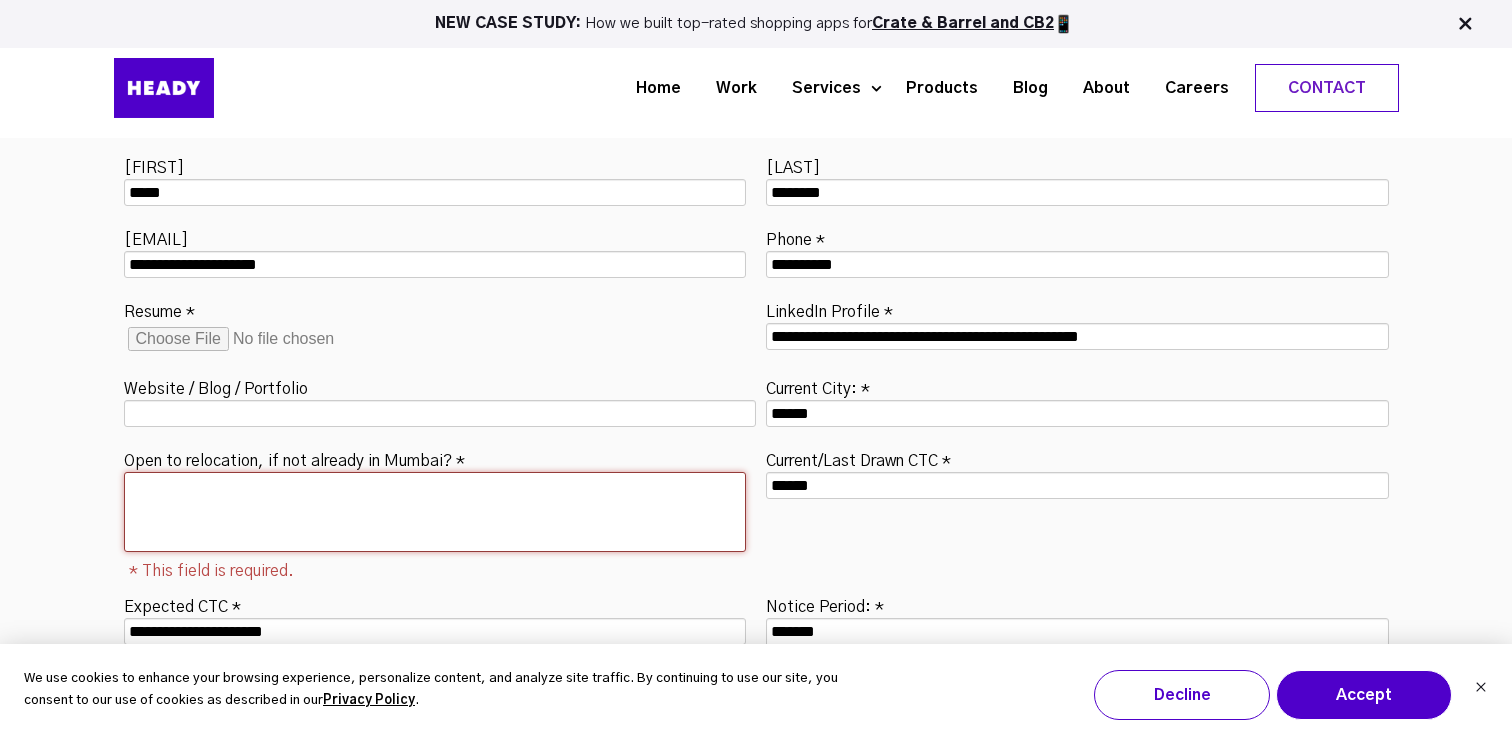 click on "Open to relocation, if not already in Mumbai? *" at bounding box center (435, 512) 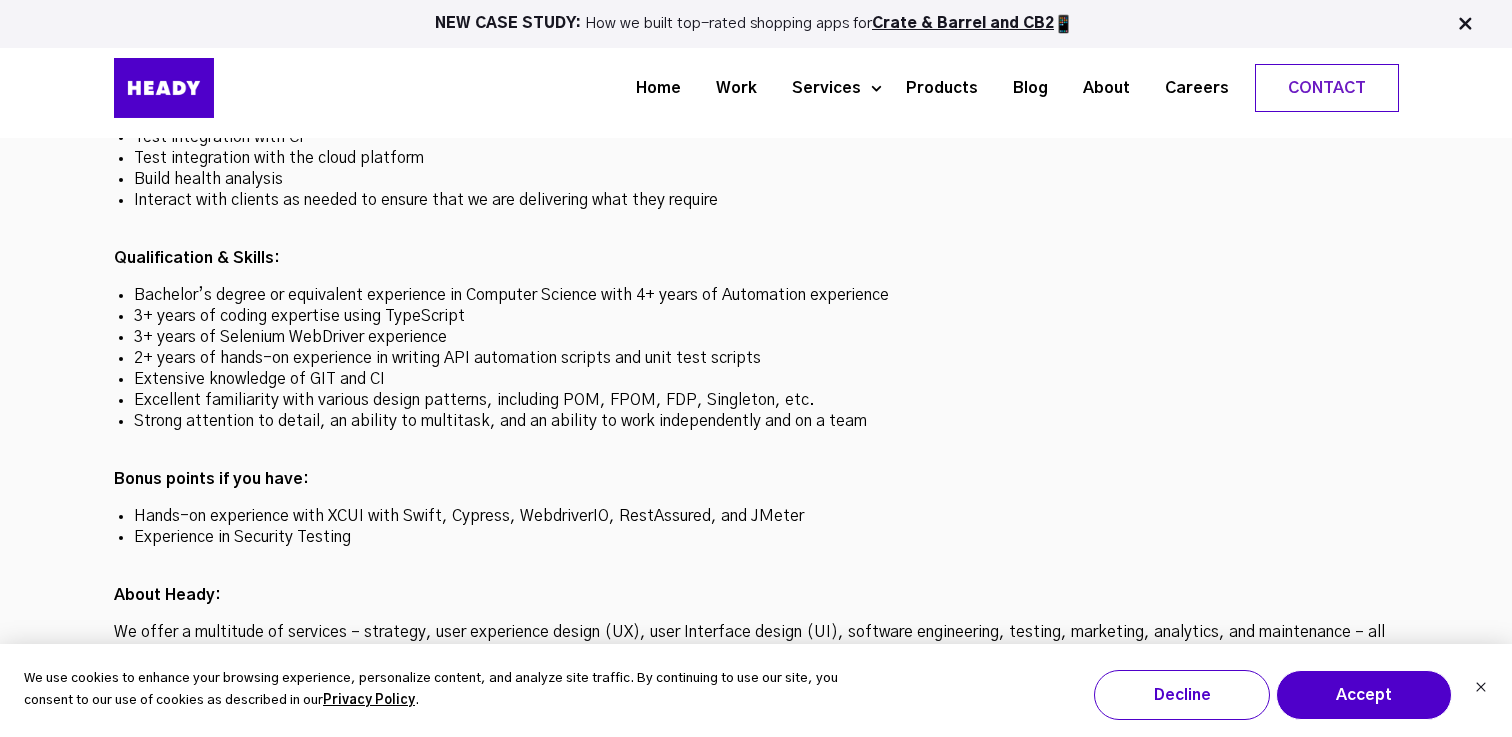 scroll, scrollTop: 5840, scrollLeft: 0, axis: vertical 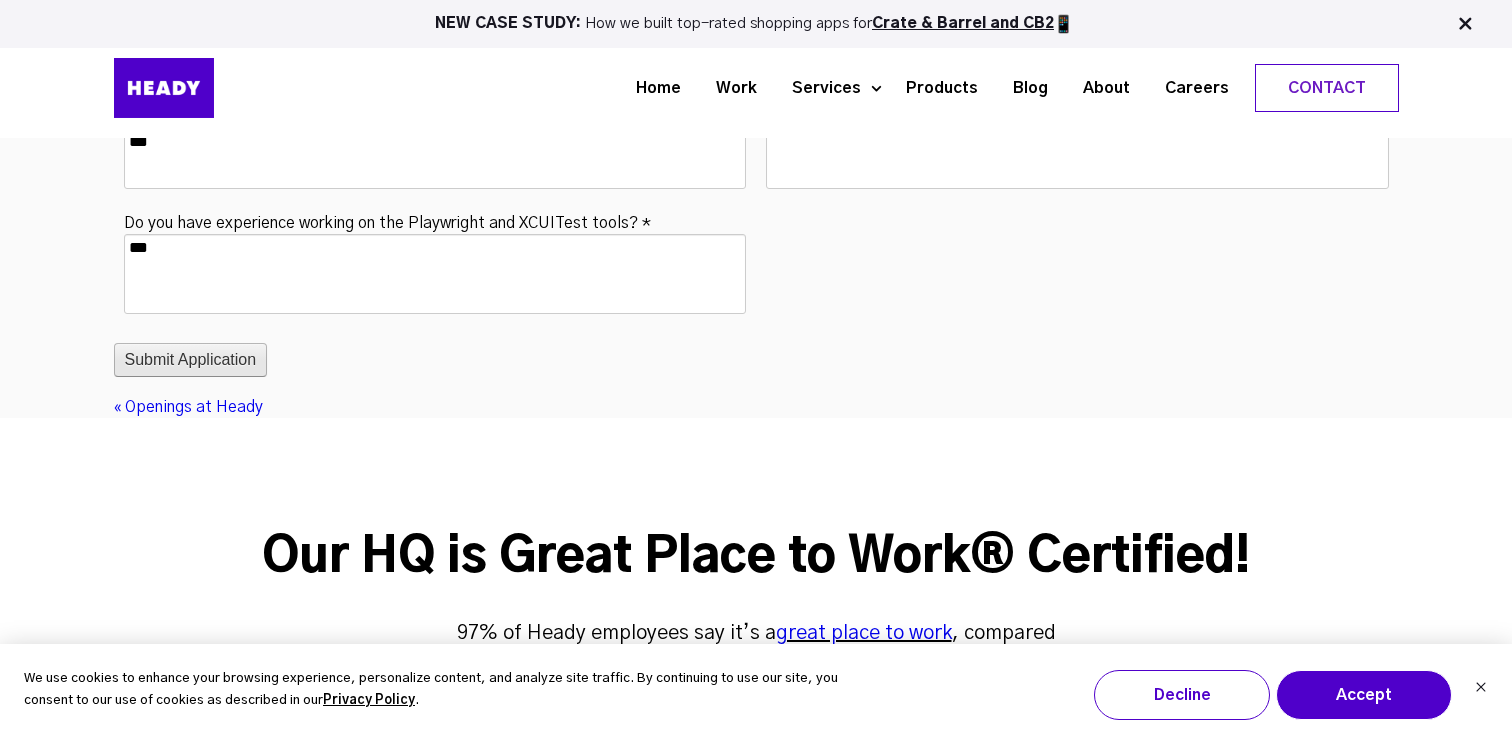 type on "***" 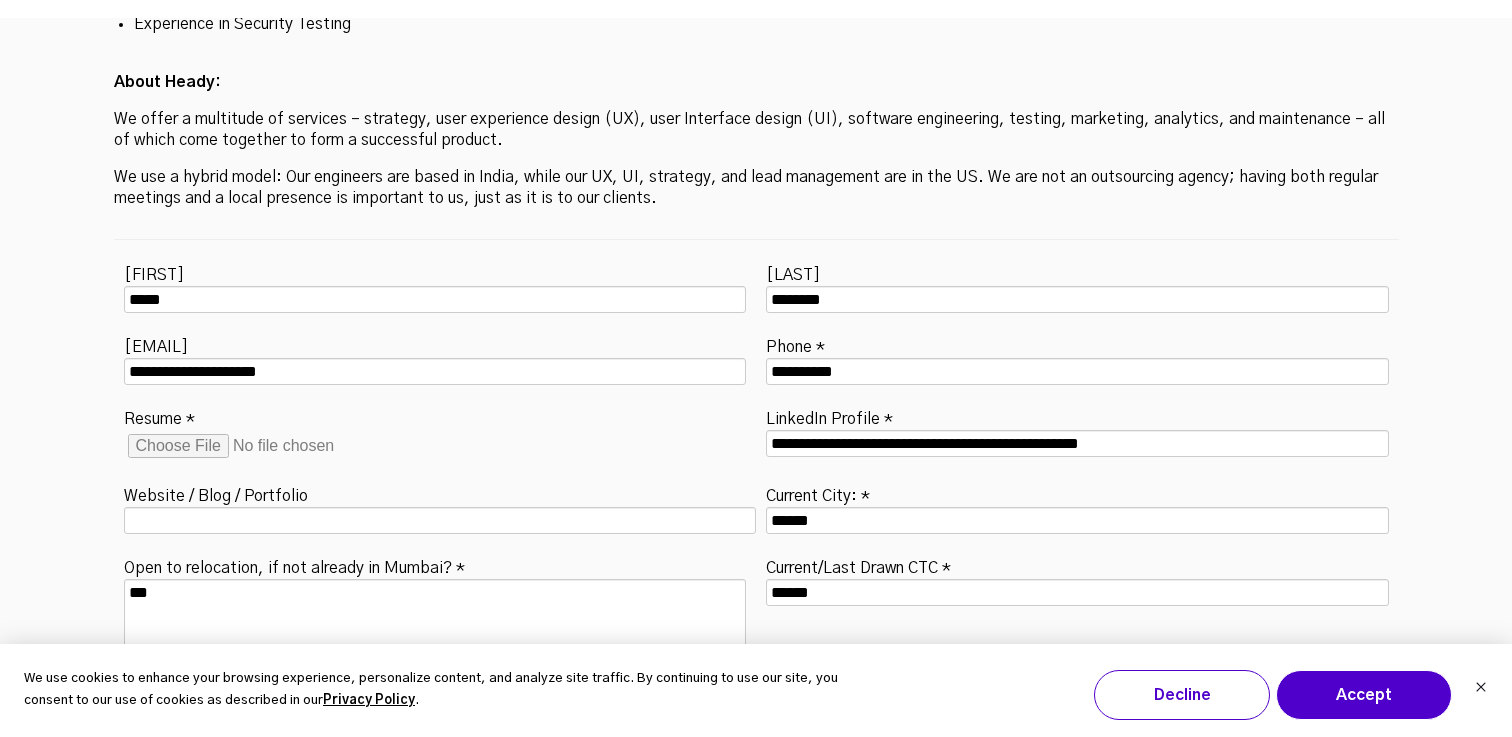 scroll, scrollTop: 6362, scrollLeft: 0, axis: vertical 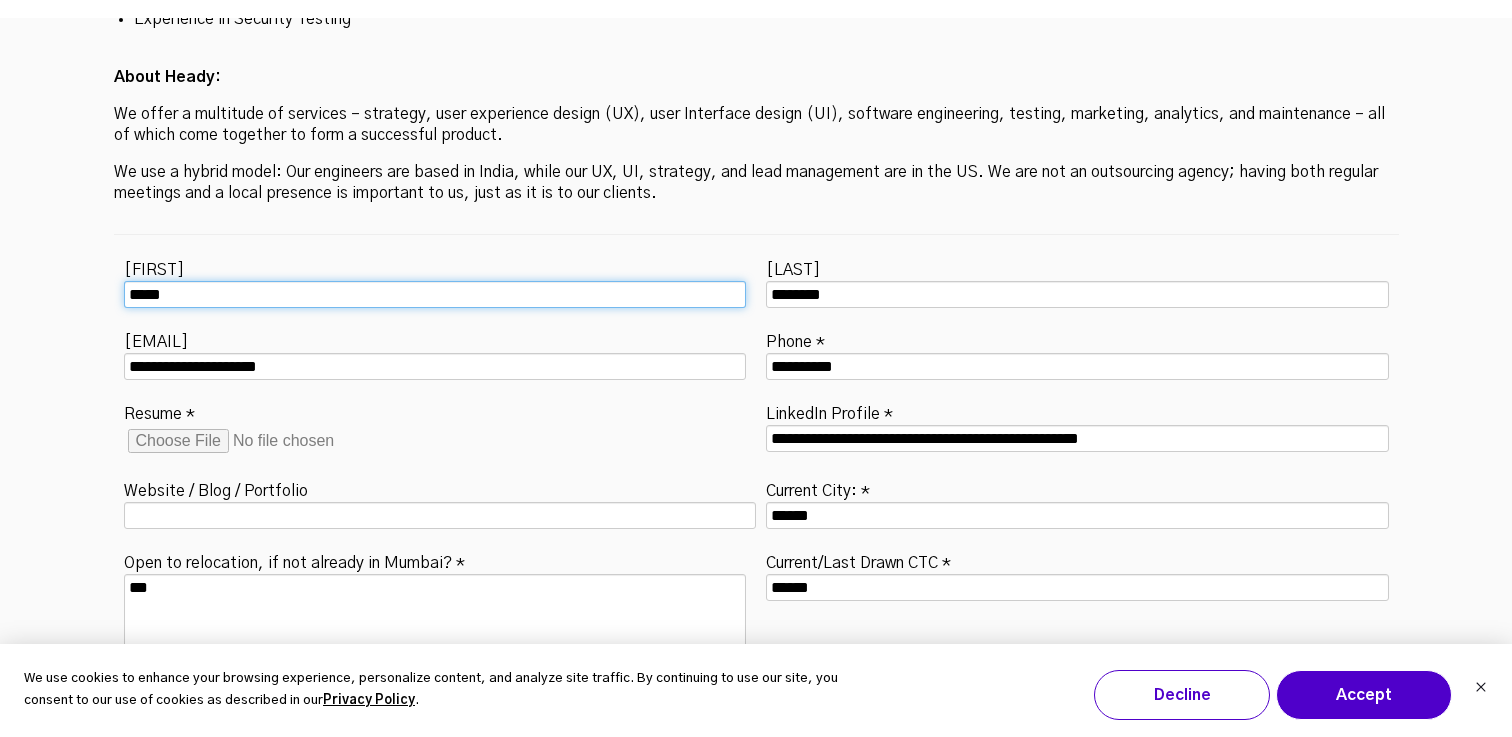 click on "*****" at bounding box center [435, 294] 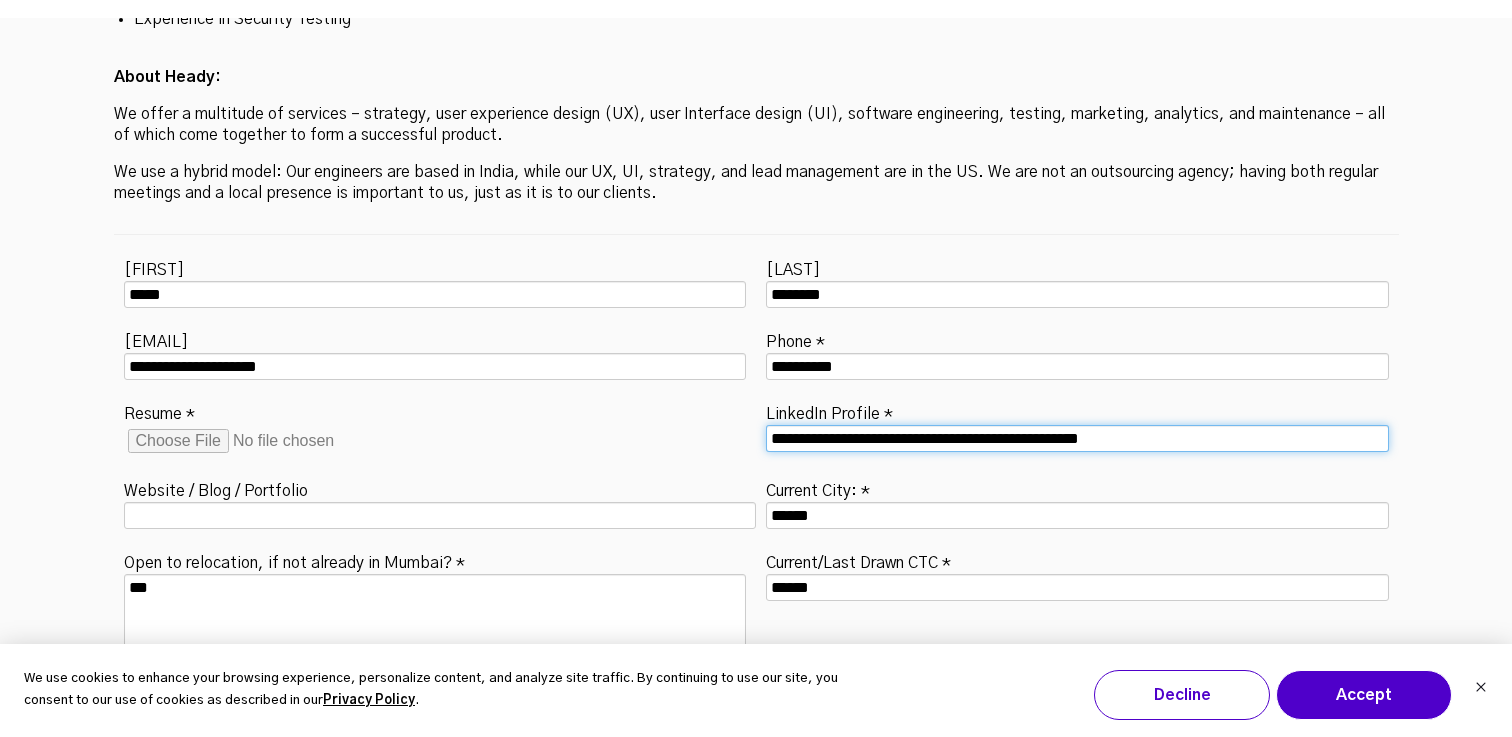 click on "**********" at bounding box center [1077, 438] 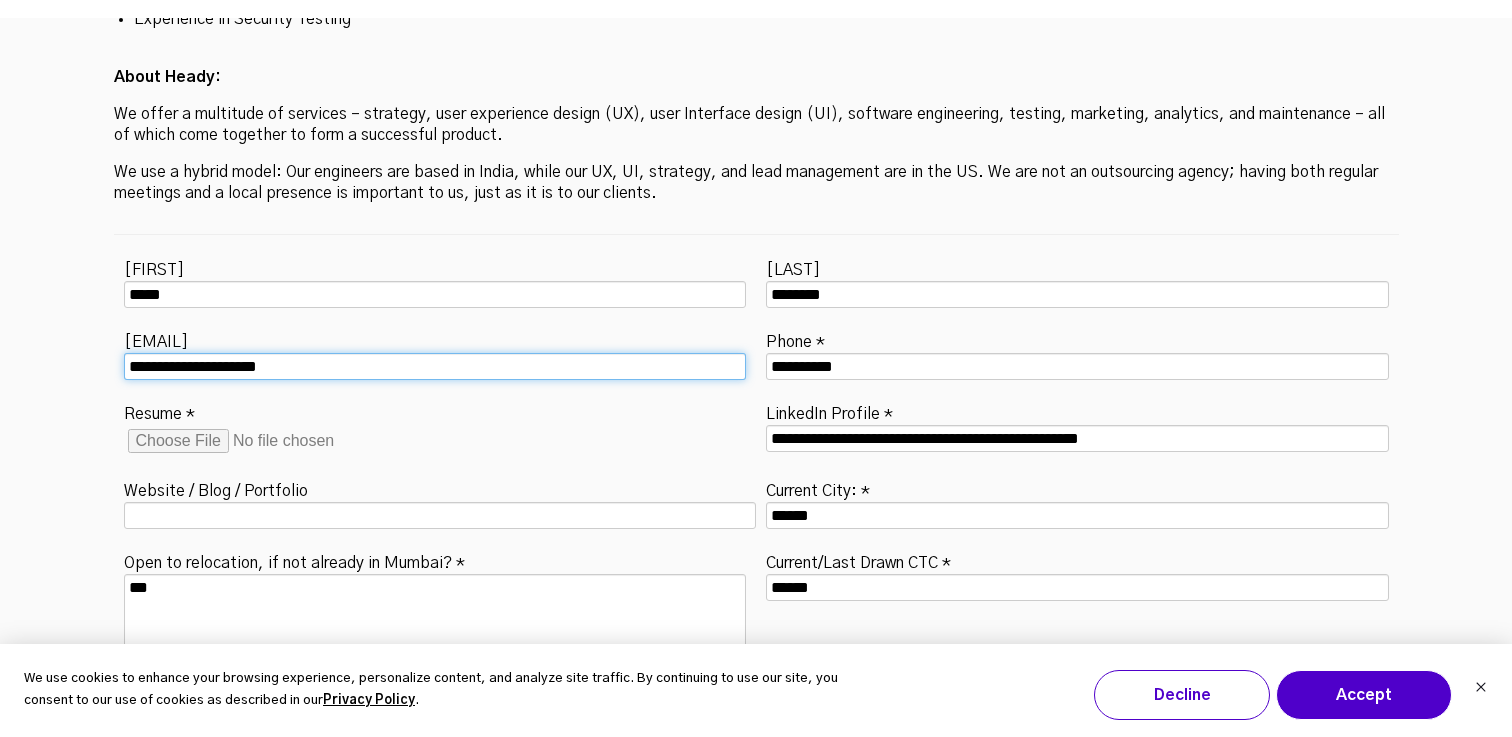 click on "**********" at bounding box center [435, 366] 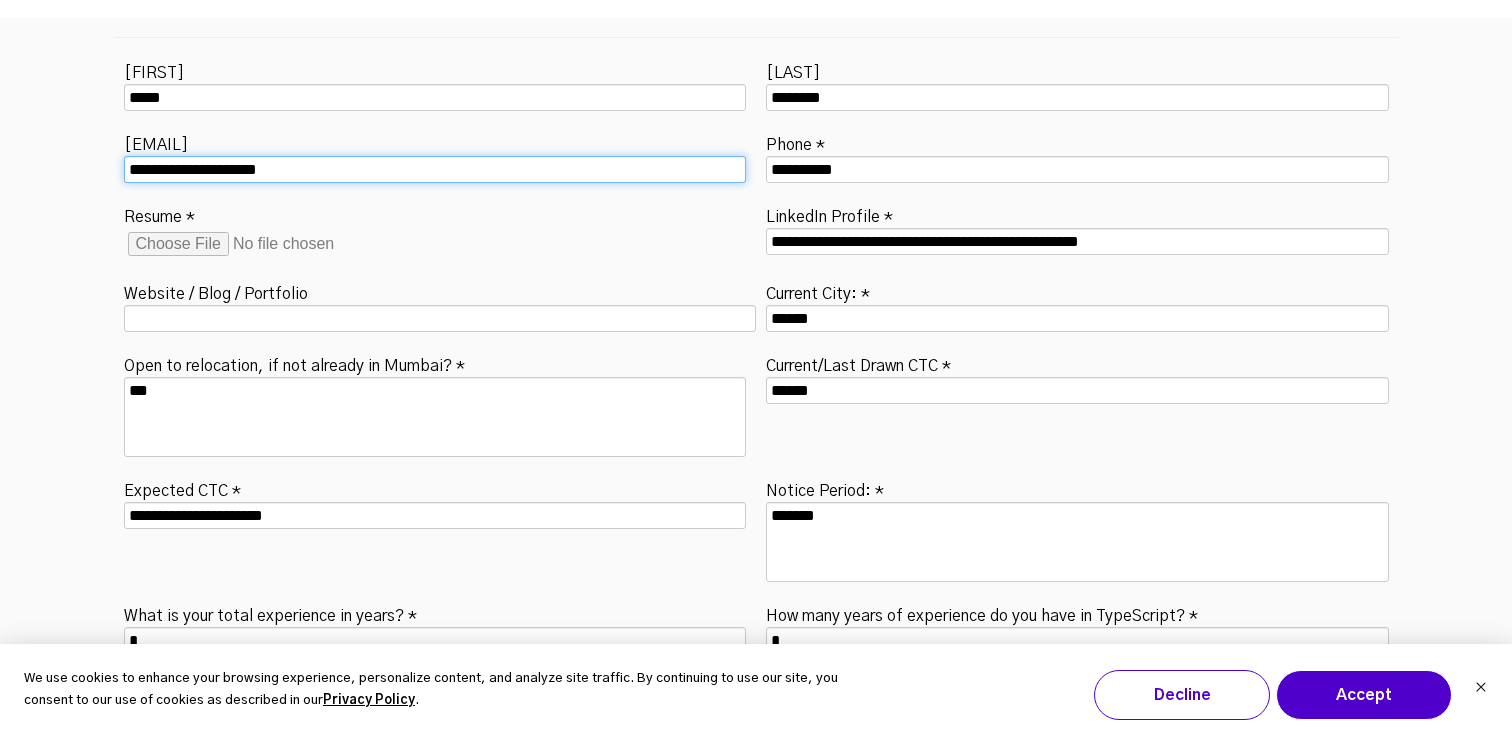 scroll, scrollTop: 6568, scrollLeft: 0, axis: vertical 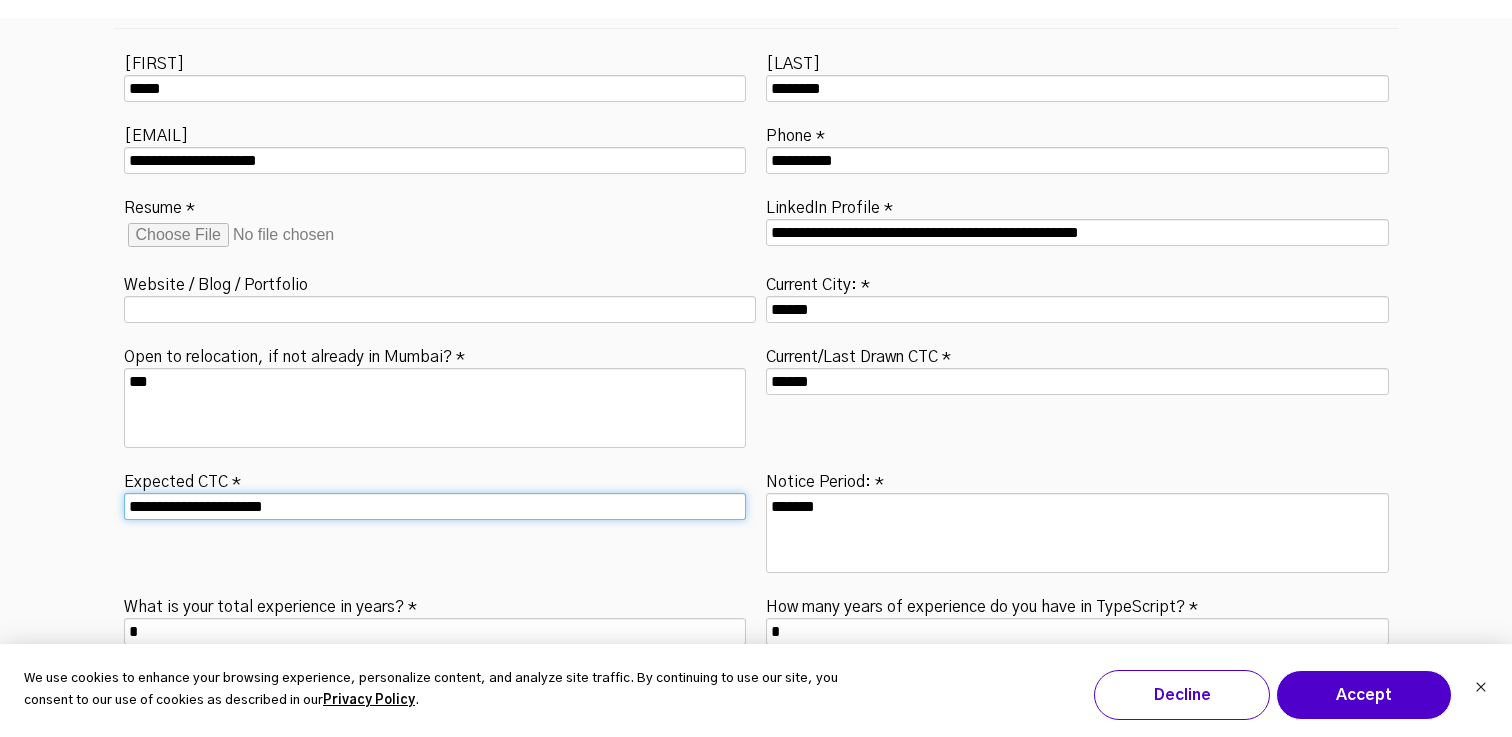 click on "**********" at bounding box center (435, 506) 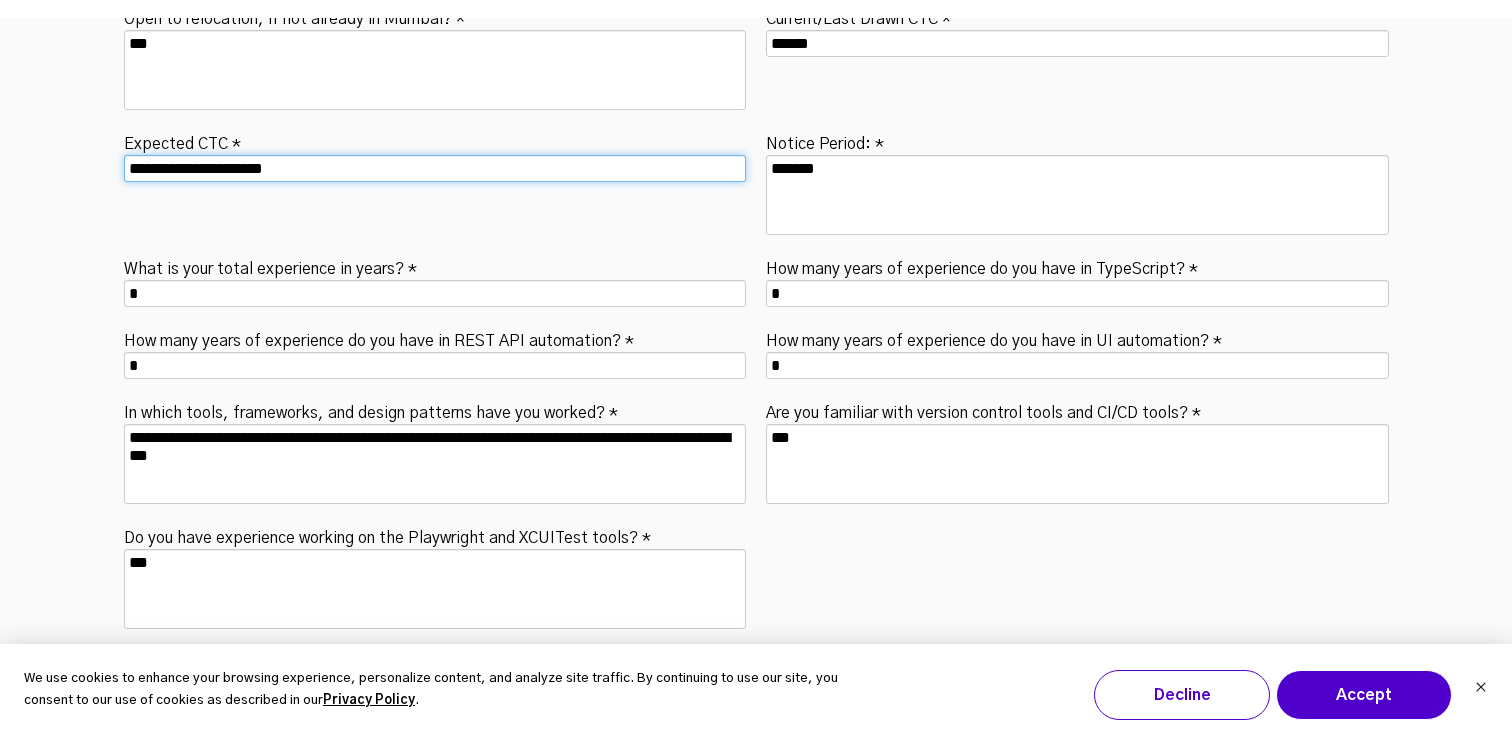 scroll, scrollTop: 6910, scrollLeft: 0, axis: vertical 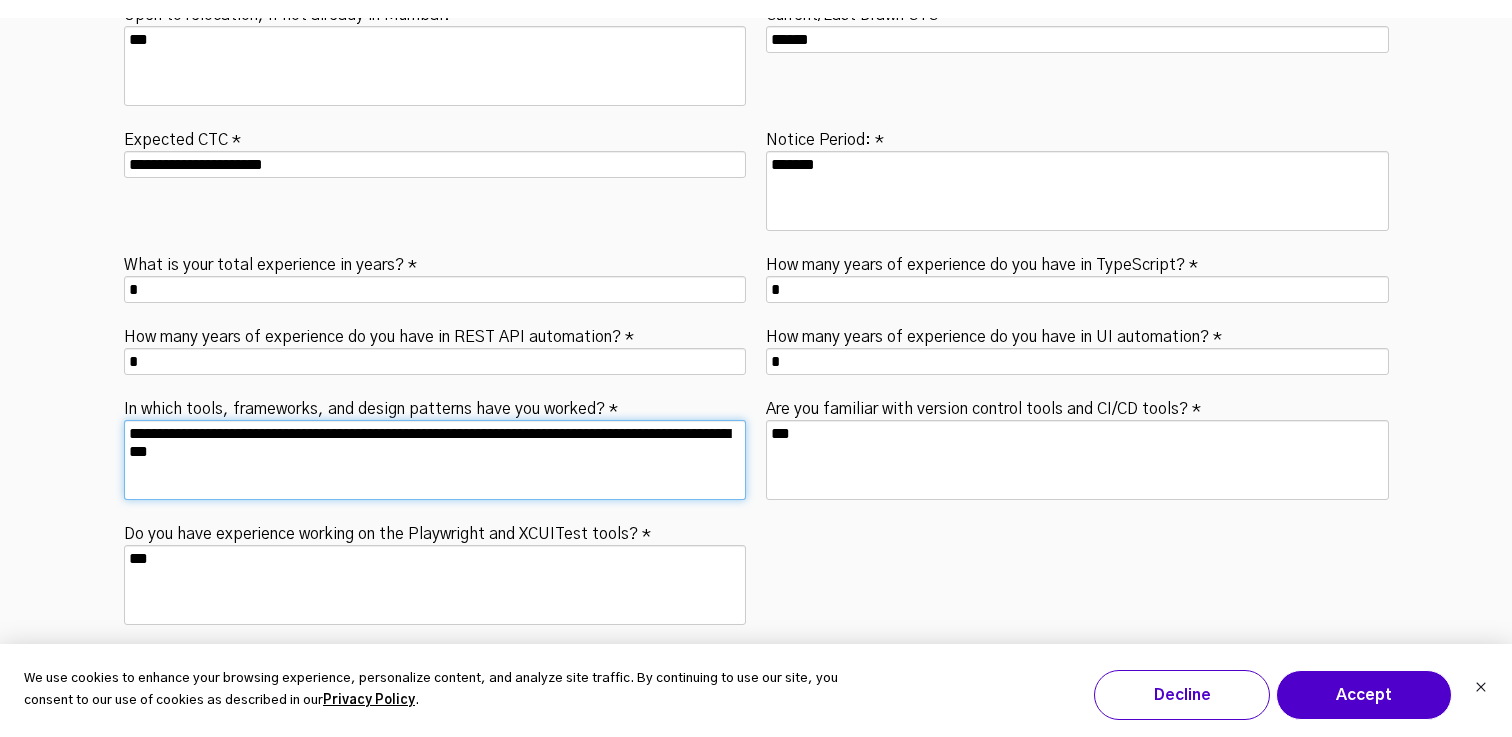 click on "**********" at bounding box center (435, 460) 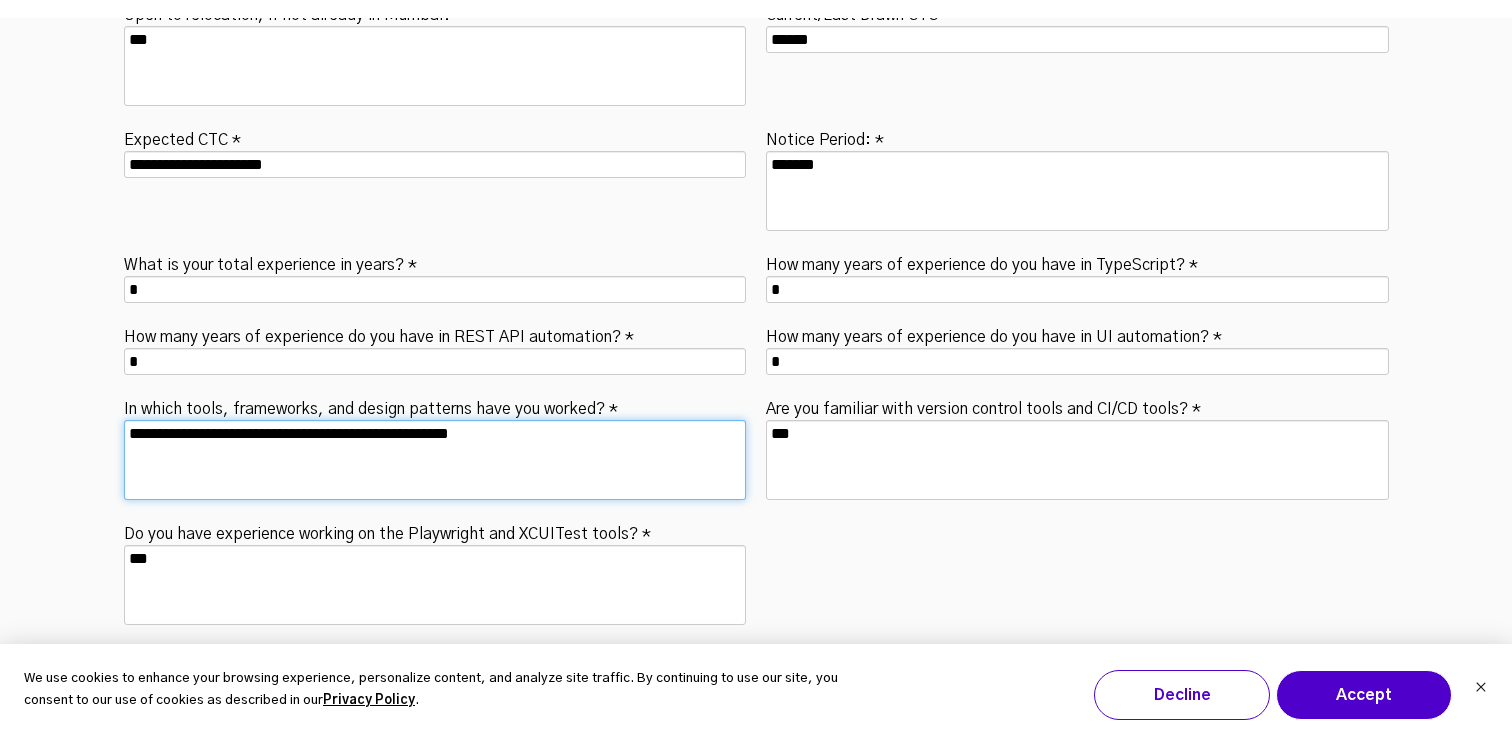 click on "**********" at bounding box center [435, 460] 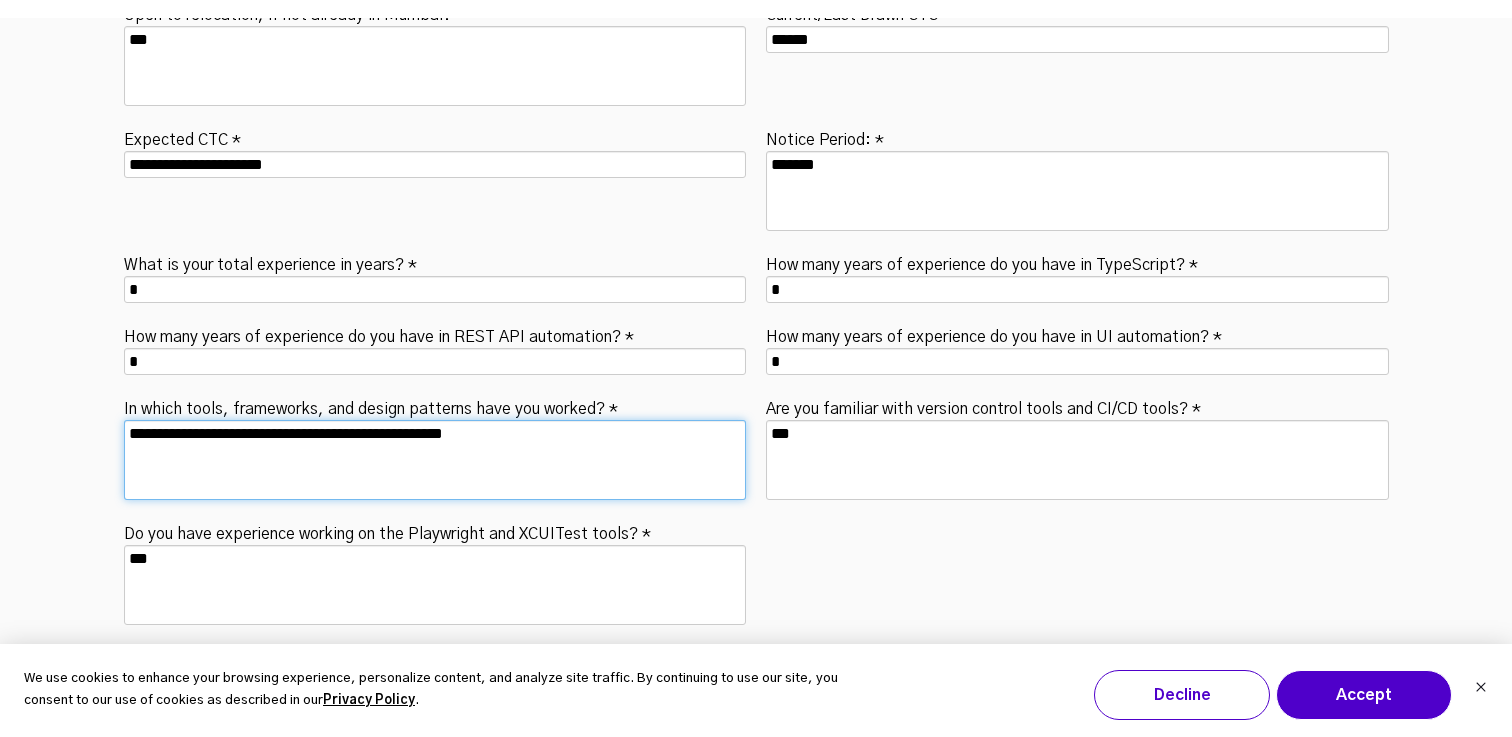 click on "**********" at bounding box center [435, 460] 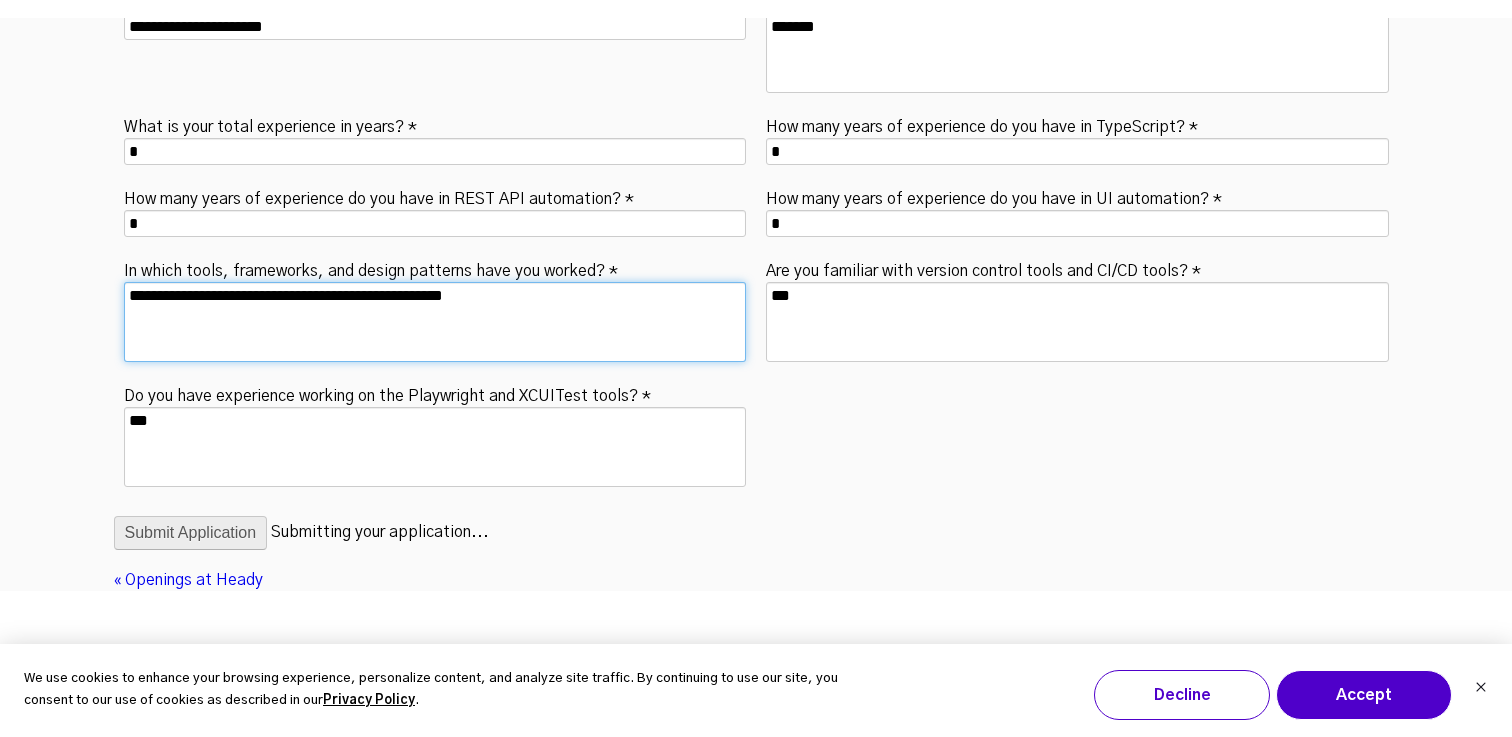 scroll, scrollTop: 7055, scrollLeft: 0, axis: vertical 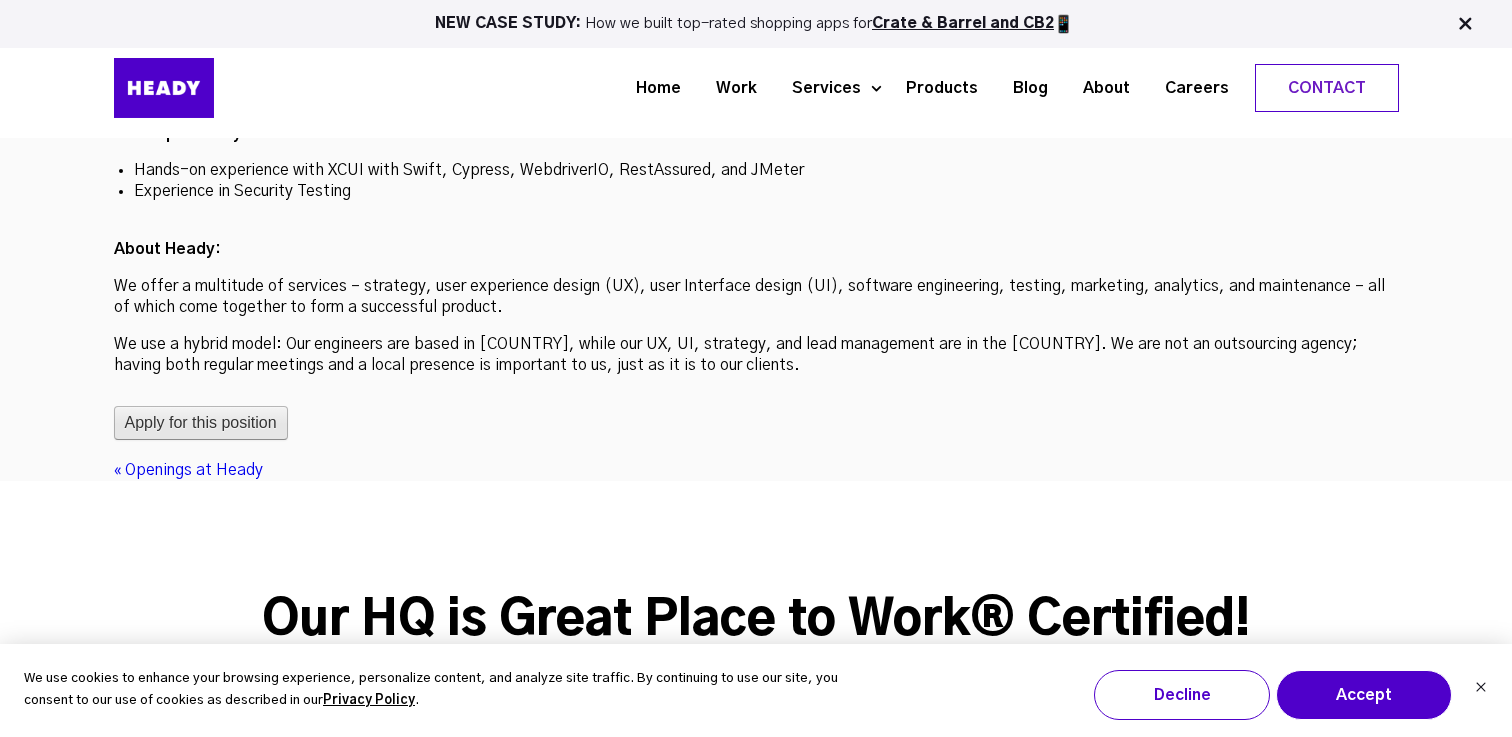 click on "Apply for this position" at bounding box center [201, 423] 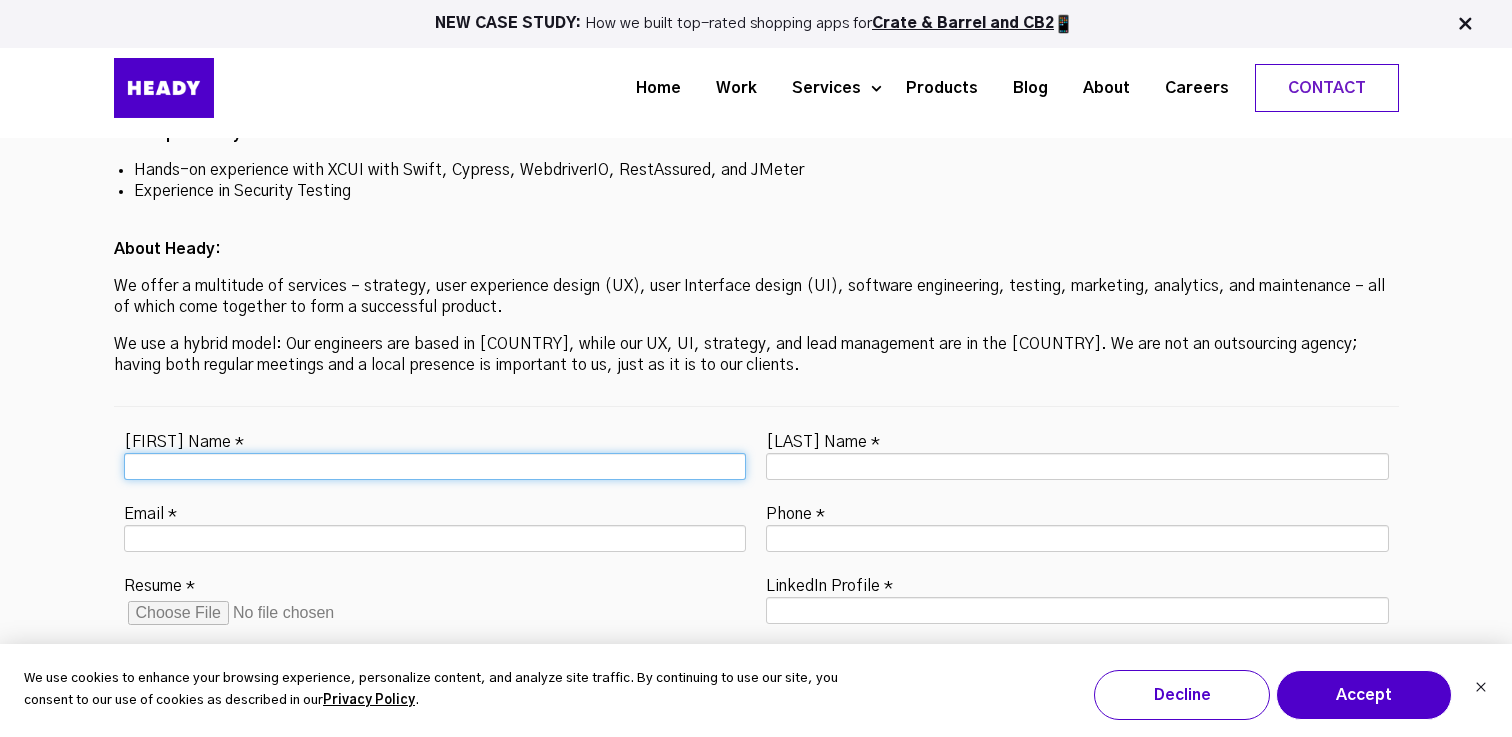 click on "[FIRST] Name *" at bounding box center (435, 466) 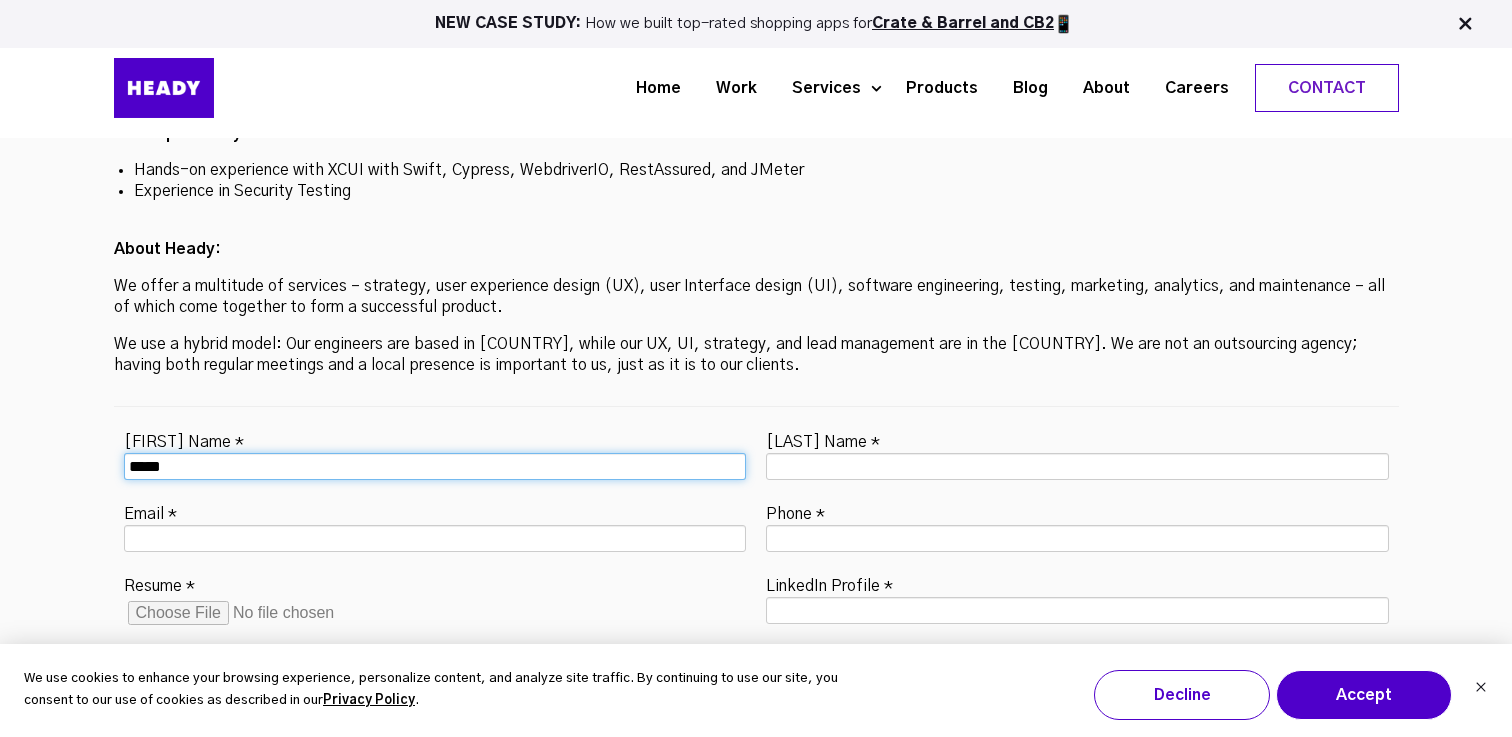 type on "*****" 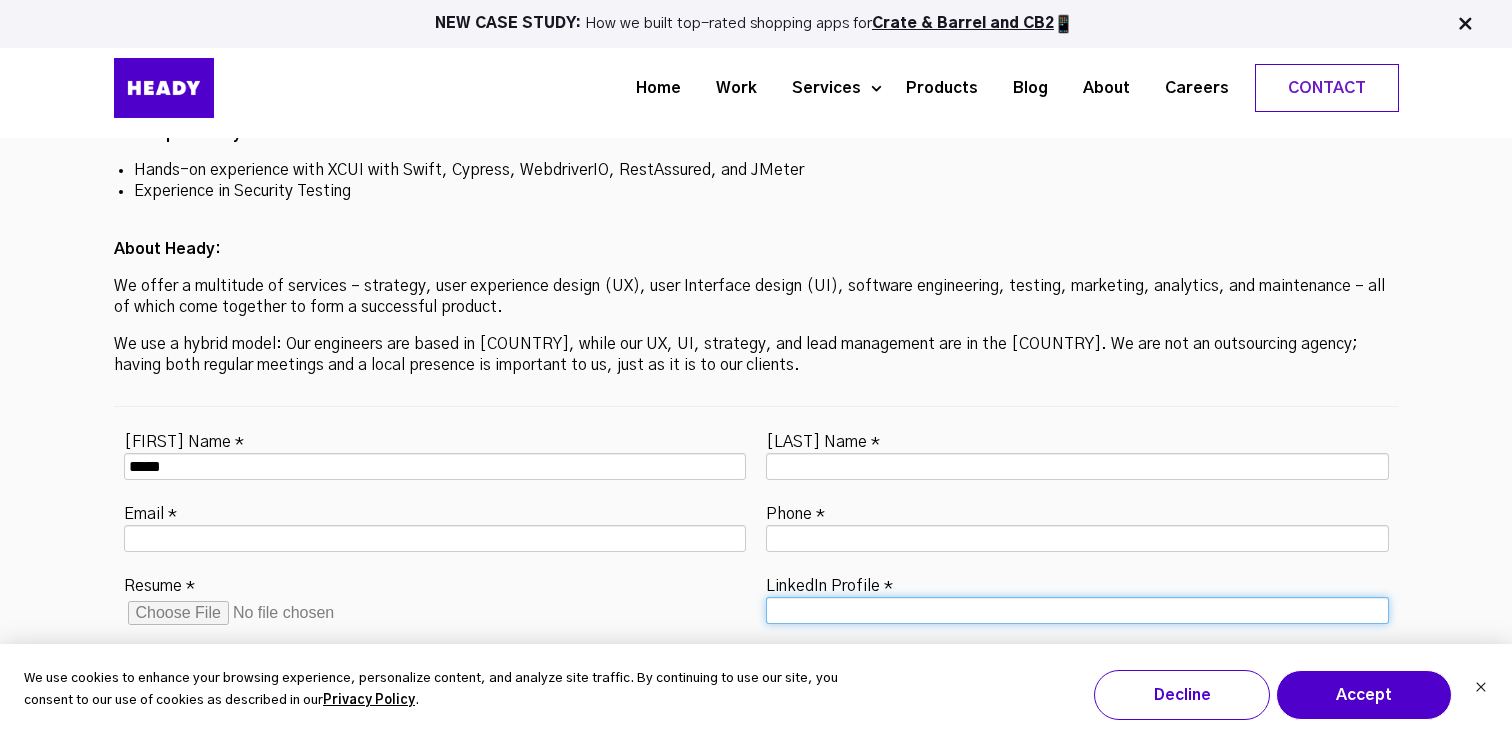 click on "LinkedIn Profile *" at bounding box center [1077, 610] 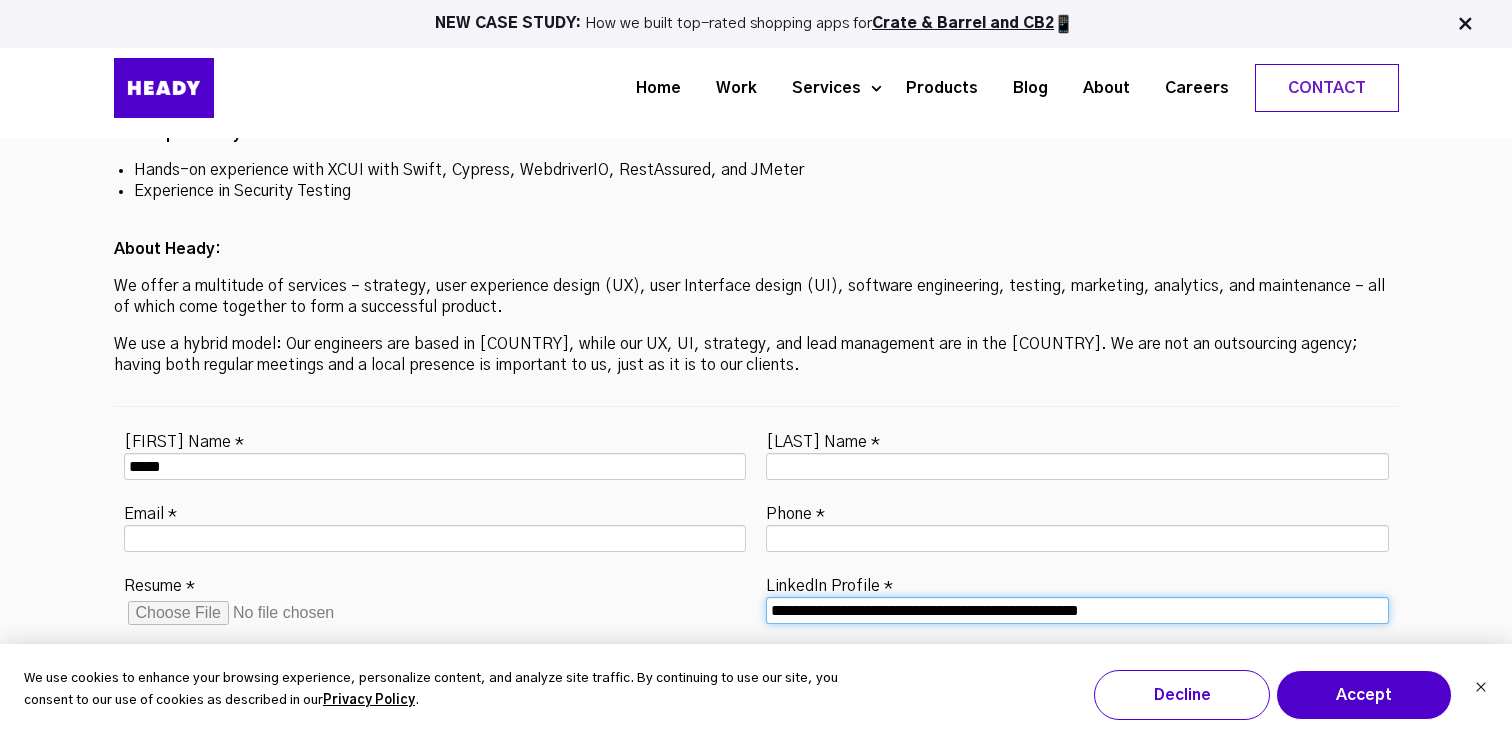 type on "**********" 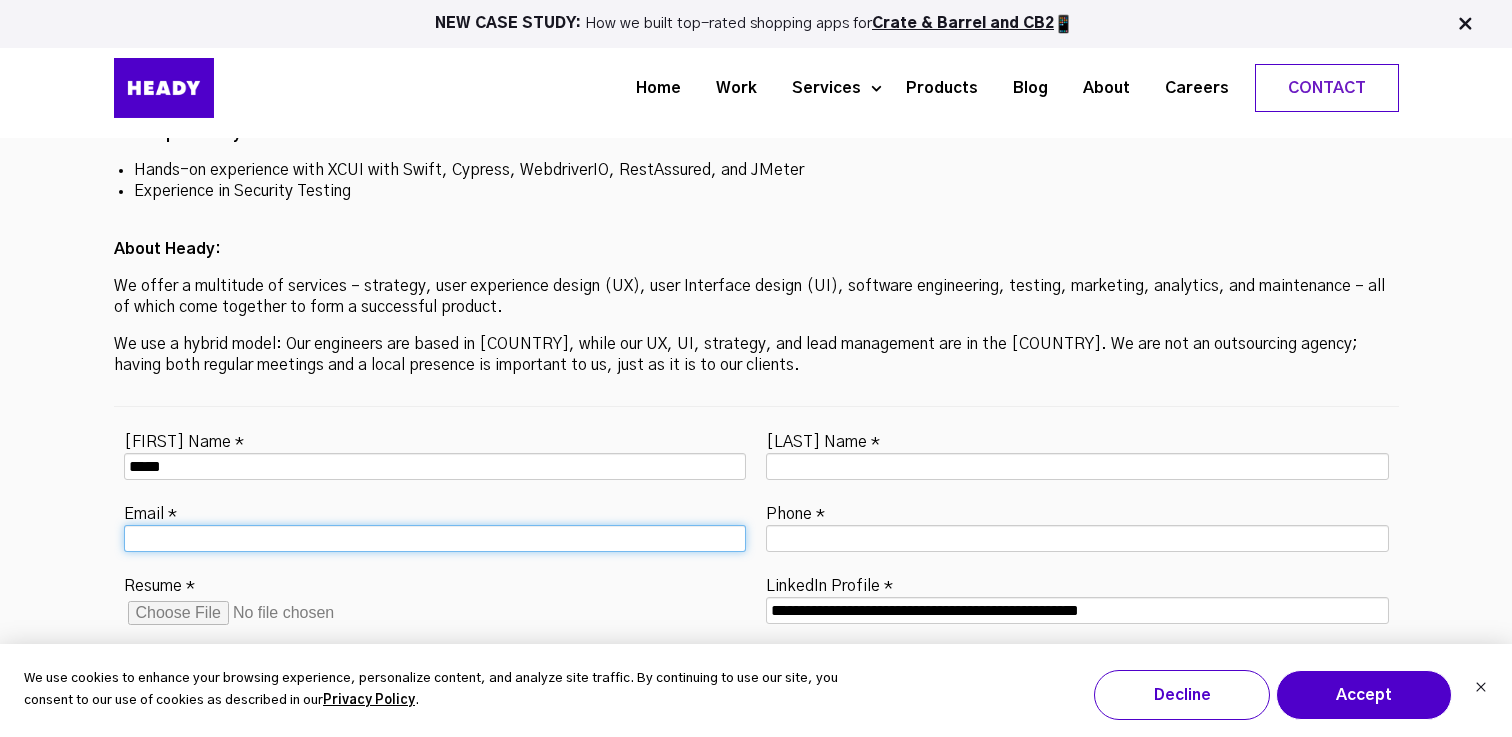 click on "Email *" at bounding box center [435, 538] 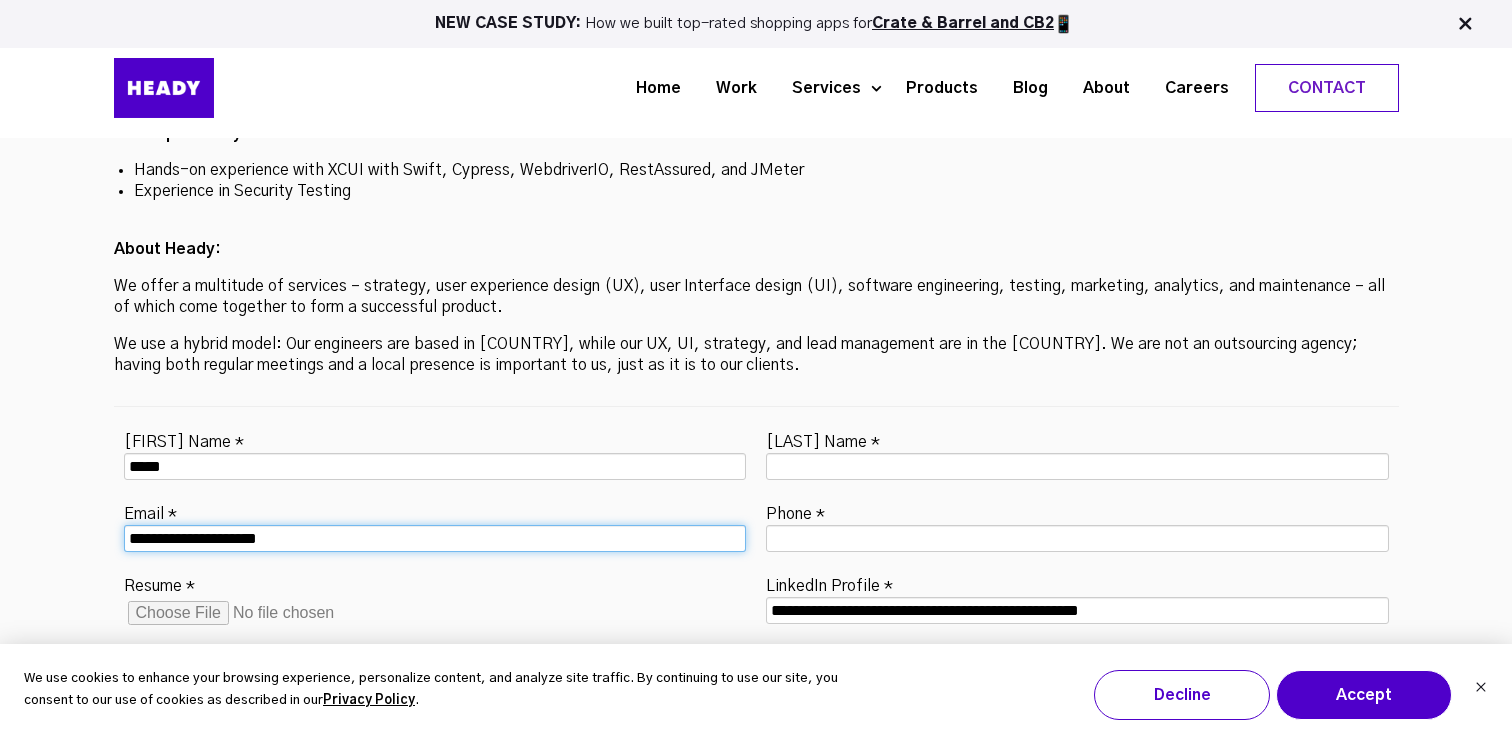 type on "**********" 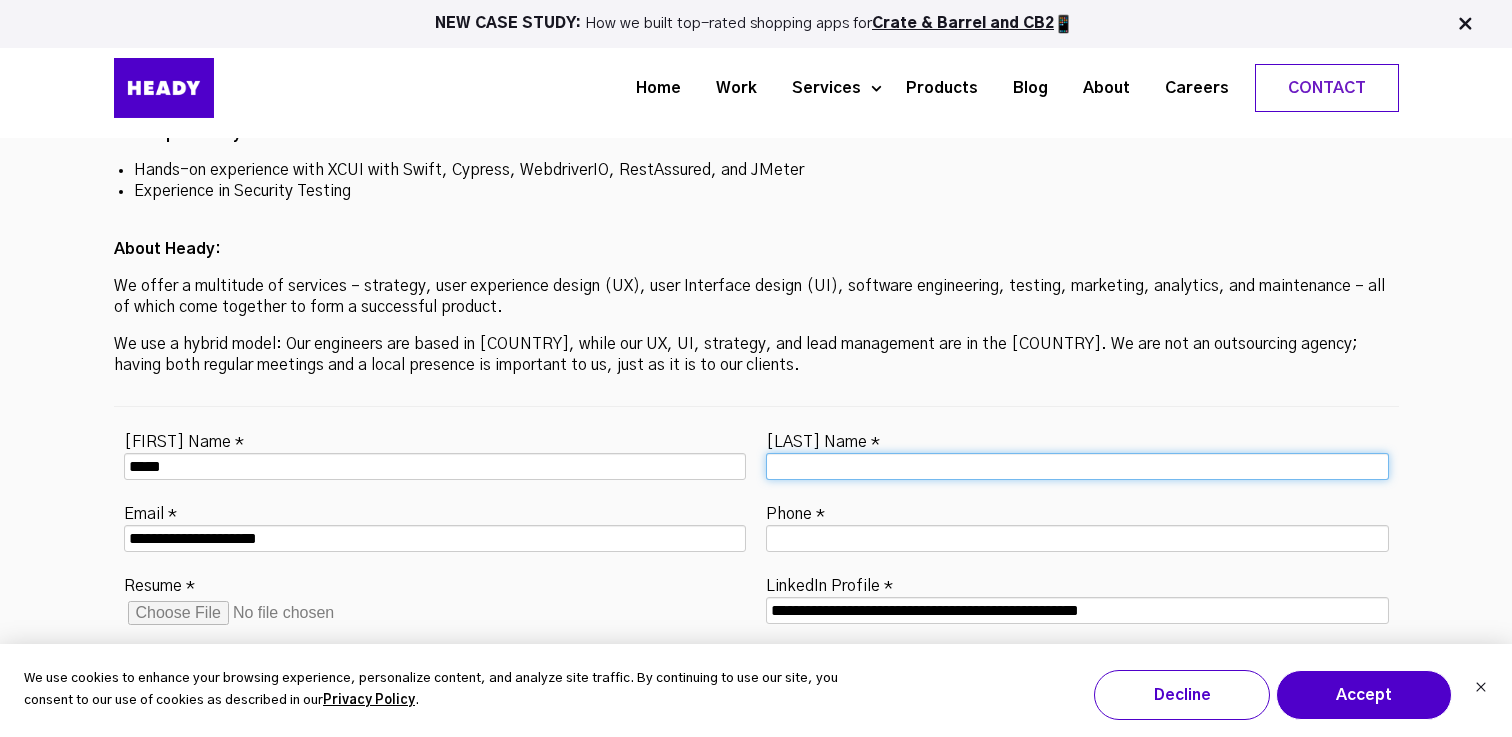 click on "[LAST] Name *" at bounding box center (1077, 466) 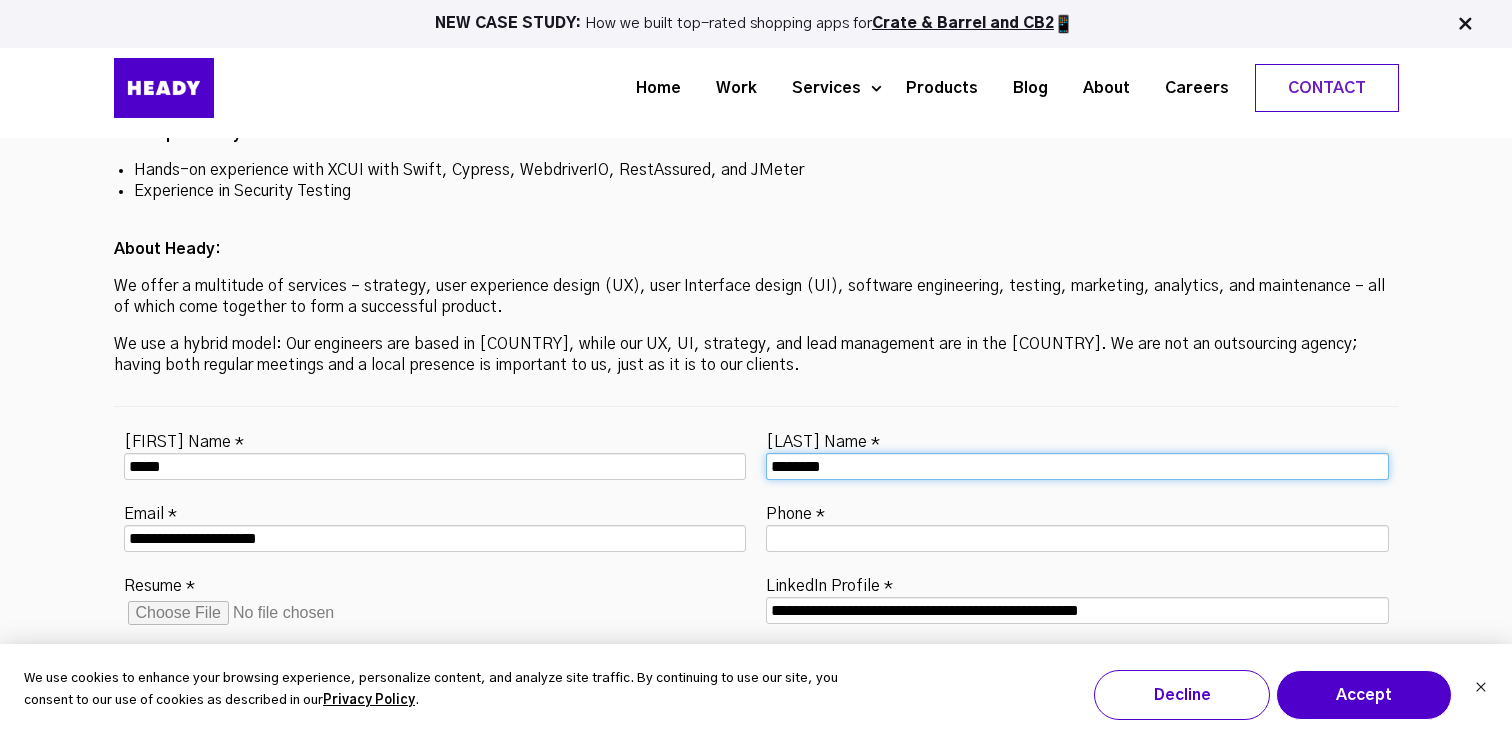 type on "********" 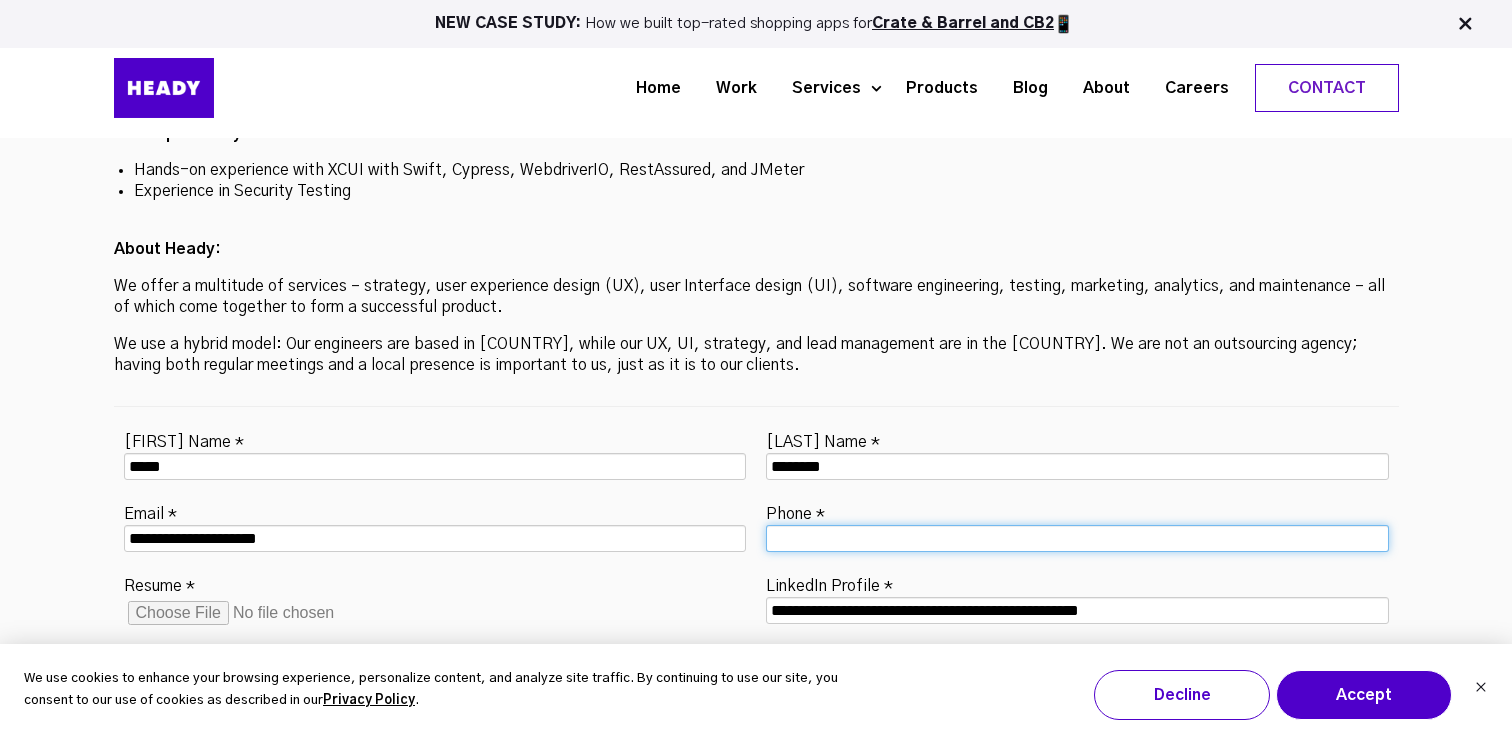 click on "Phone *" at bounding box center [1077, 538] 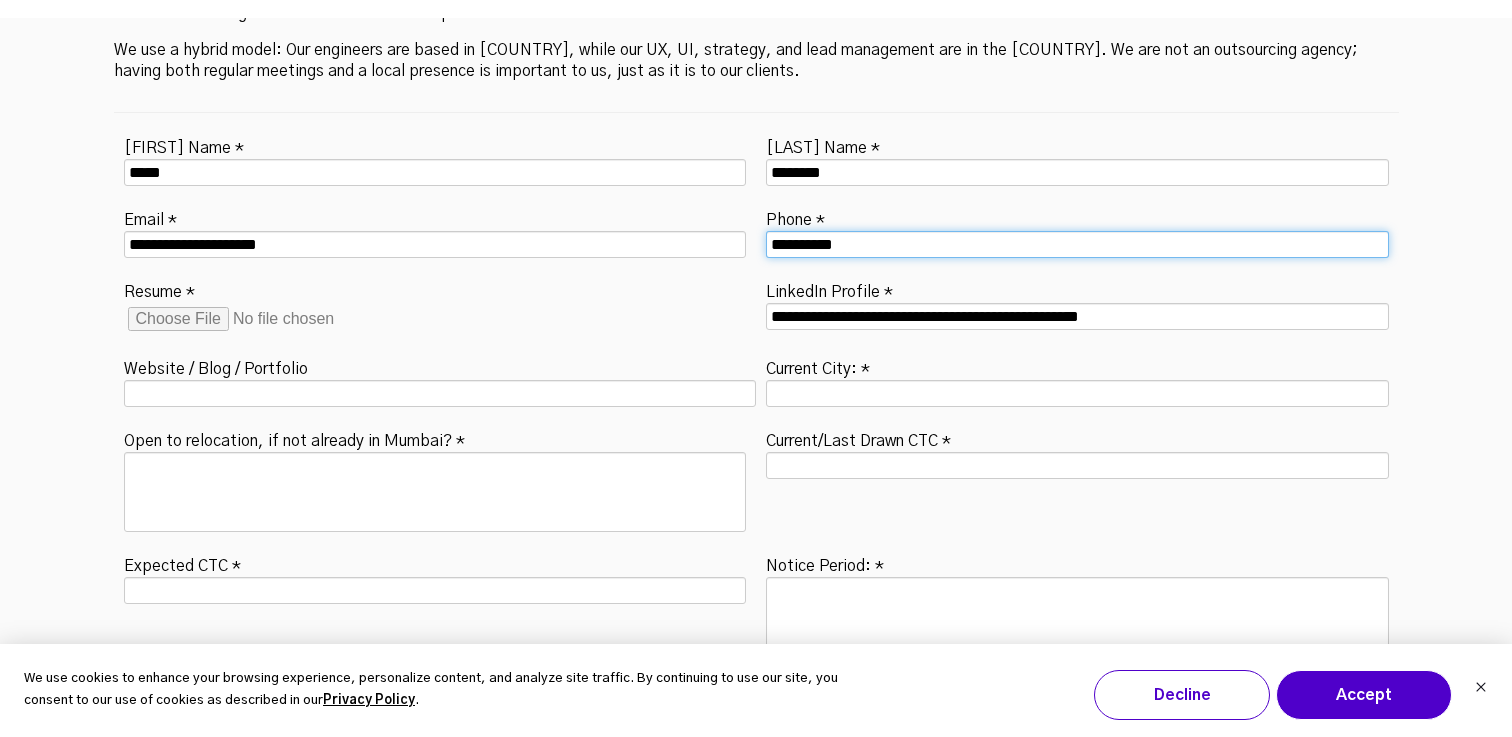 scroll, scrollTop: 6494, scrollLeft: 0, axis: vertical 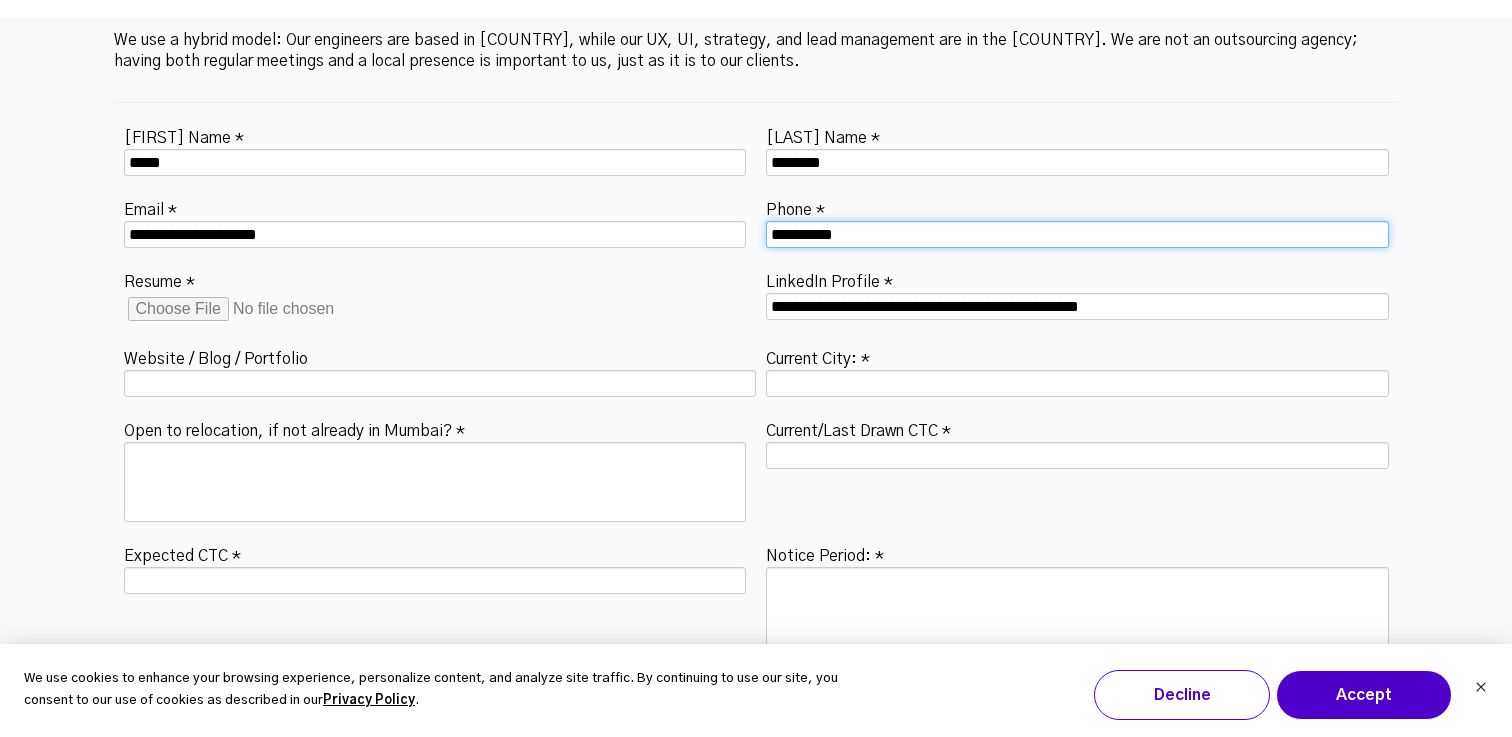 type on "**********" 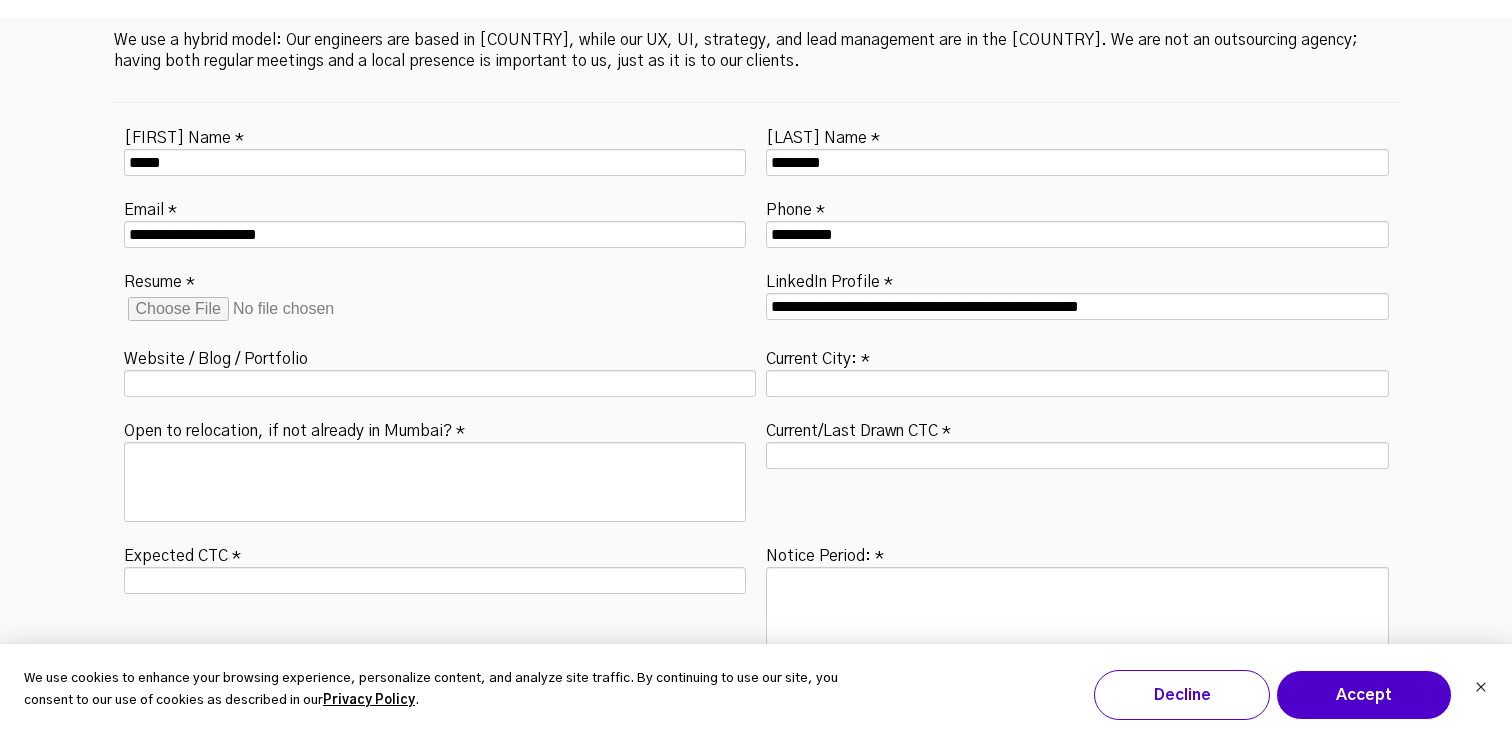 click on "Resume *" at bounding box center (279, 309) 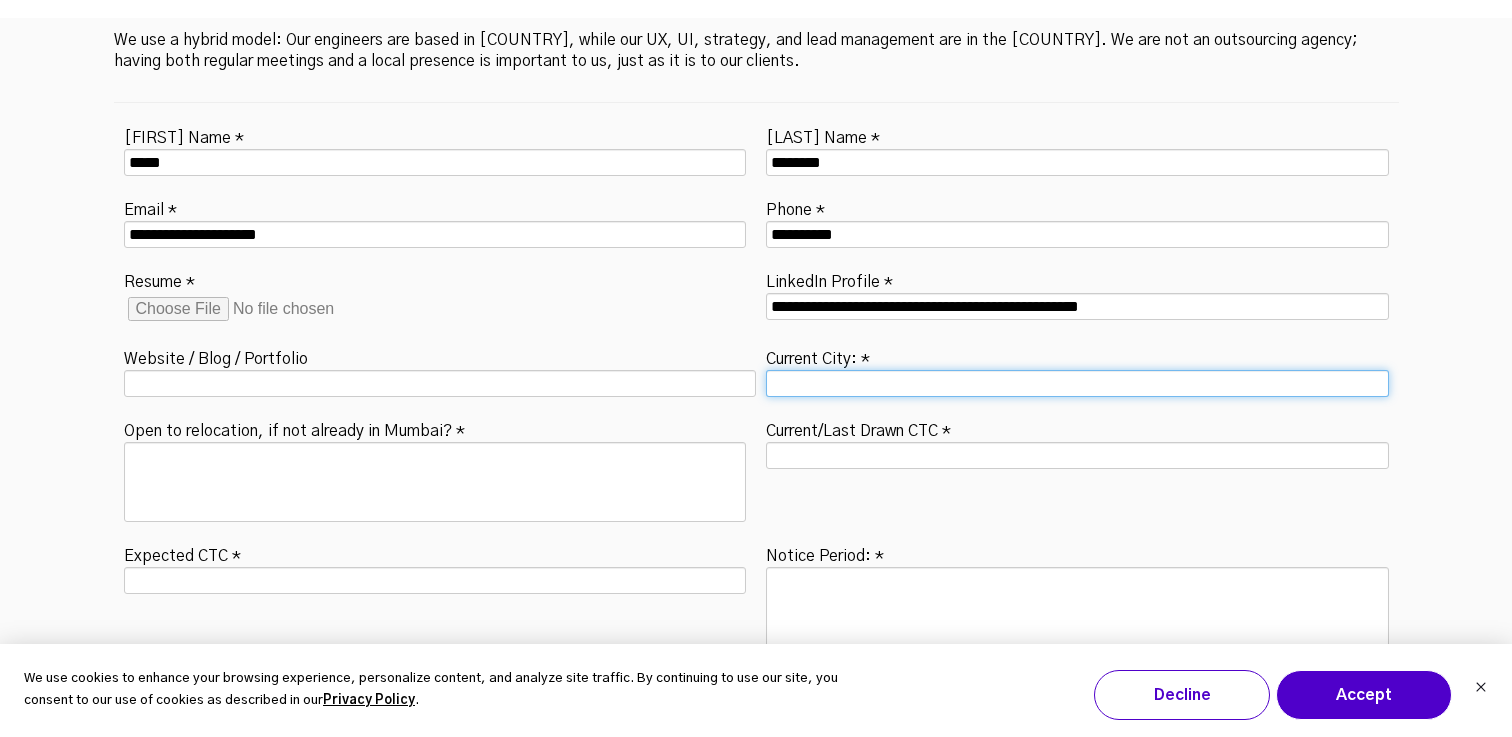 click on "Current City: *" at bounding box center (1077, 383) 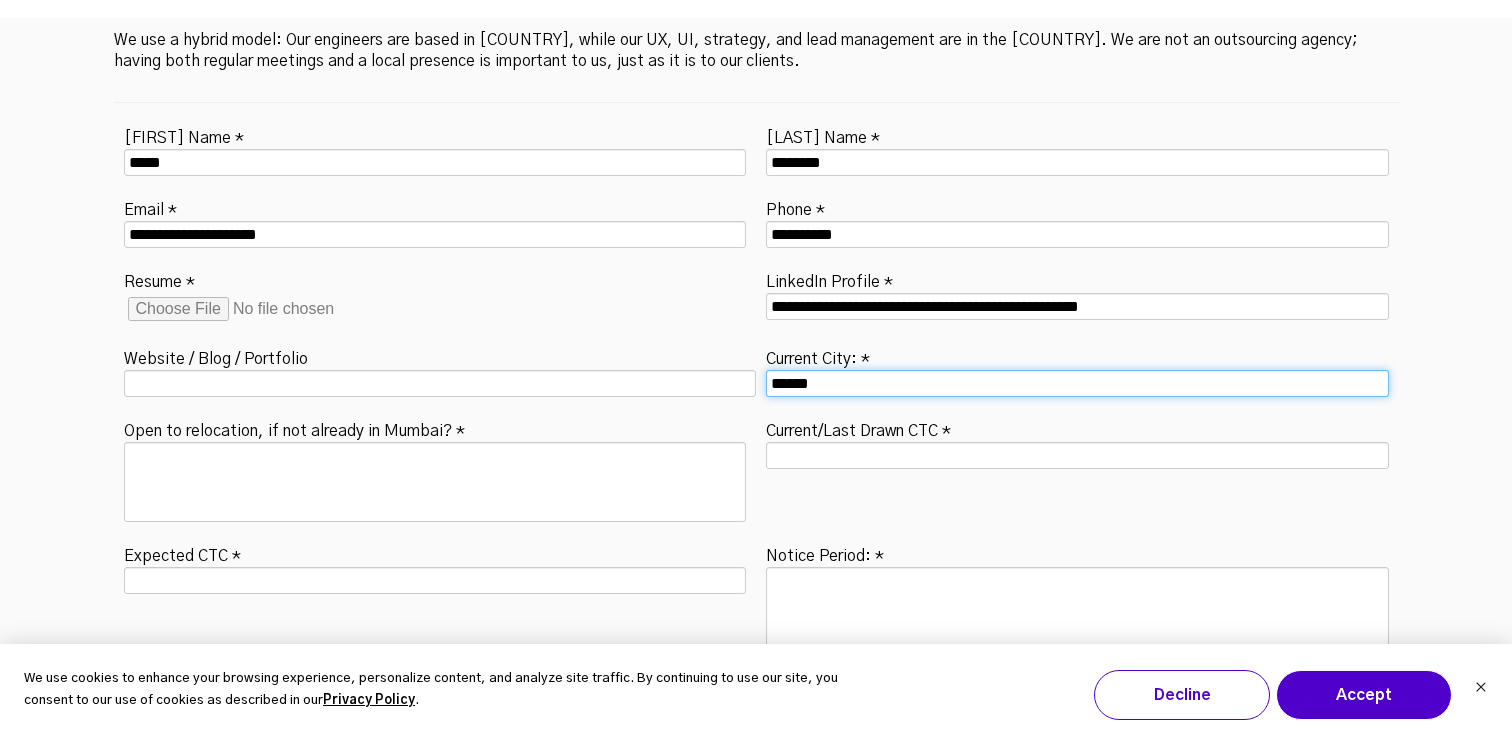 type on "******" 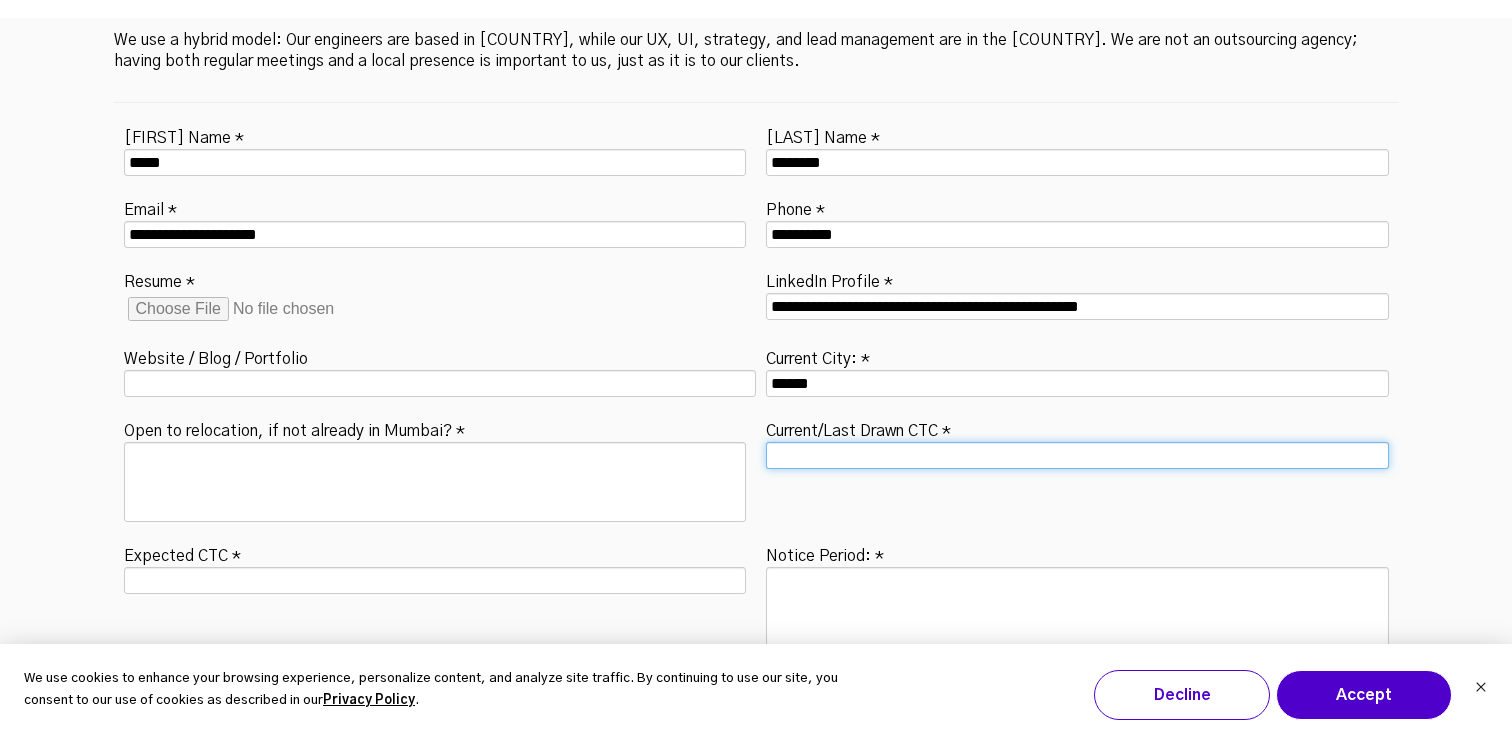 click on "Current/Last Drawn CTC *" at bounding box center [1077, 455] 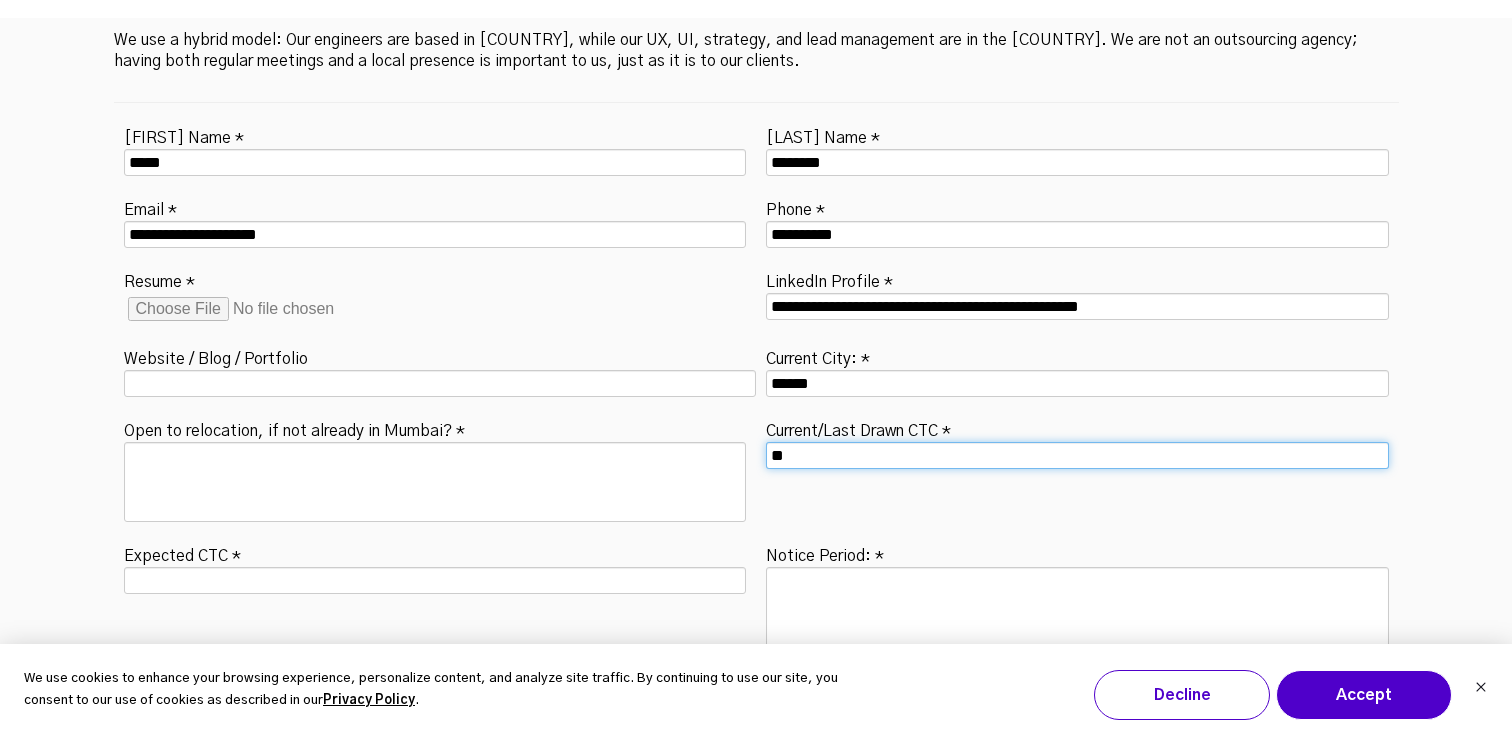 type on "**" 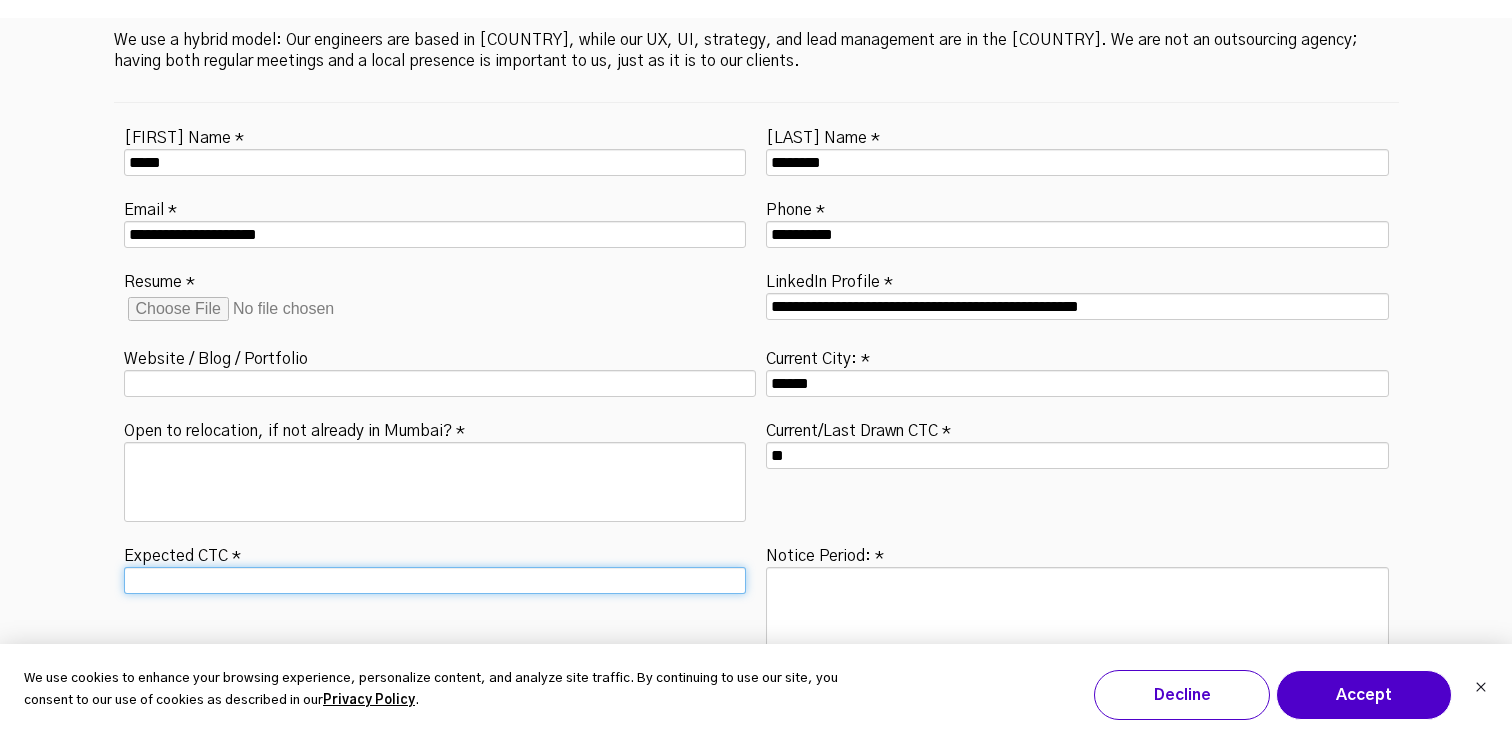 click on "Expected CTC *" at bounding box center (435, 580) 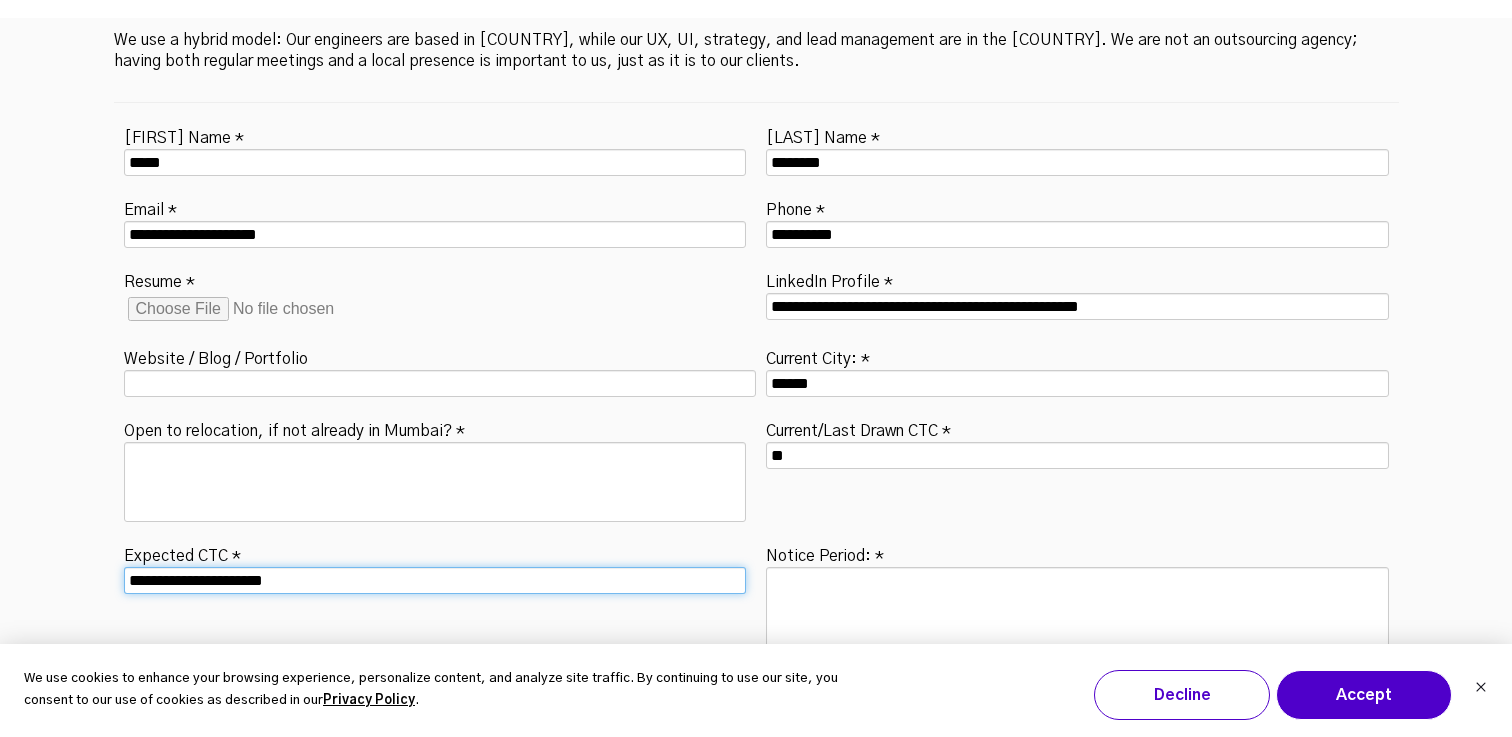 drag, startPoint x: 140, startPoint y: 556, endPoint x: 449, endPoint y: 553, distance: 309.01456 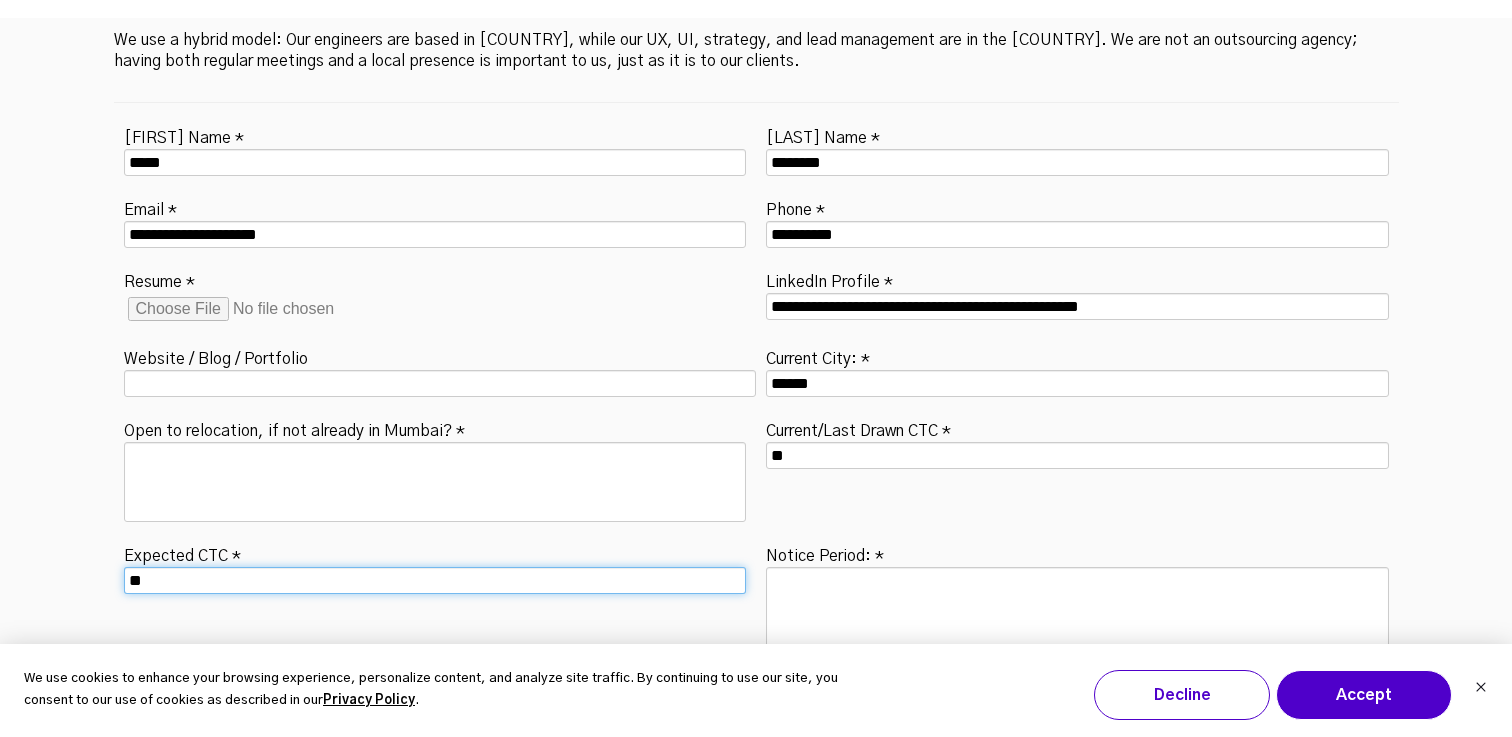 type on "**" 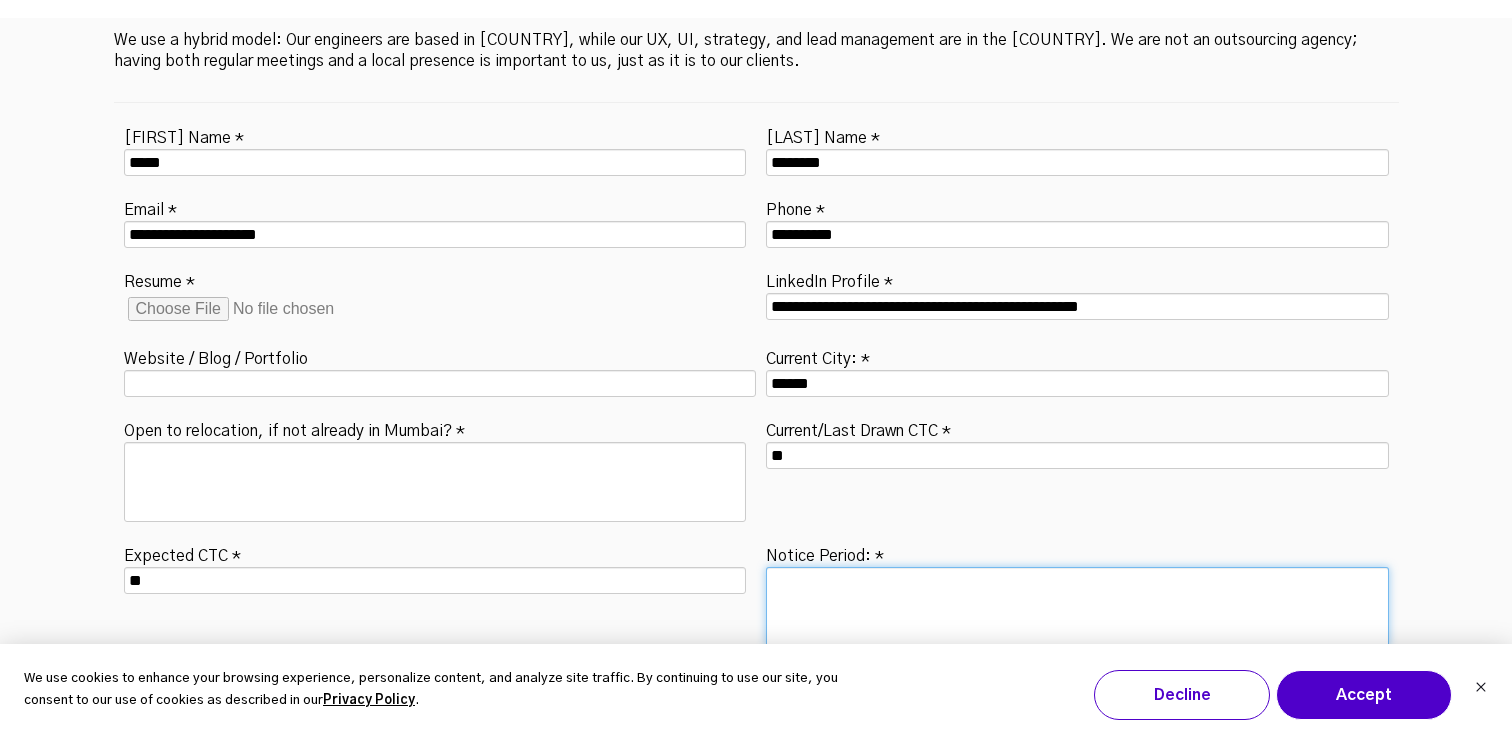 click on "Notice Period: *" at bounding box center (1077, 607) 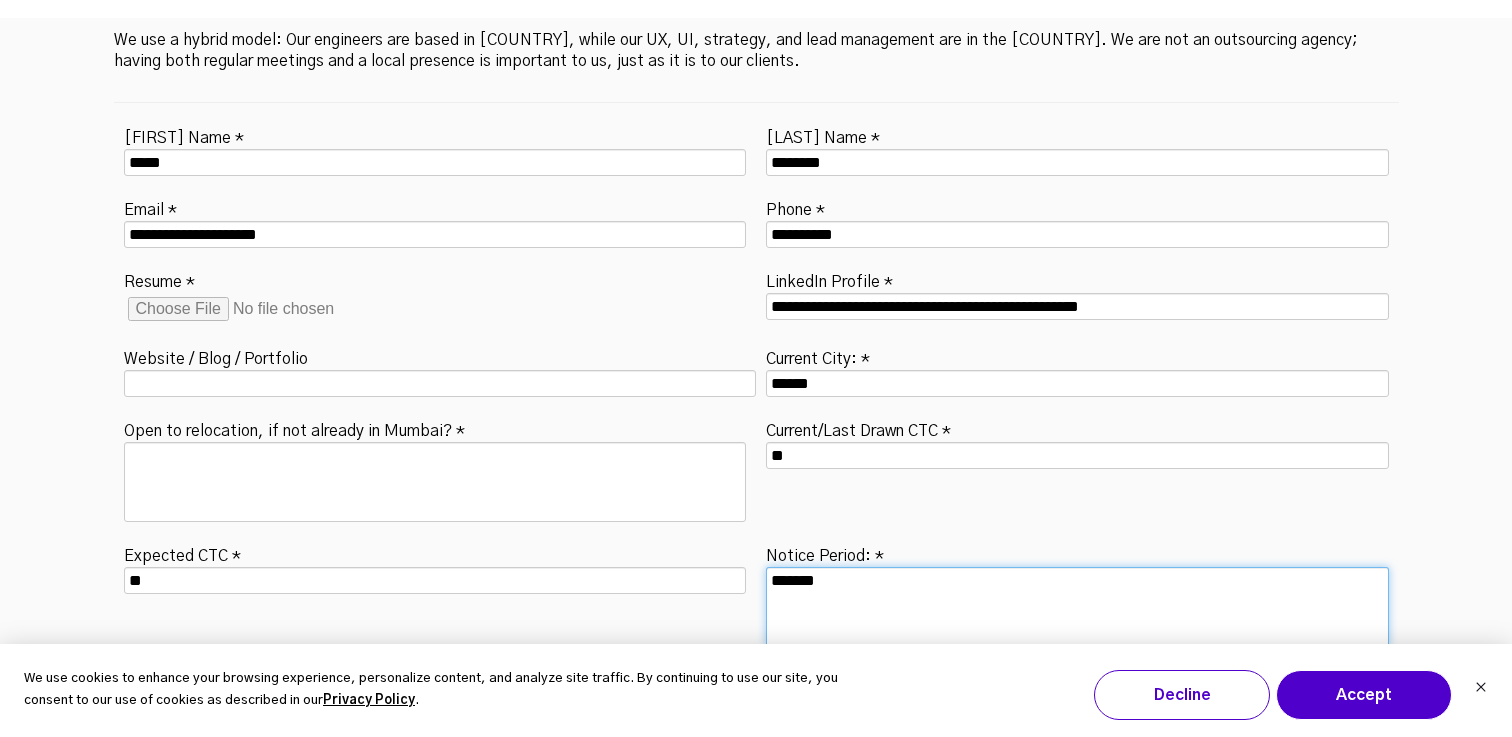 type on "*******" 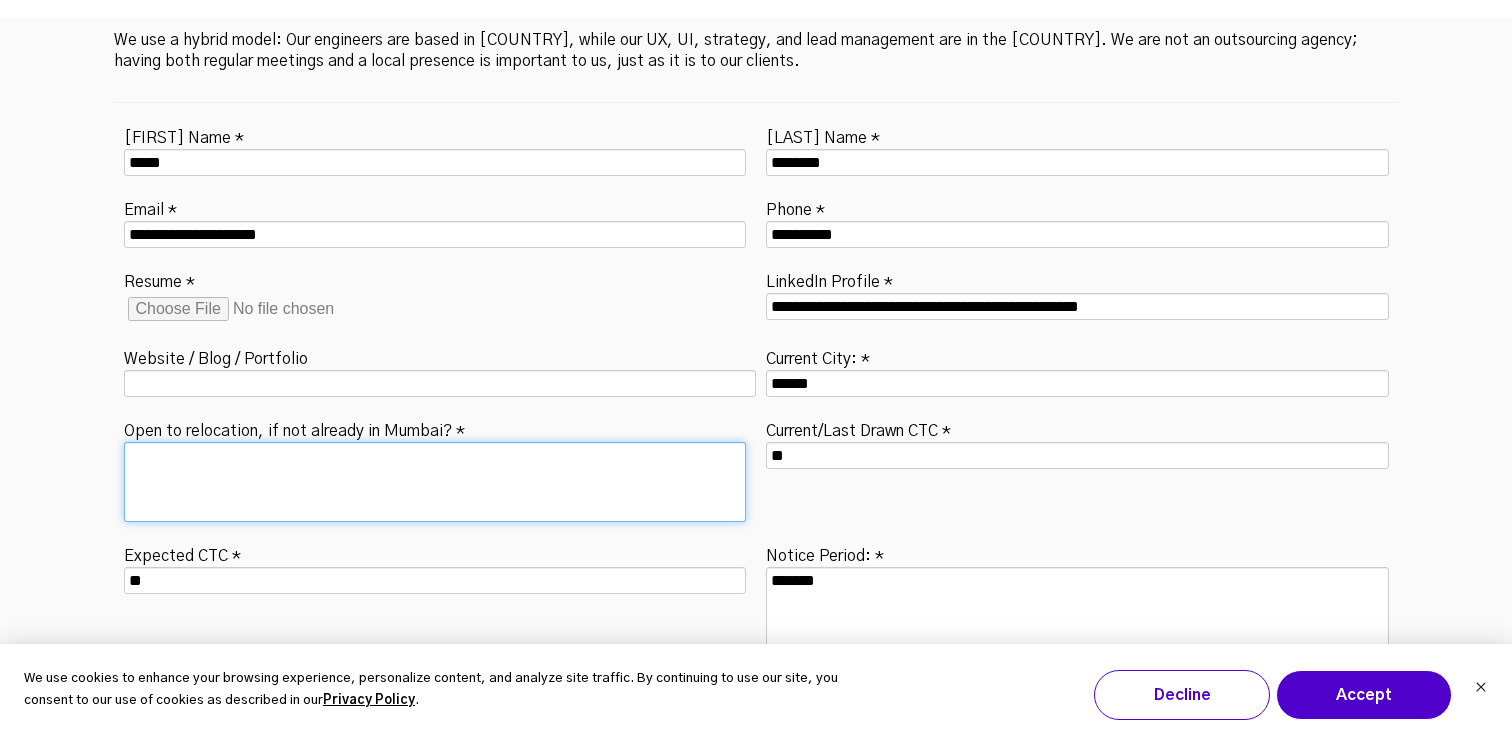 click on "Open to relocation, if not already in Mumbai? *" at bounding box center (435, 482) 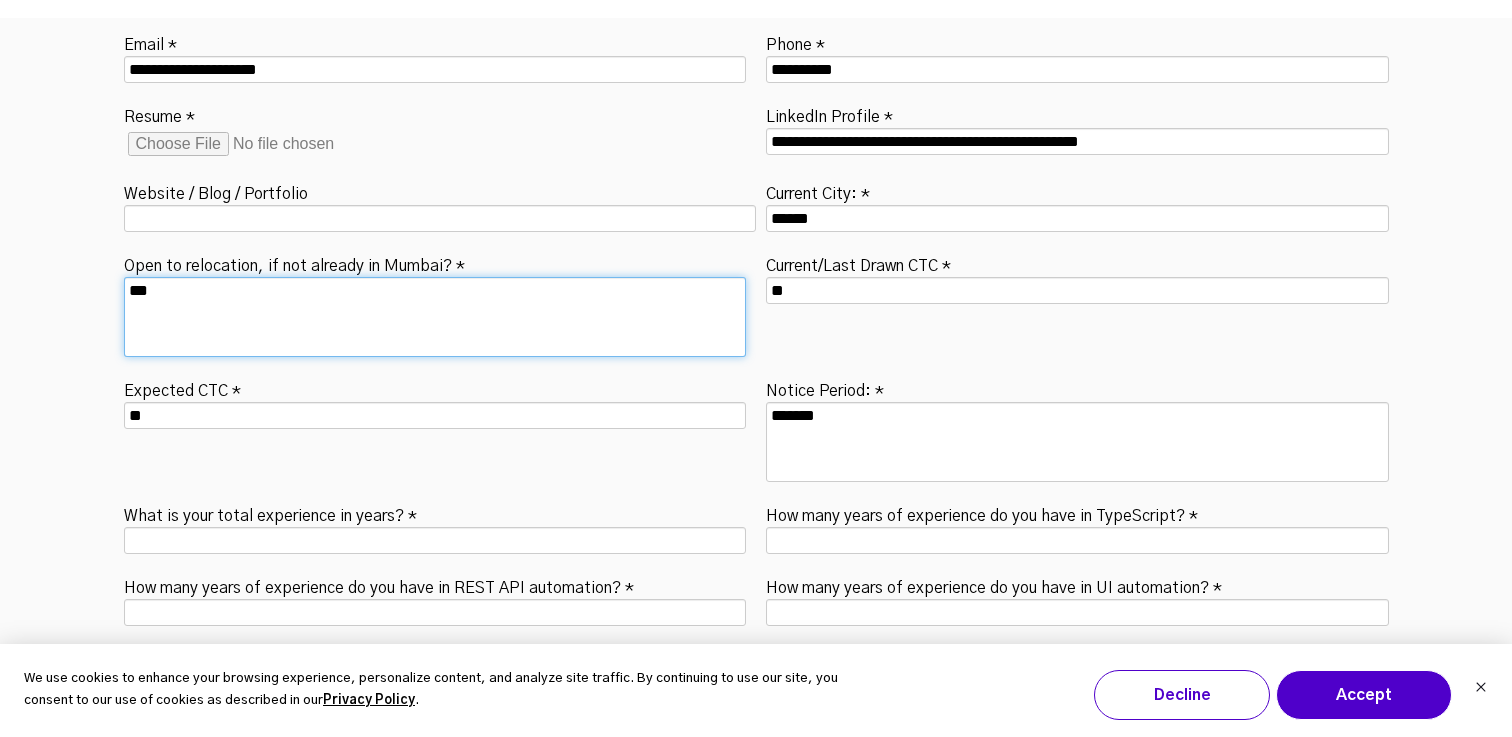 scroll, scrollTop: 6755, scrollLeft: 0, axis: vertical 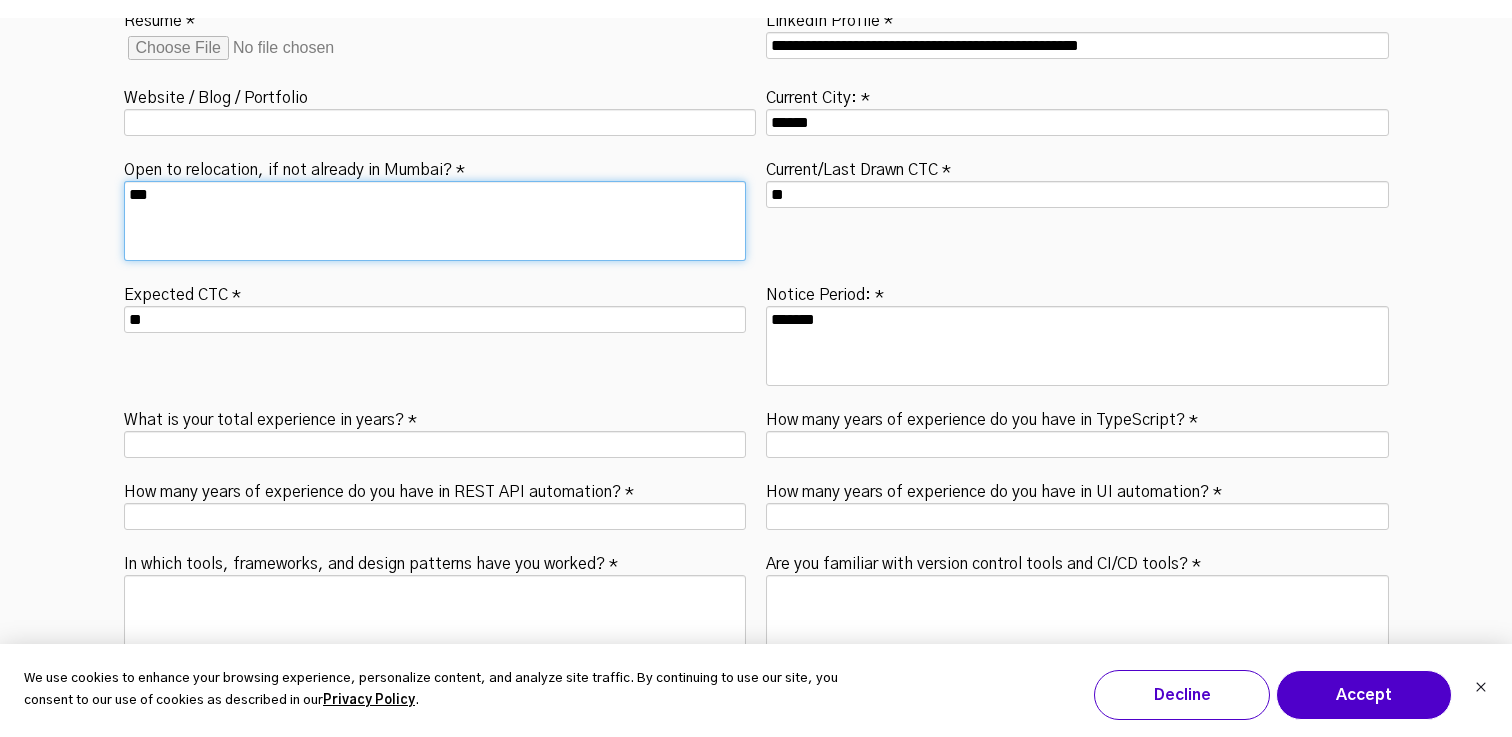 type on "***" 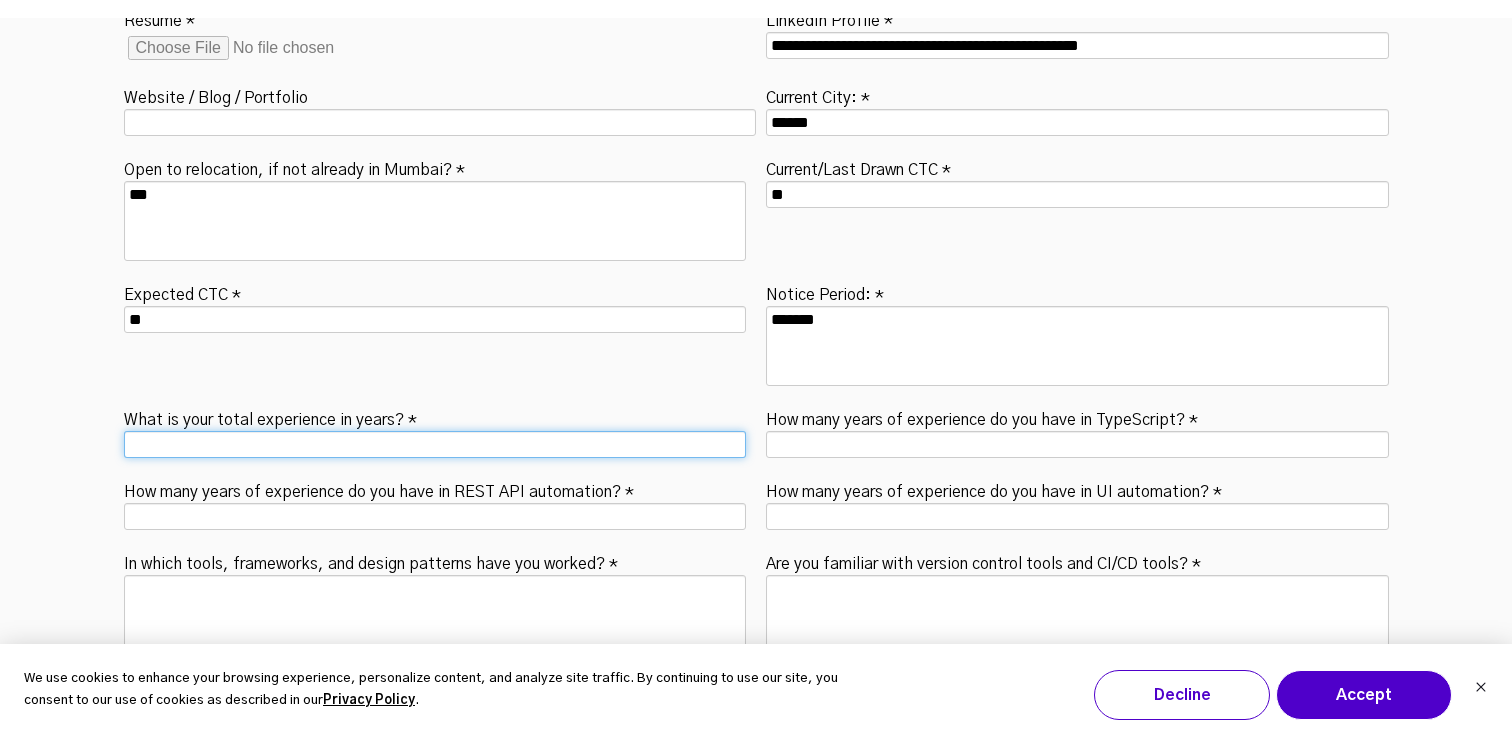 click on "What is your total experience in years? *" at bounding box center [435, 444] 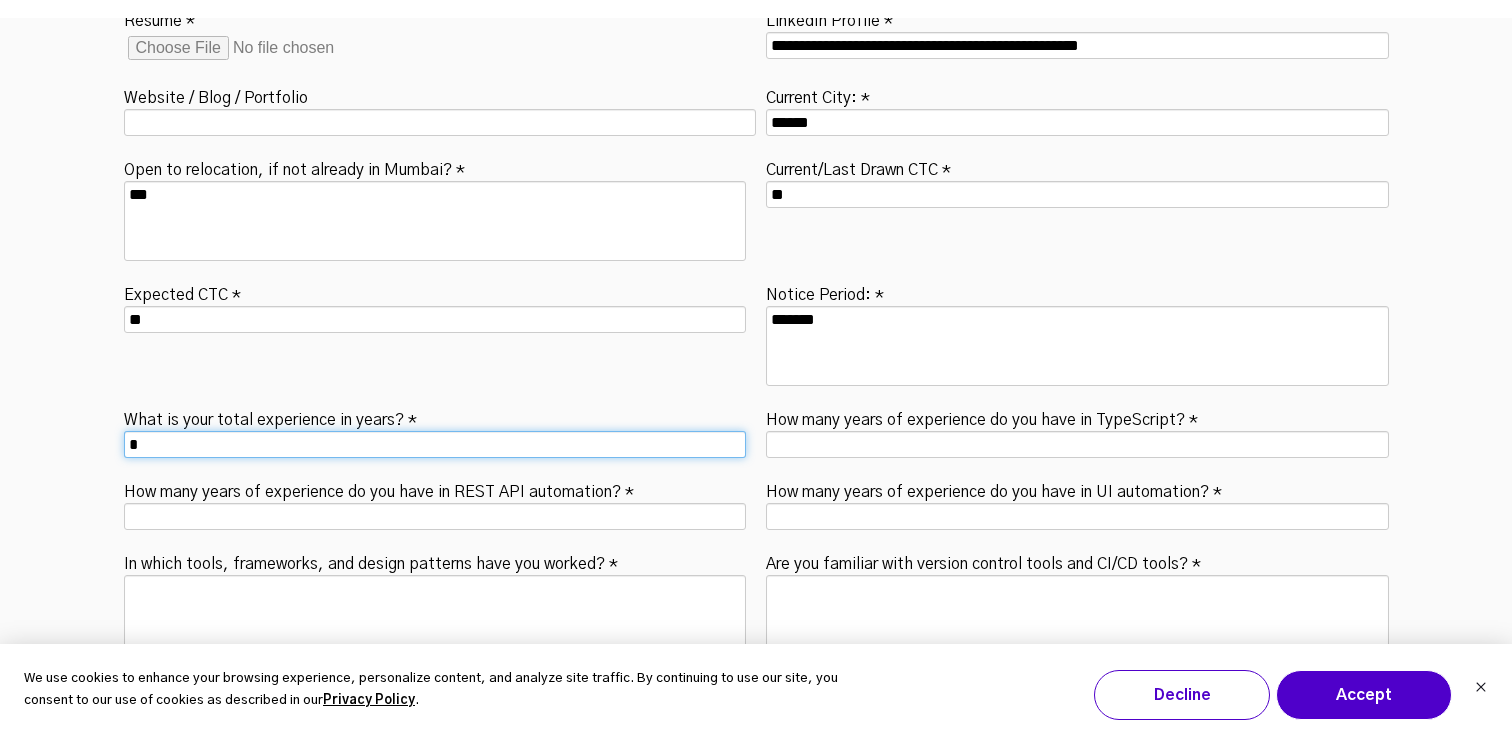 type on "*" 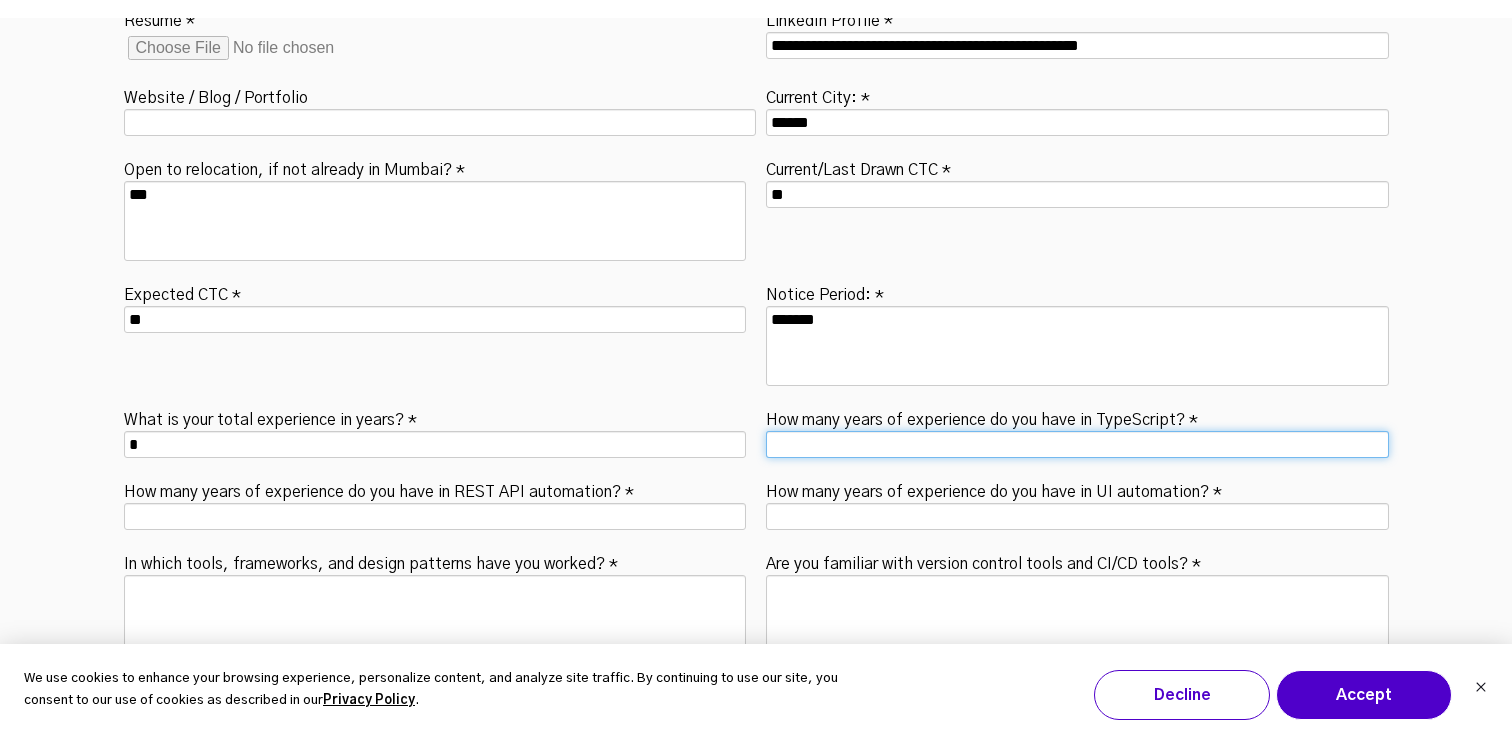 click on "How many years of experience do you have in TypeScript? *" at bounding box center (1077, 444) 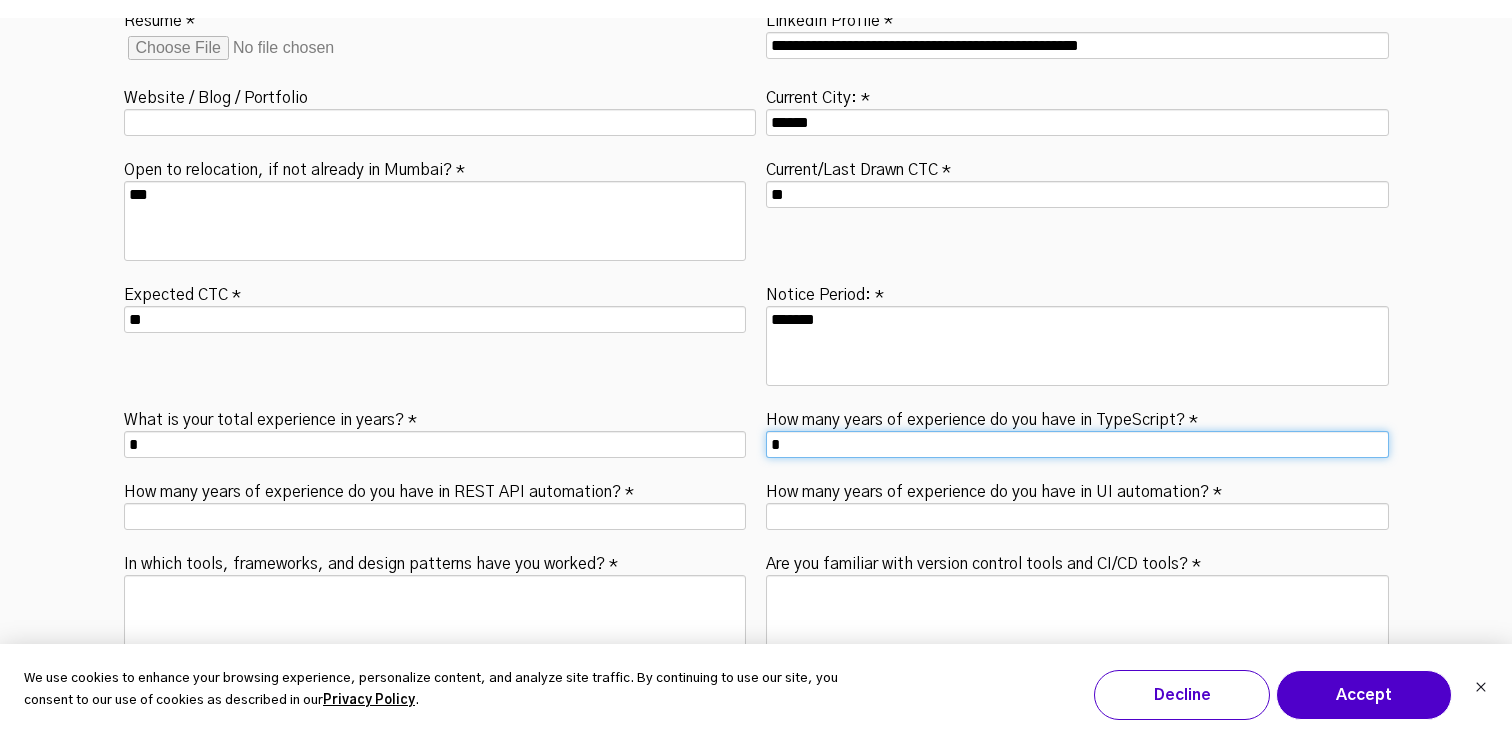 type on "*" 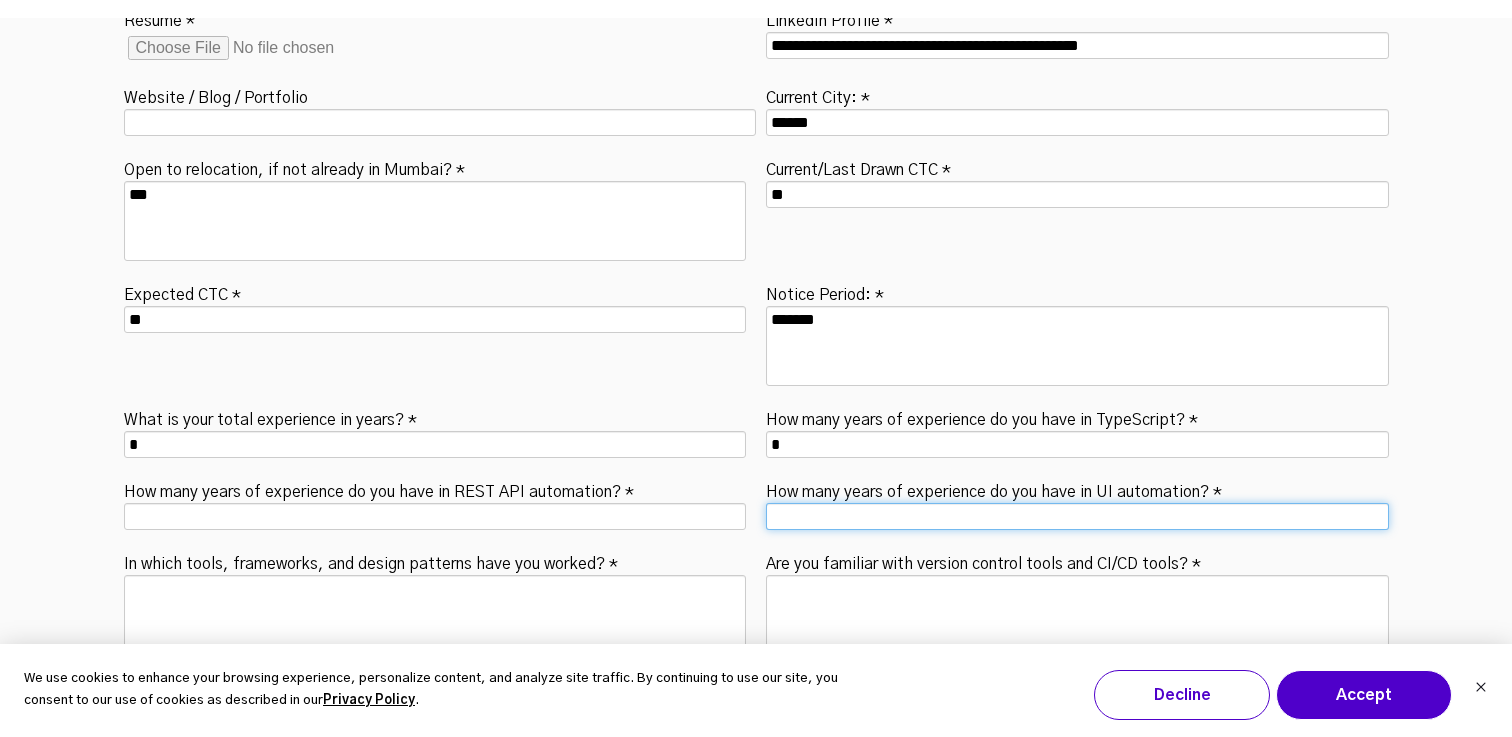 click on "How many years of experience do you have in UI automation? *" at bounding box center [1077, 516] 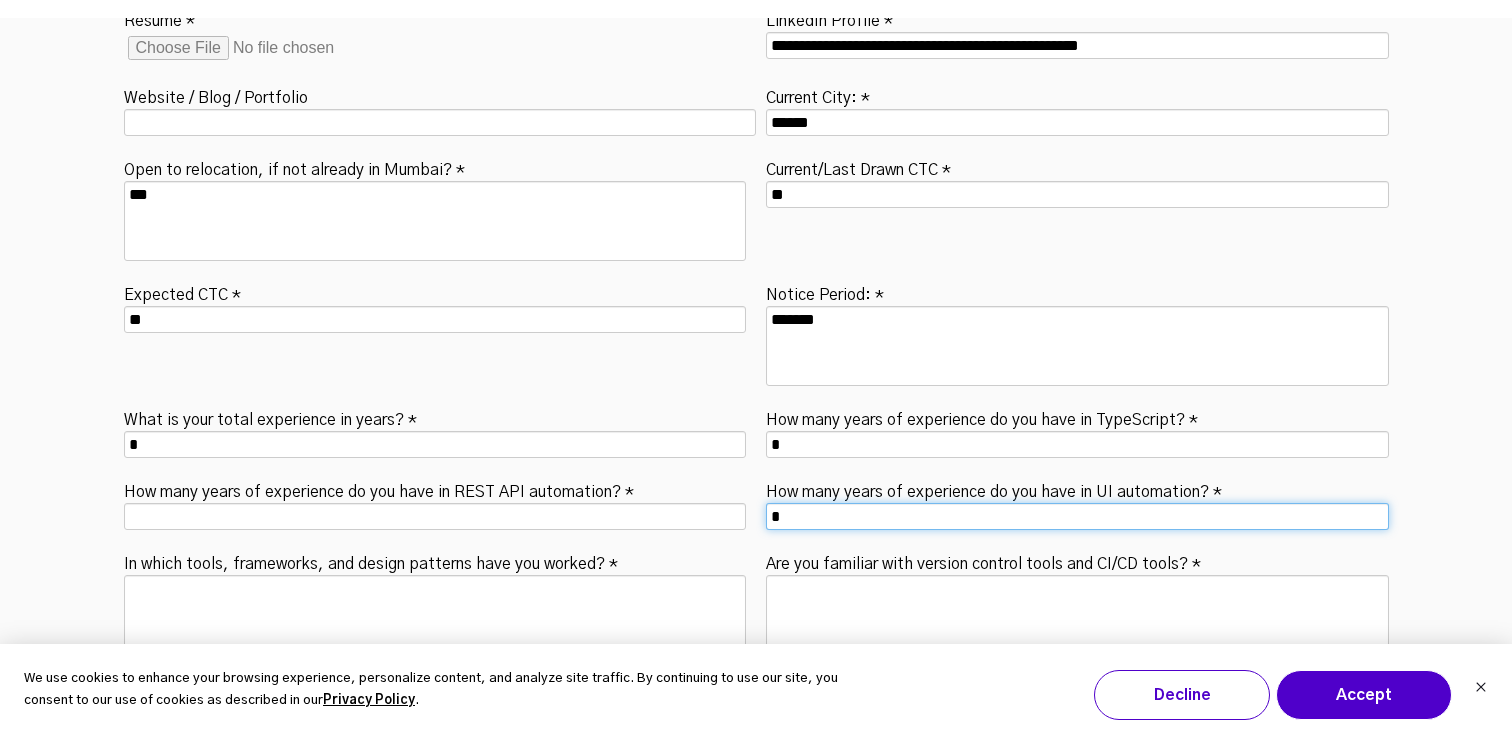 type on "*" 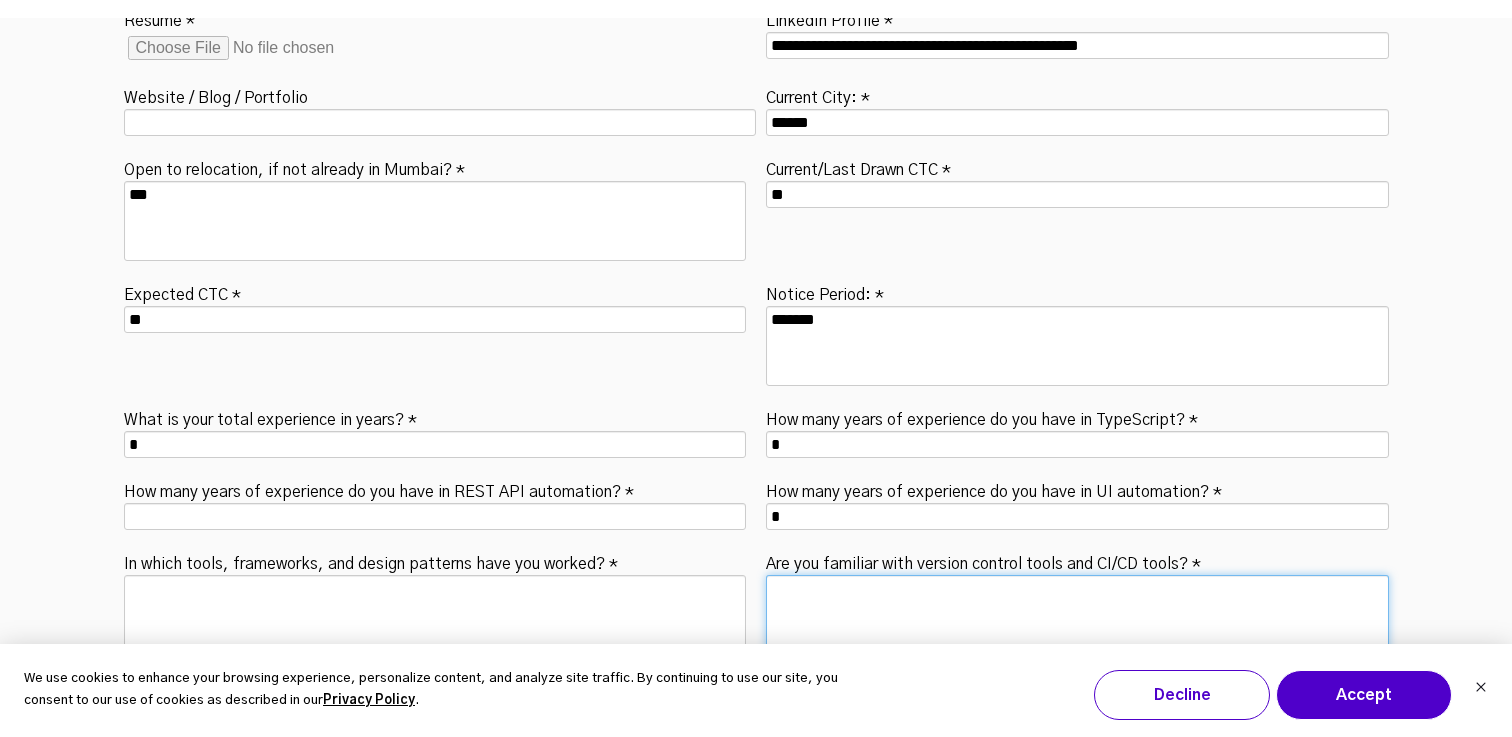 click on "Are you familiar with version control tools and CI/CD tools? *" at bounding box center (1077, 615) 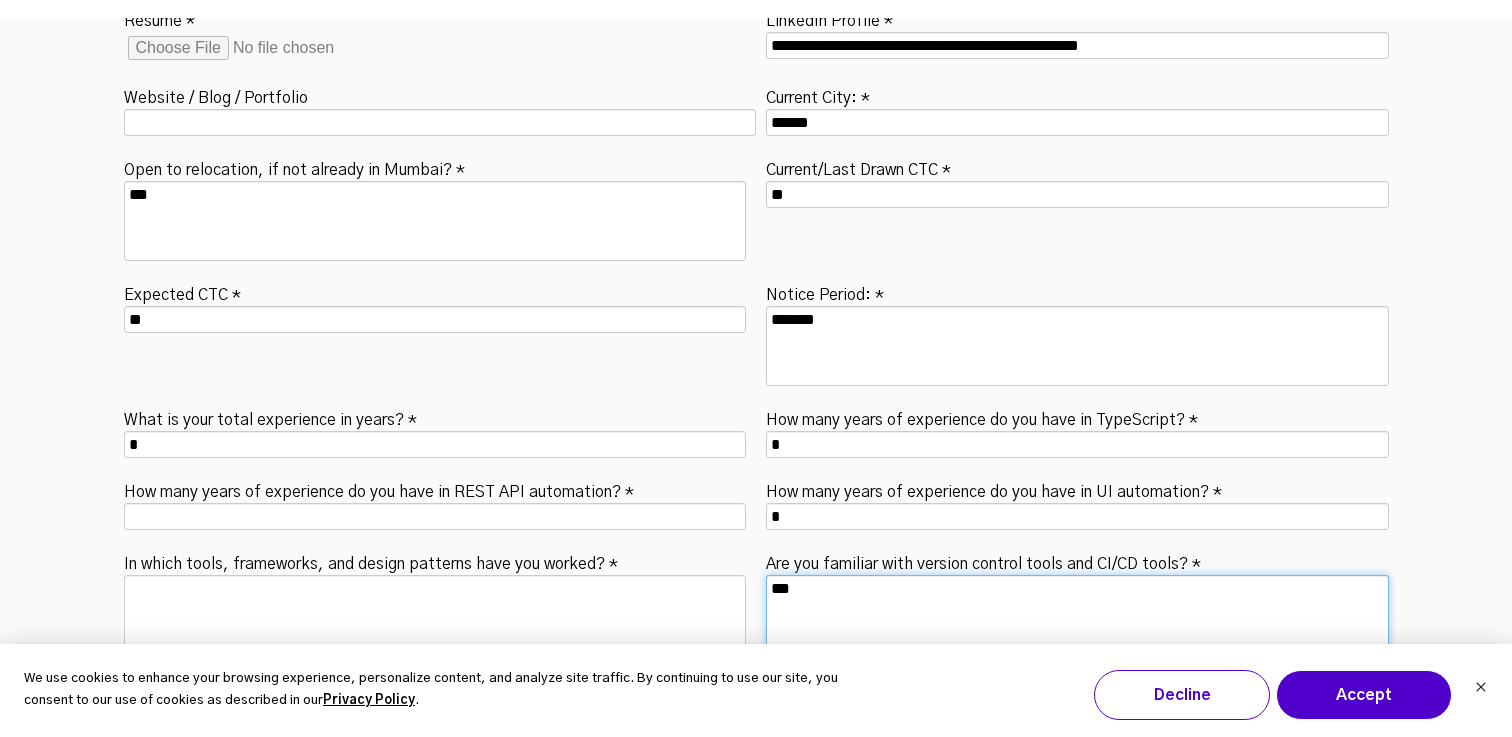type on "***" 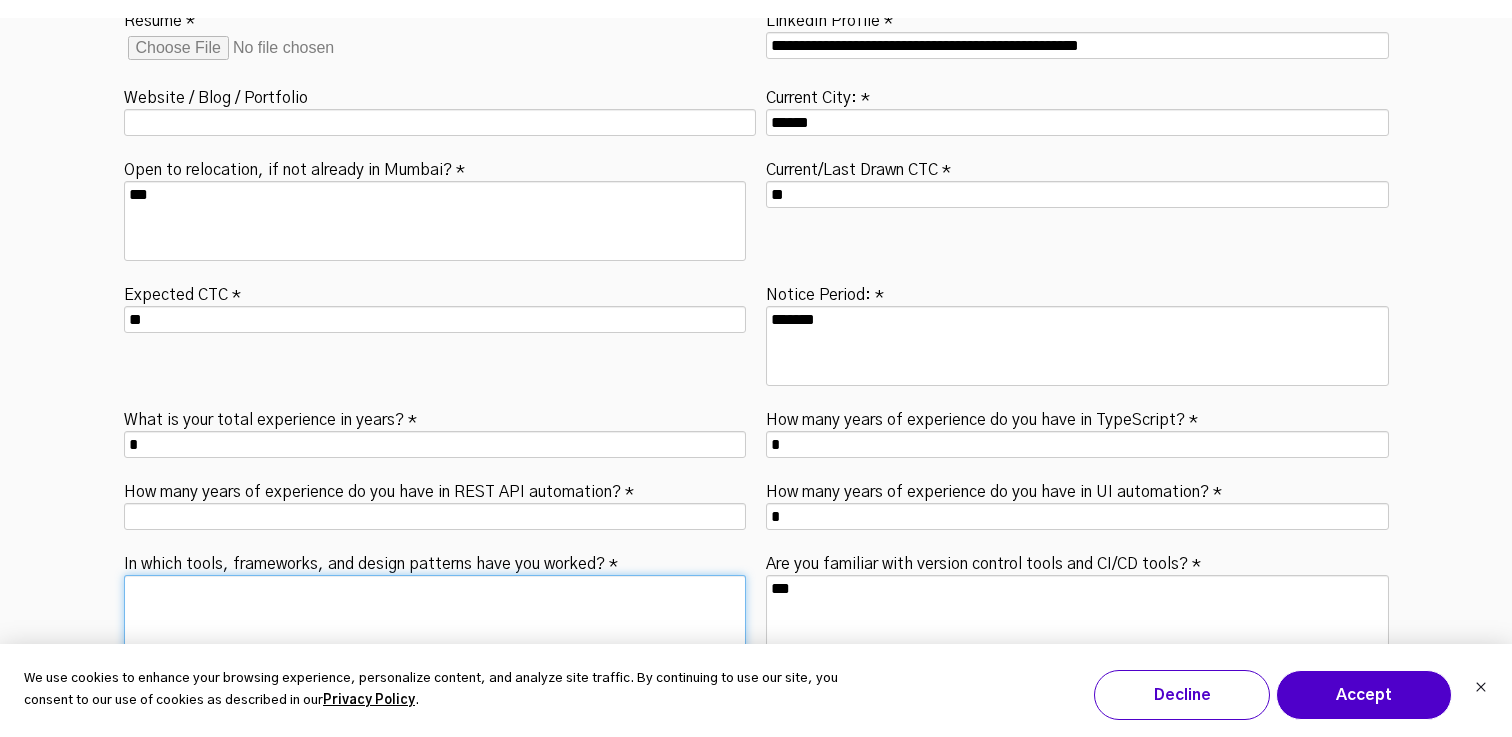 click on "In which tools, frameworks, and design patterns have you worked? *" at bounding box center [435, 615] 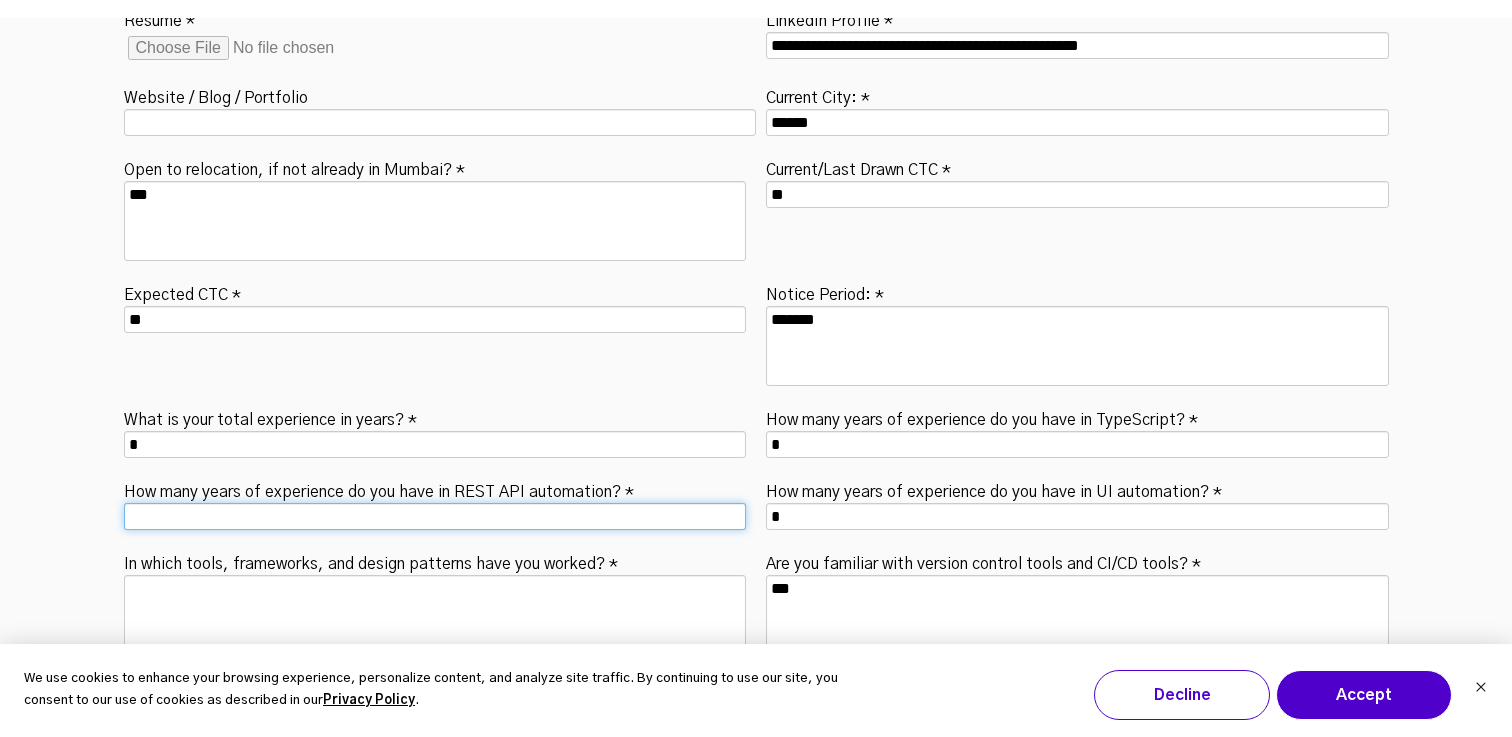 click on "How many years of experience do you have in REST API automation? *" at bounding box center (435, 516) 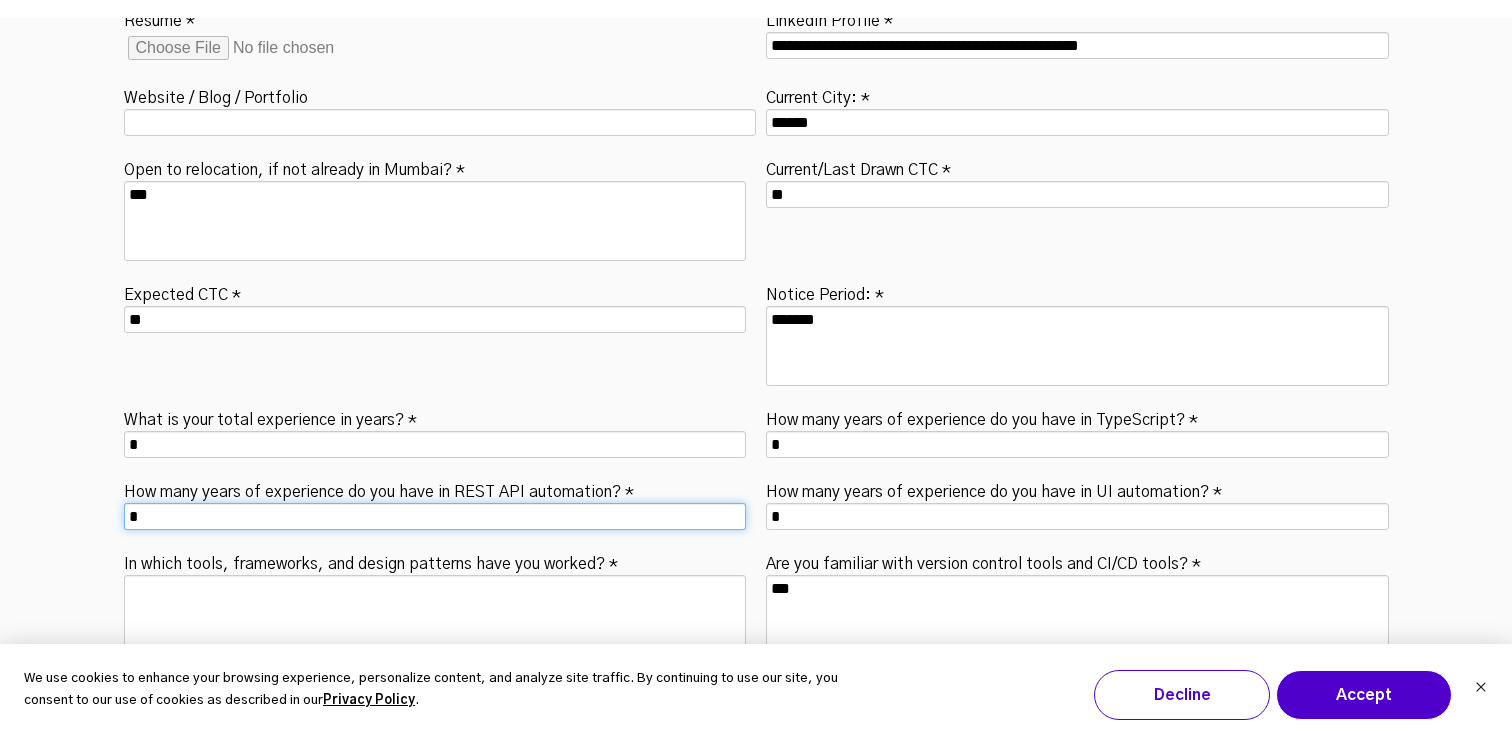type on "*" 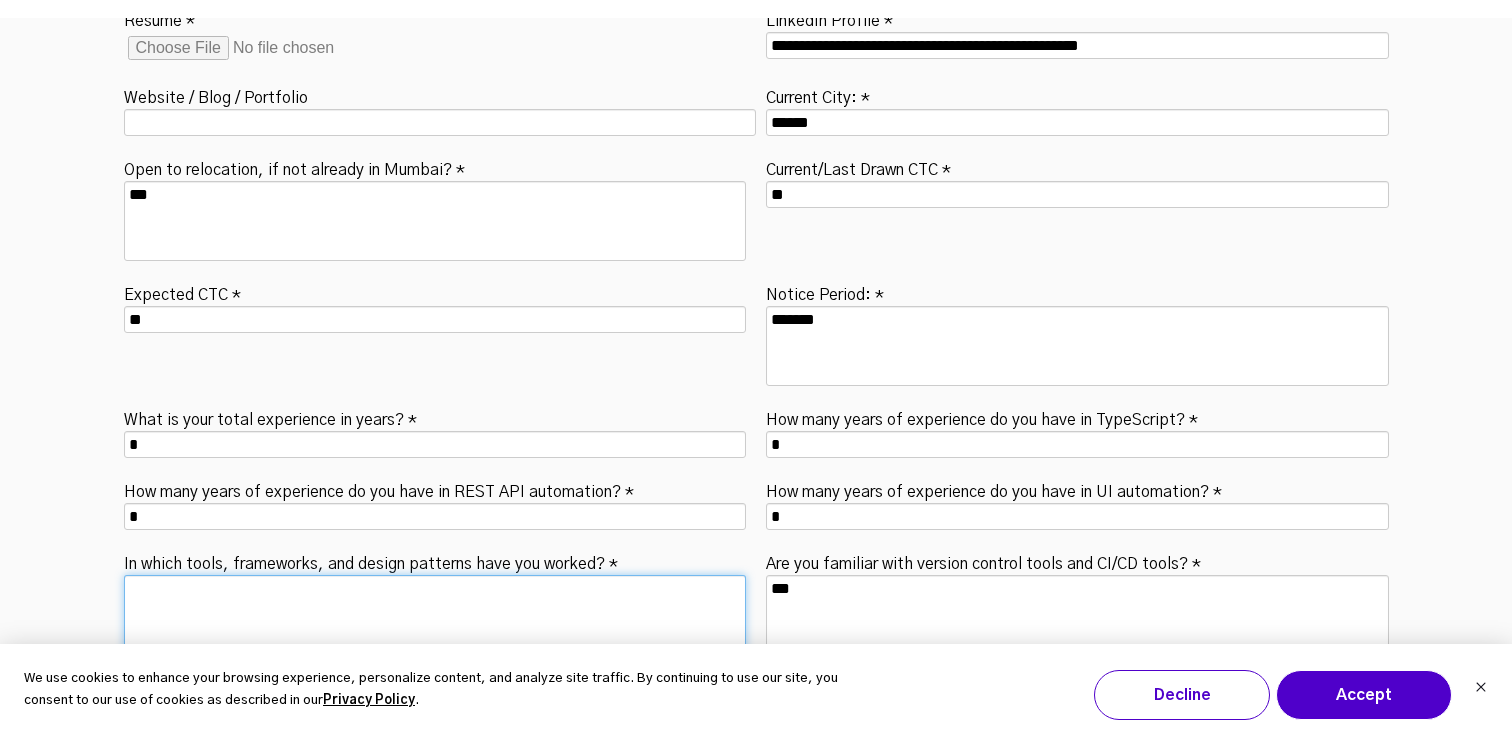 click on "In which tools, frameworks, and design patterns have you worked? *" at bounding box center [435, 615] 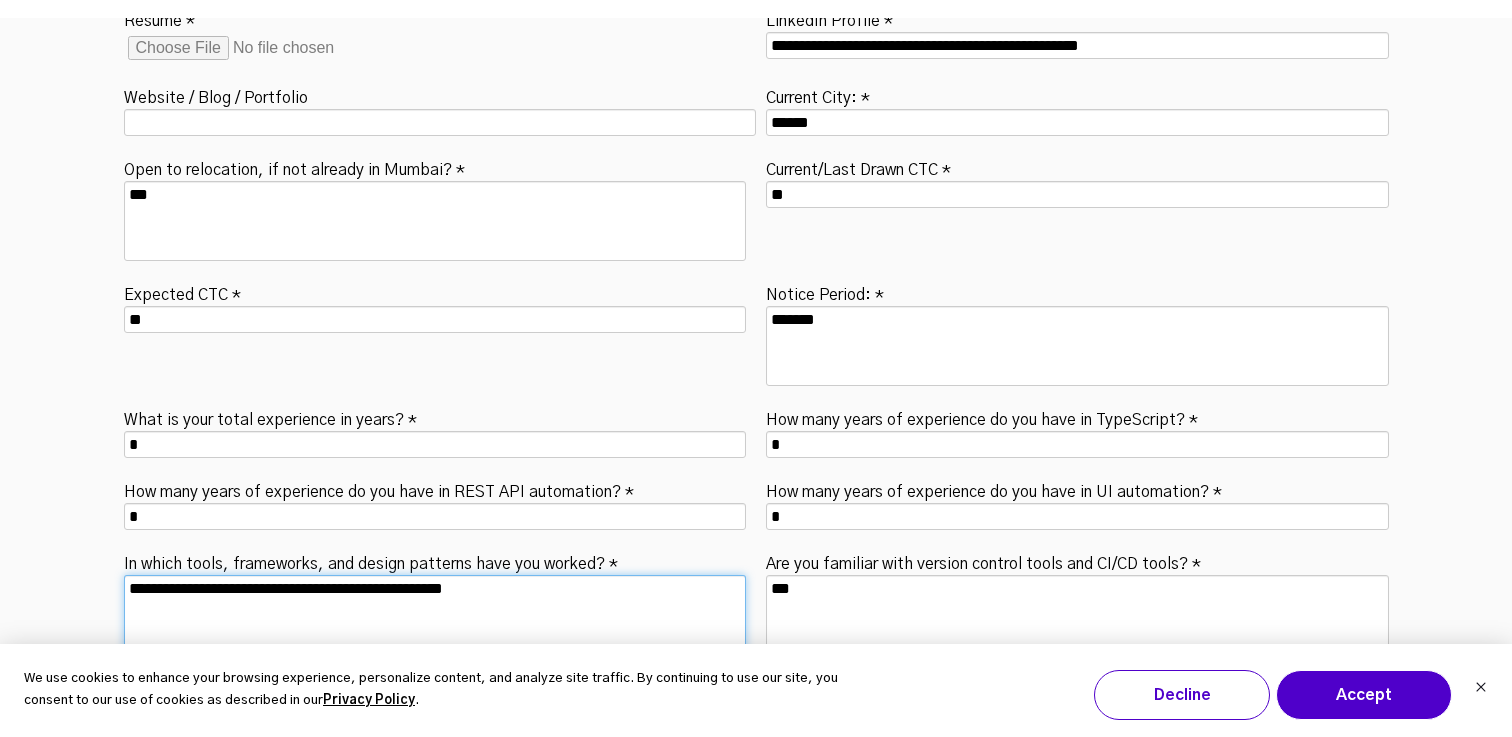 type on "**********" 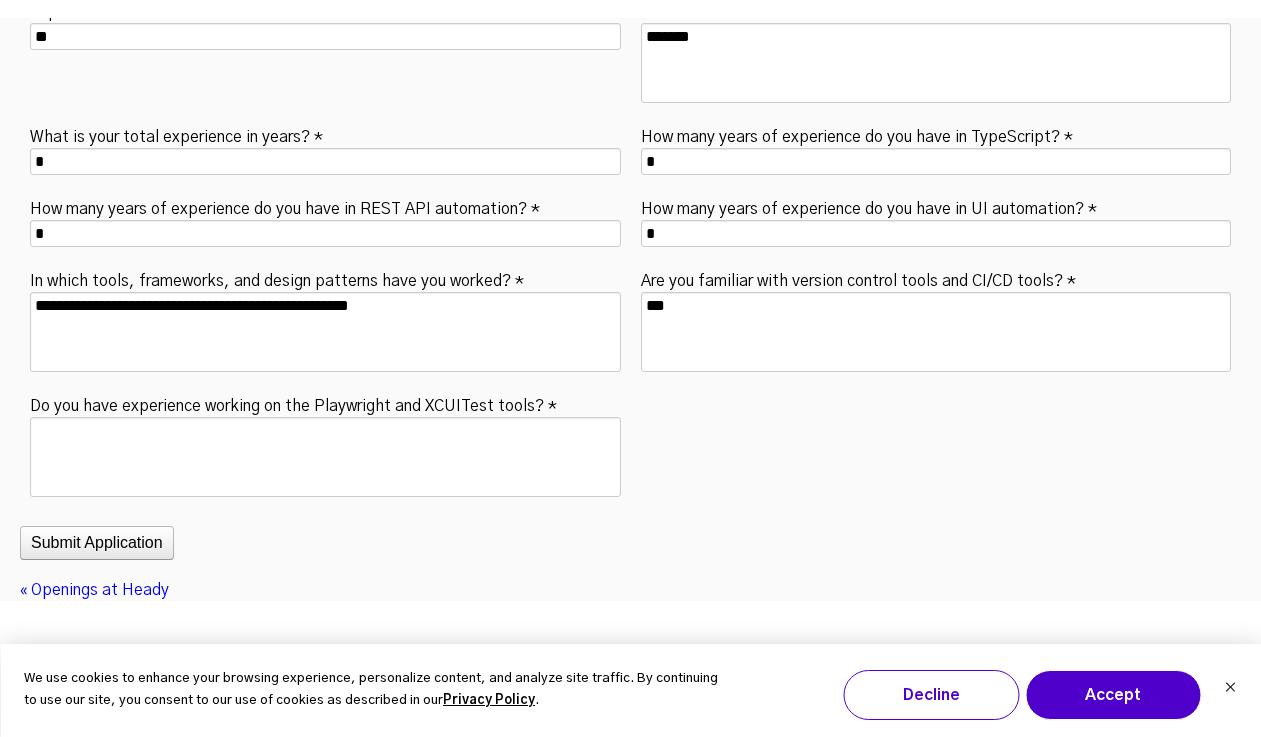 scroll, scrollTop: 7025, scrollLeft: 0, axis: vertical 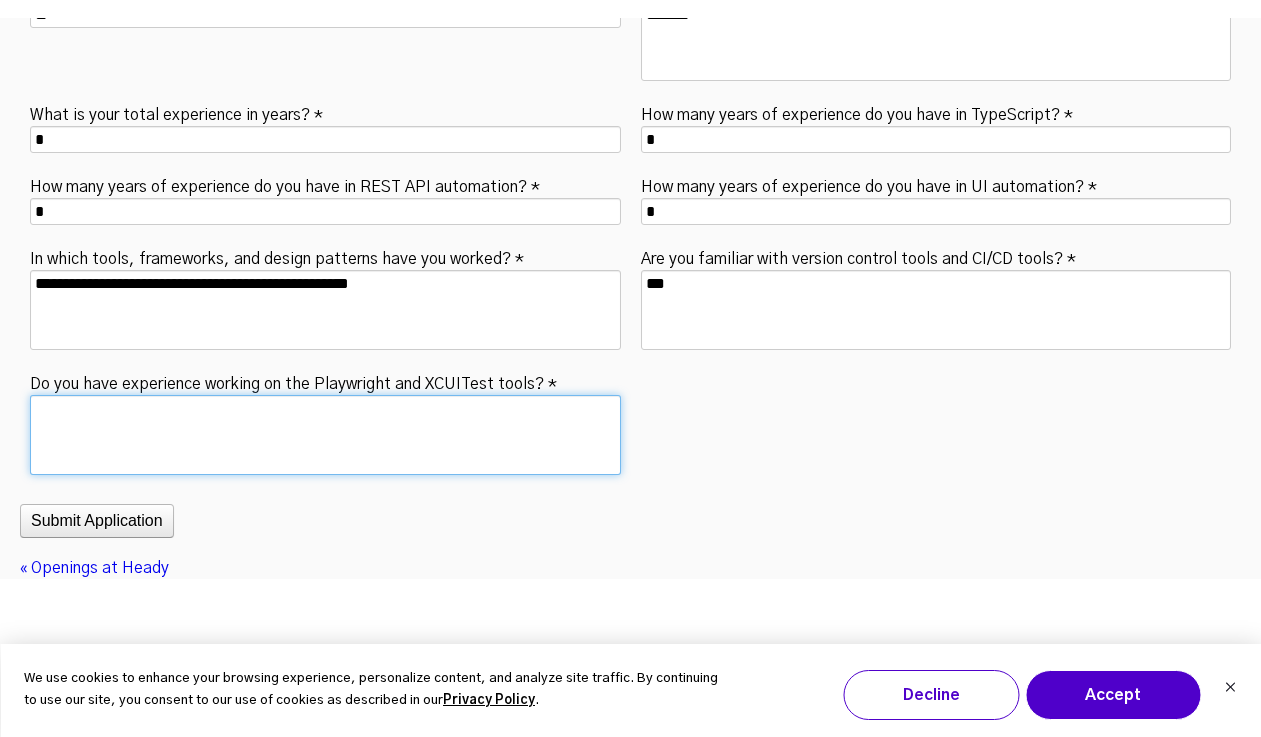 click on "Do you have experience working on the Playwright and XCUITest tools? *" at bounding box center (325, 435) 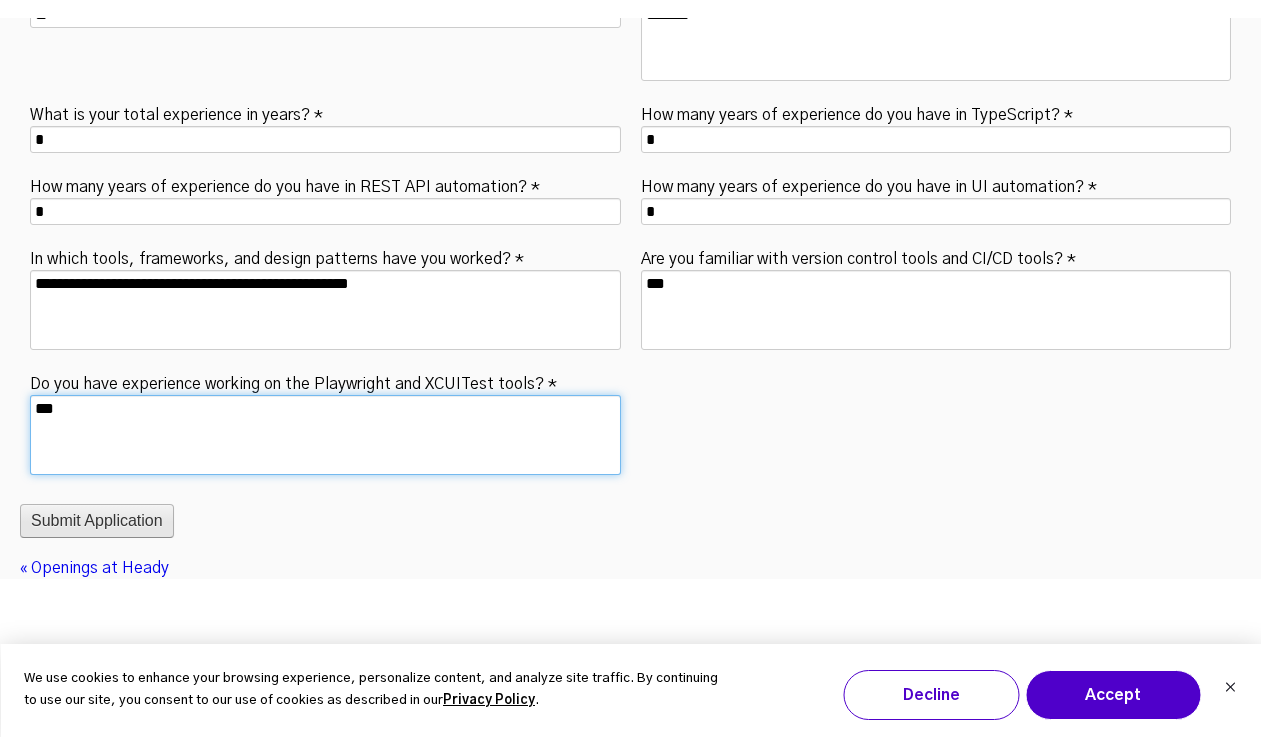 type on "***" 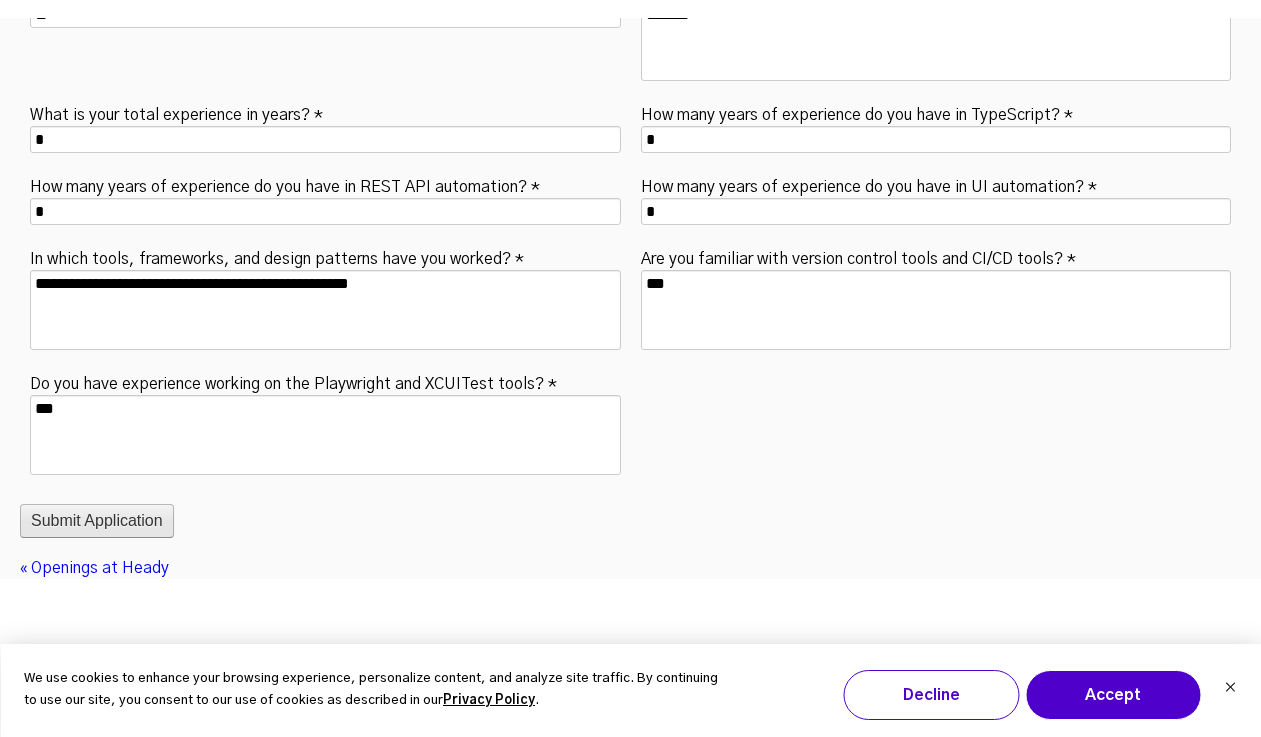 click on "Submit Application" at bounding box center [97, 521] 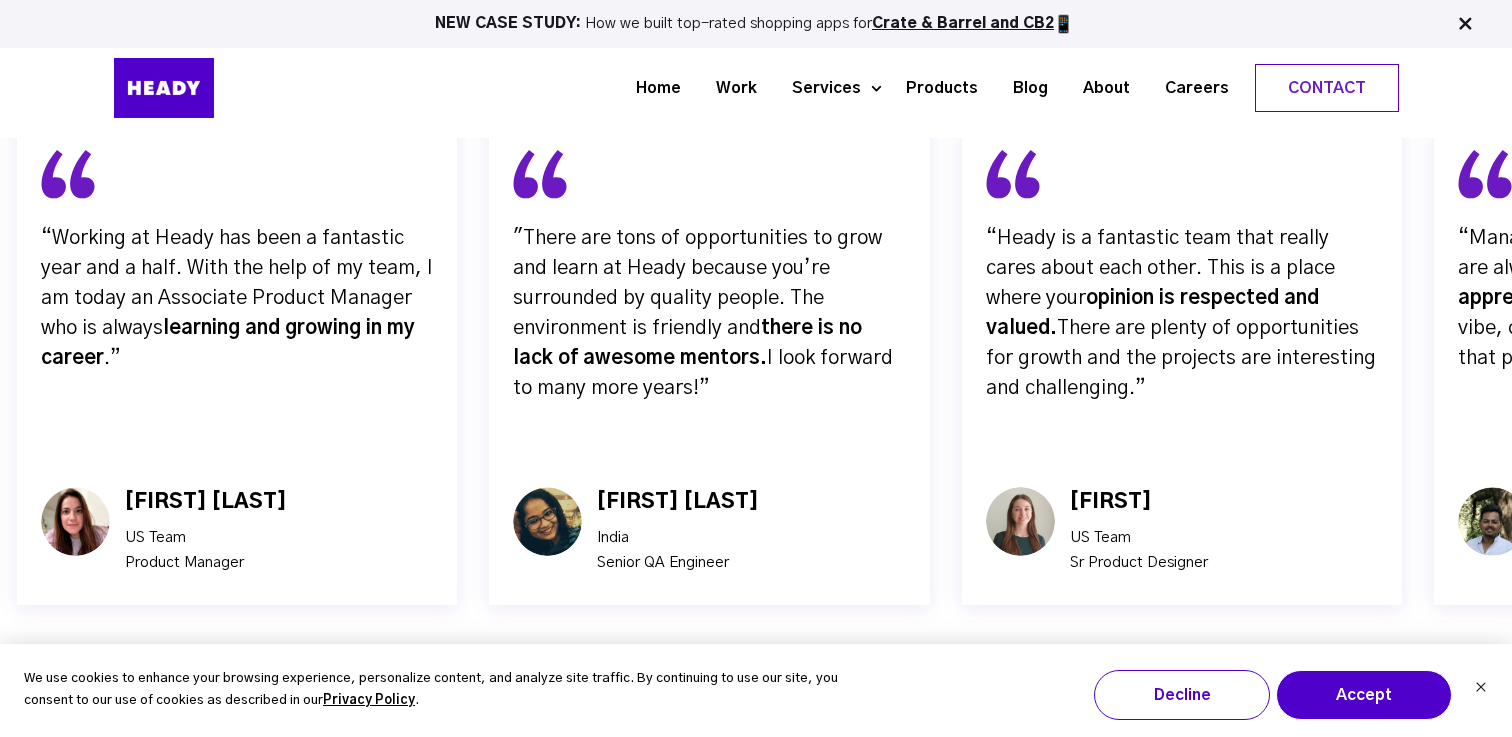scroll, scrollTop: 7397, scrollLeft: 0, axis: vertical 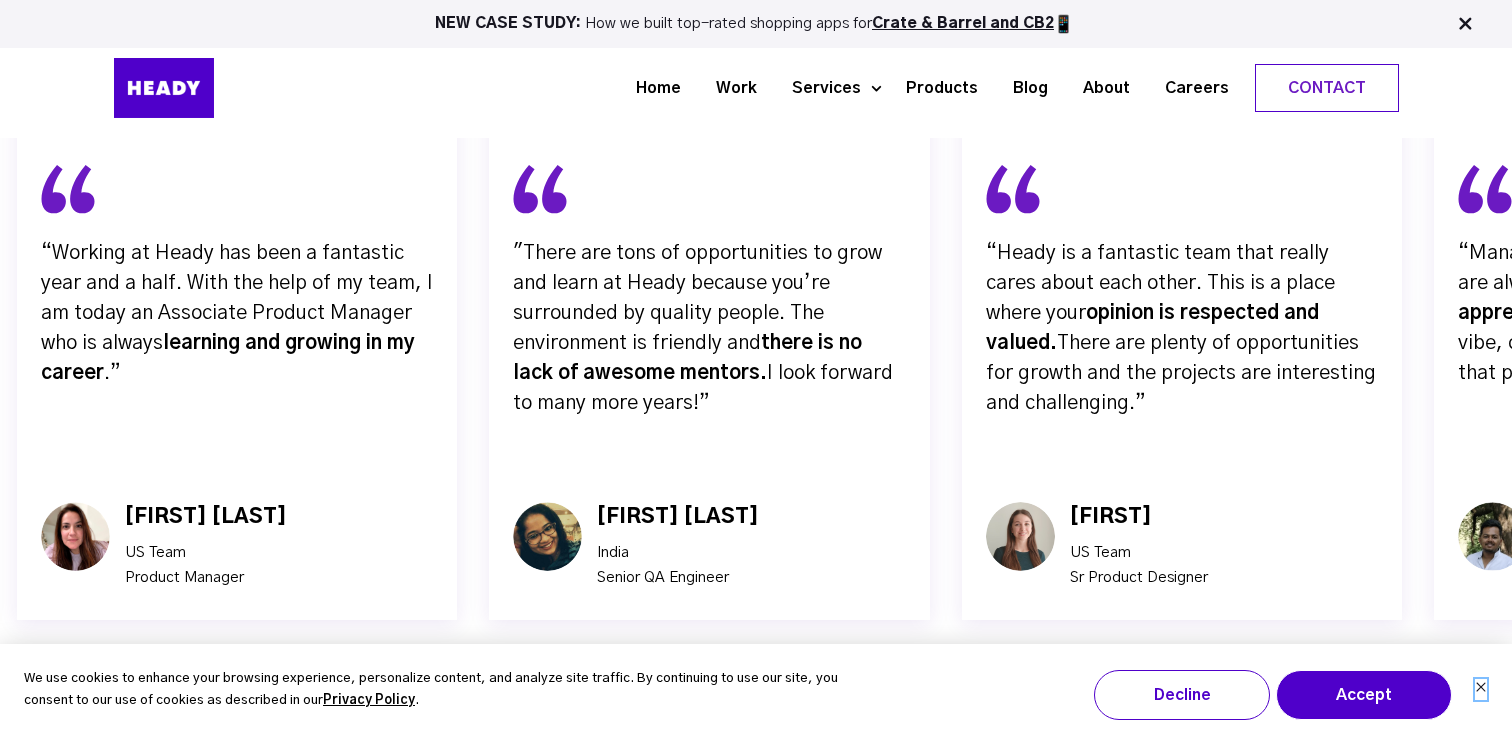 click 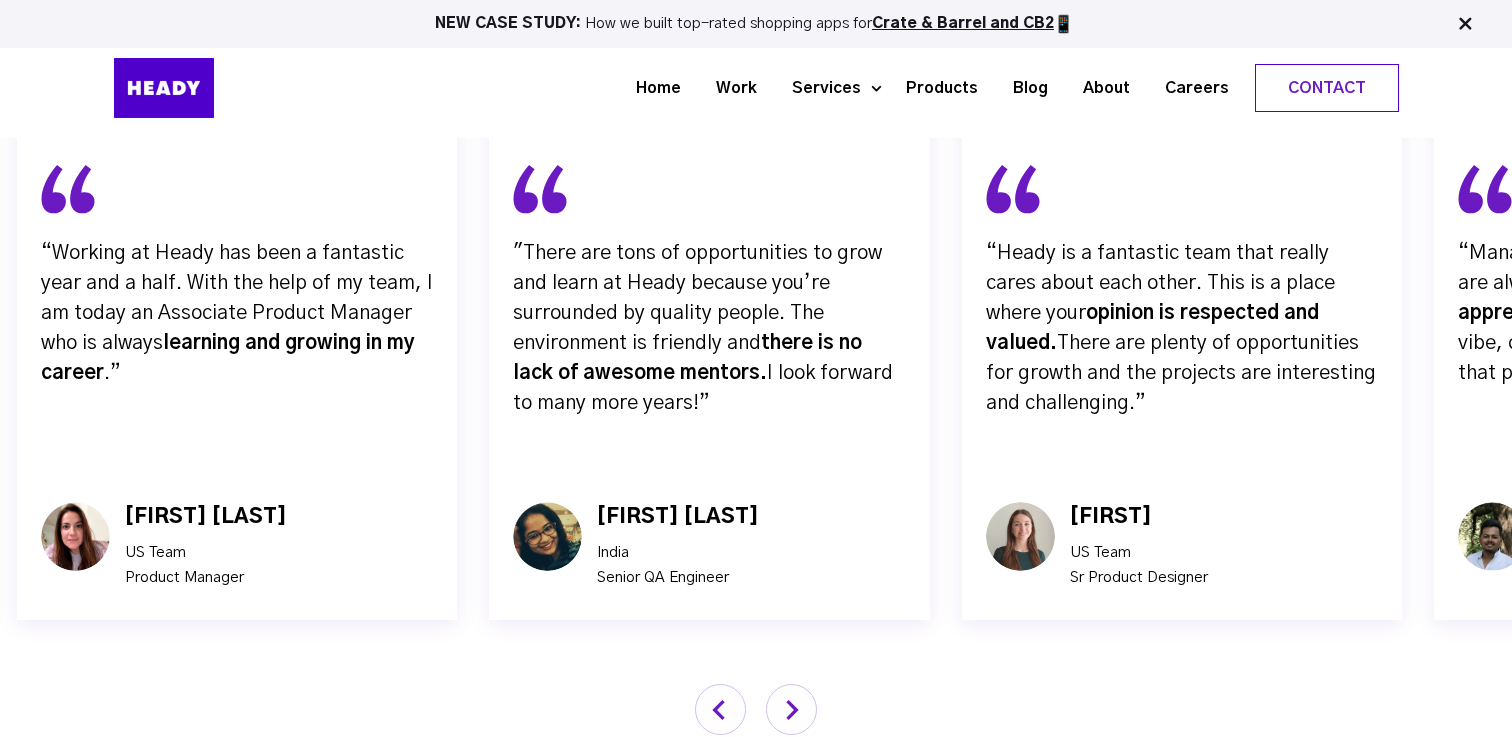 click at bounding box center (791, 709) 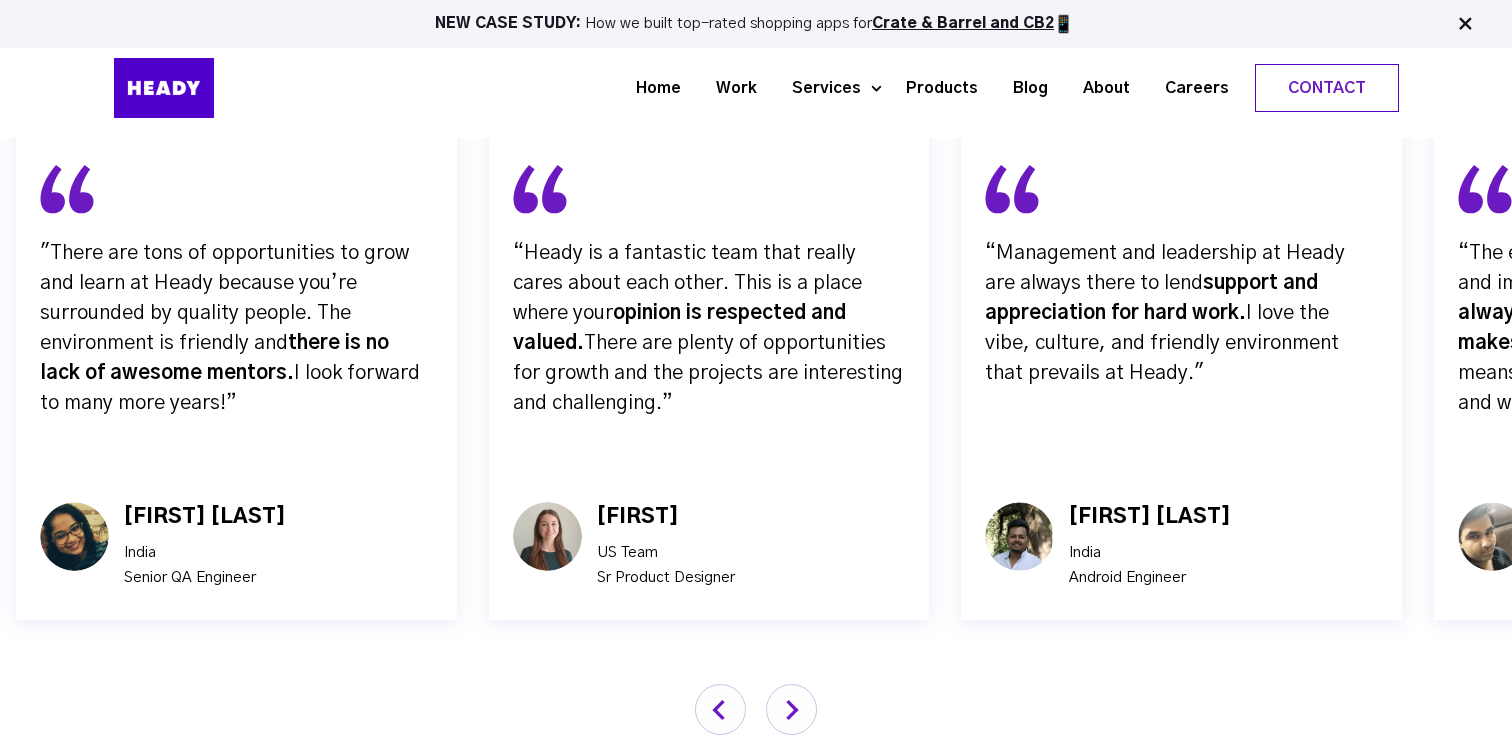 click at bounding box center [791, 709] 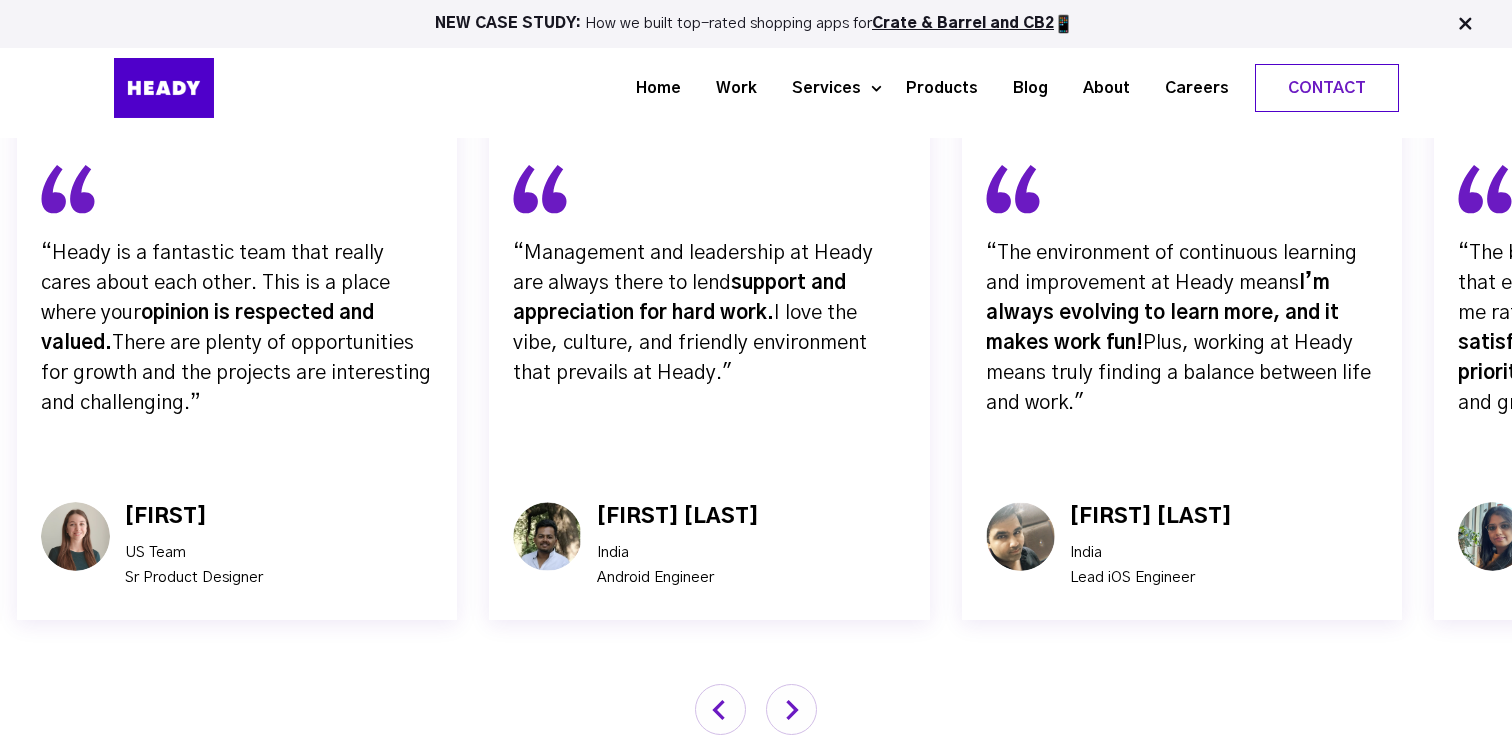 click at bounding box center [791, 709] 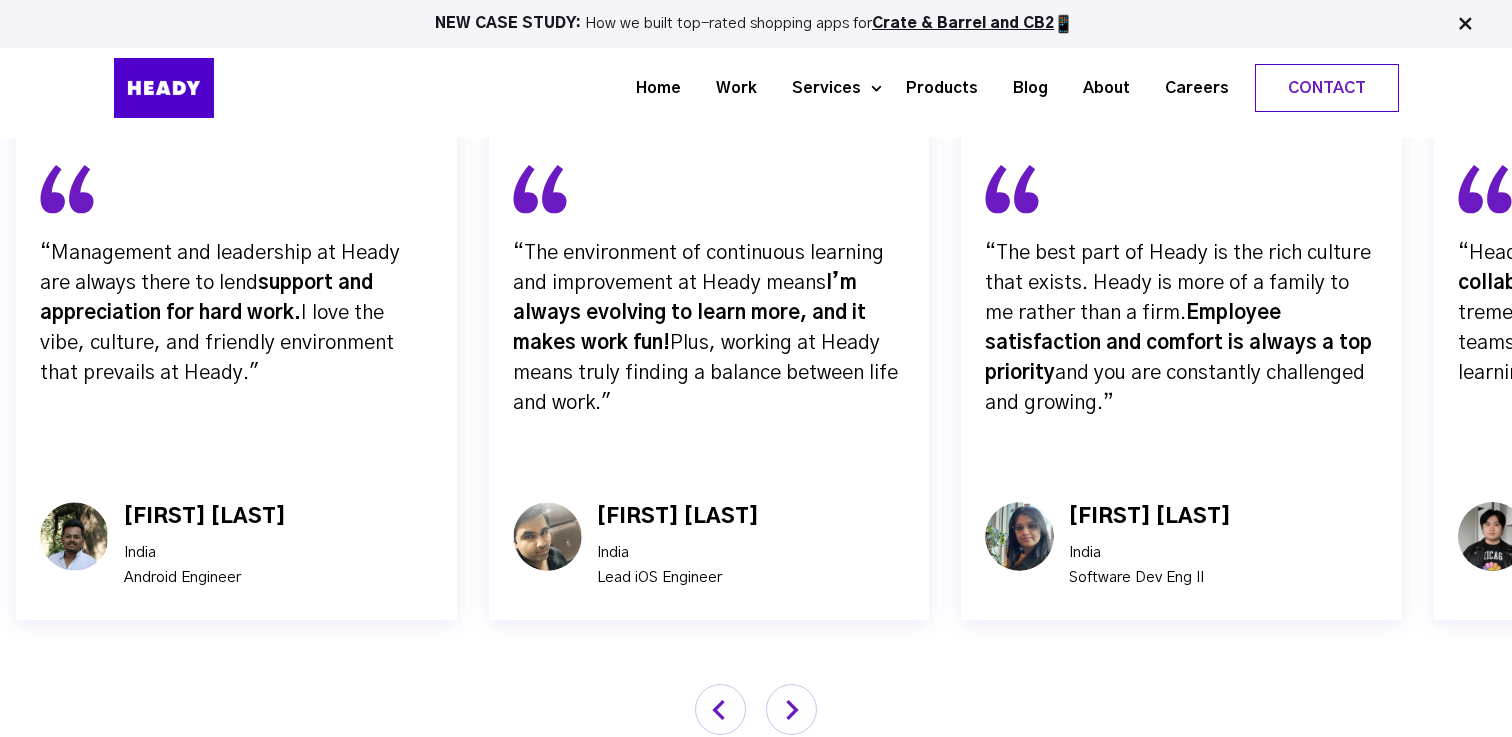 click at bounding box center [791, 709] 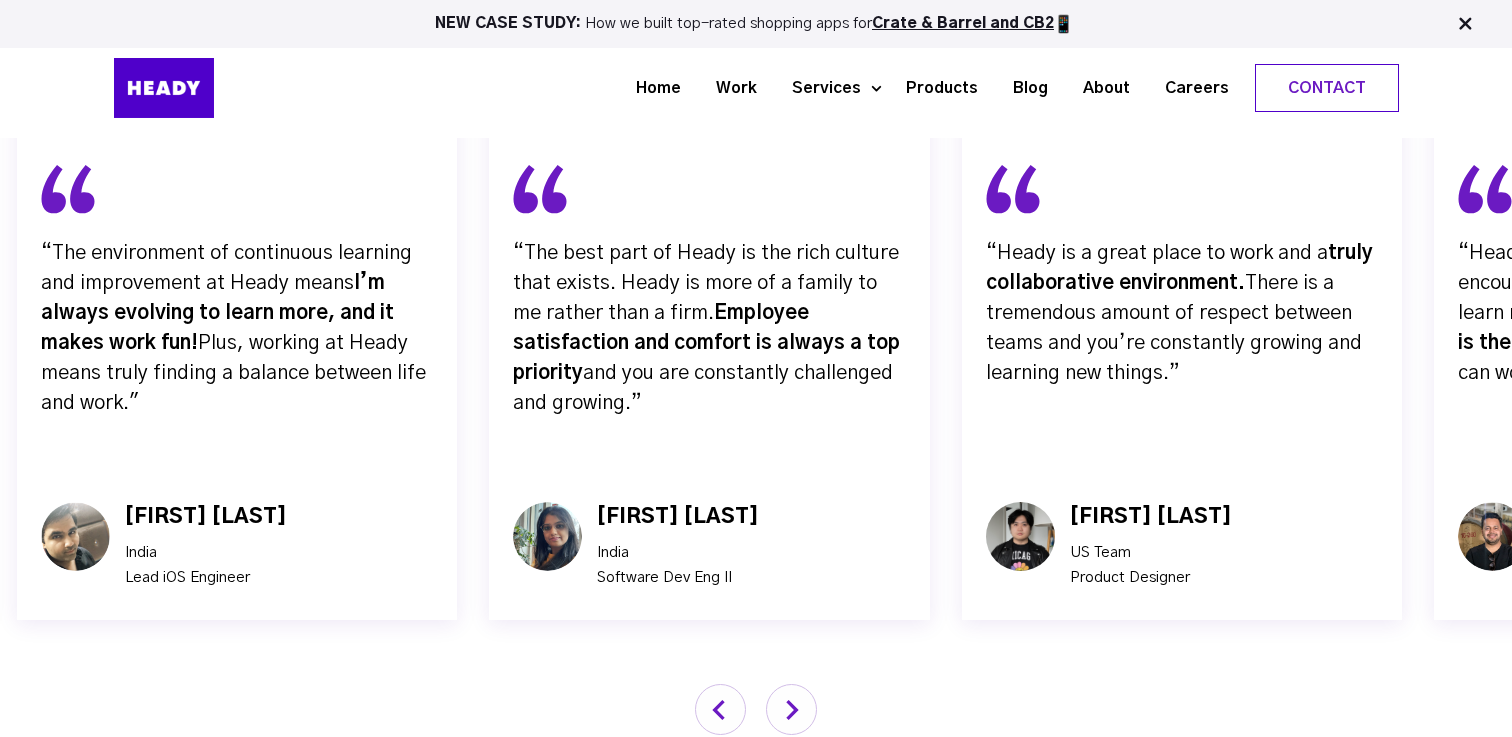 click at bounding box center (791, 709) 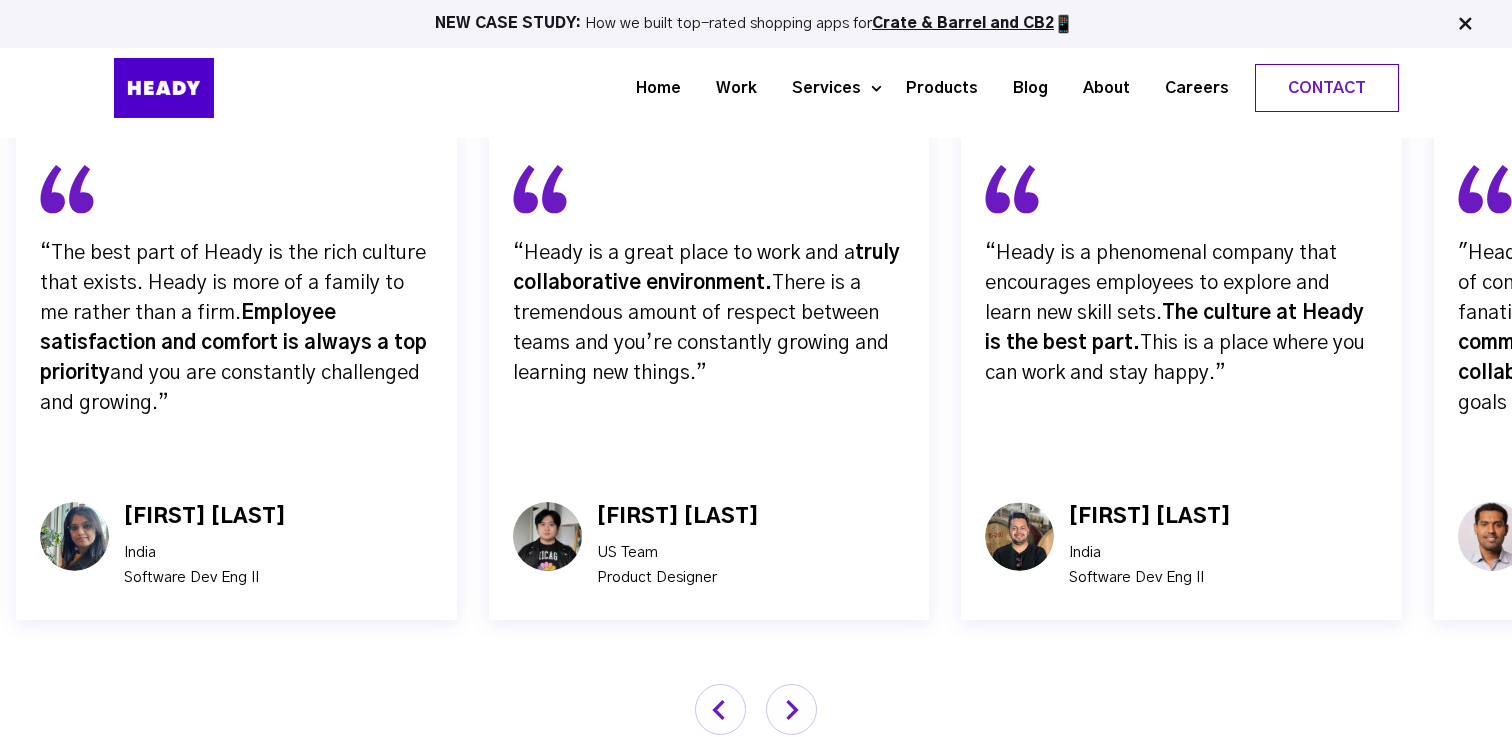 click at bounding box center [791, 709] 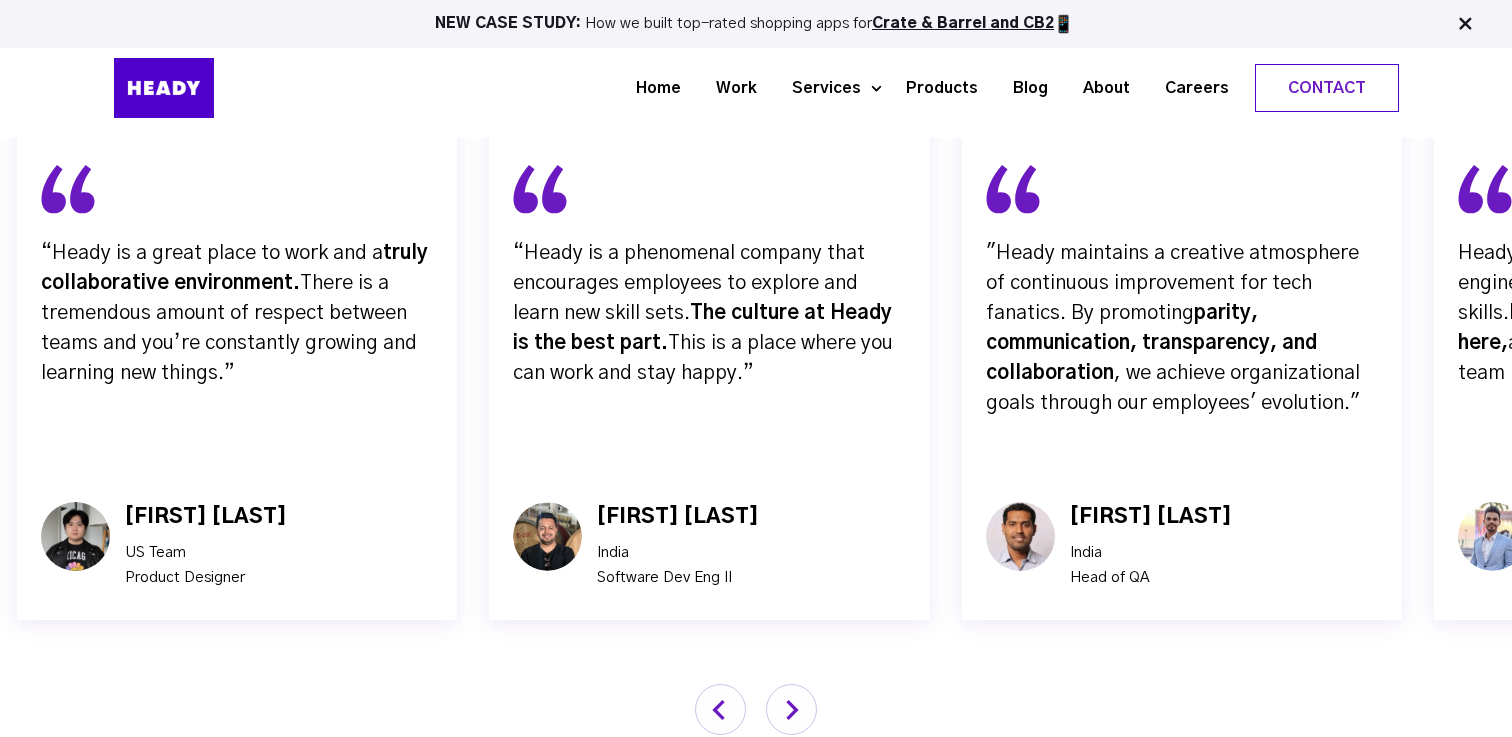 click at bounding box center [791, 709] 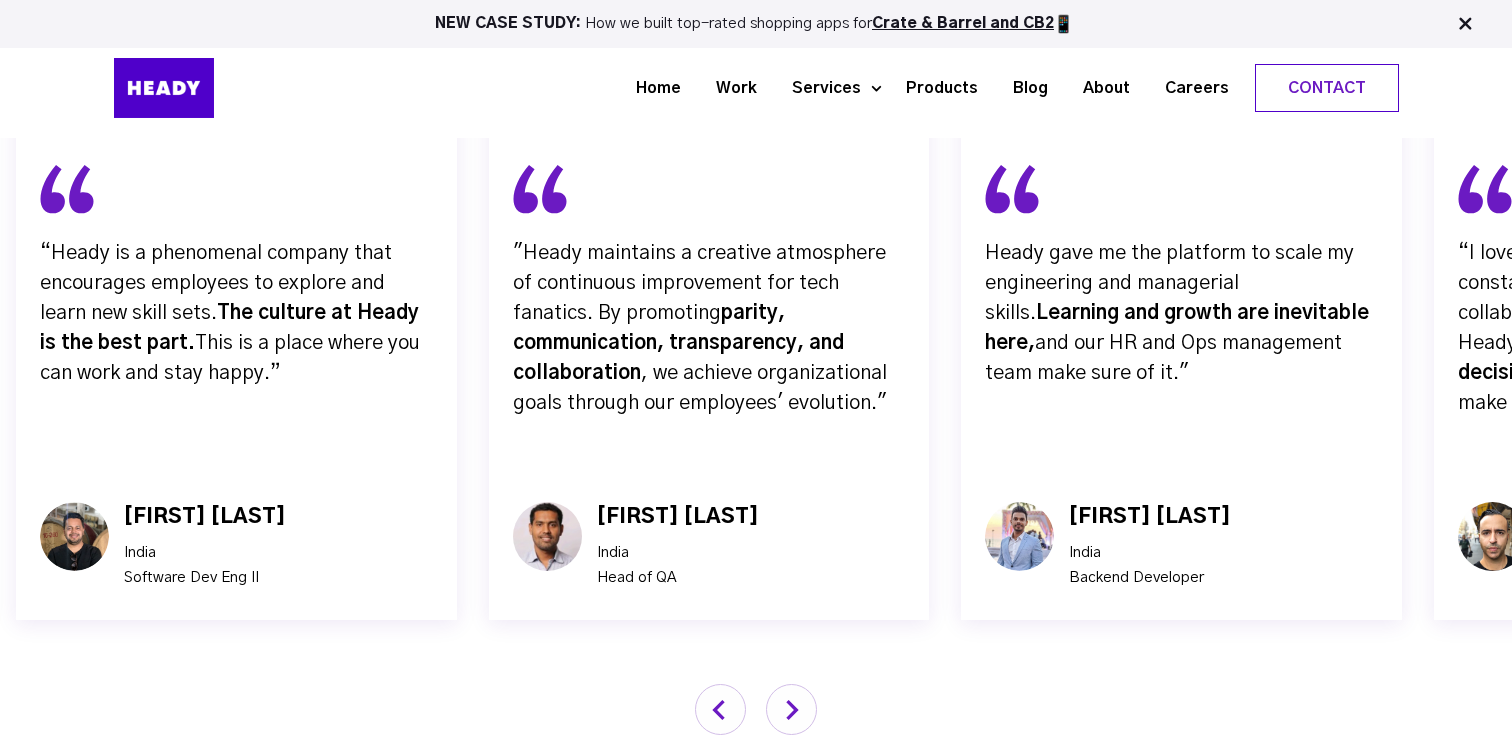 click at bounding box center [791, 709] 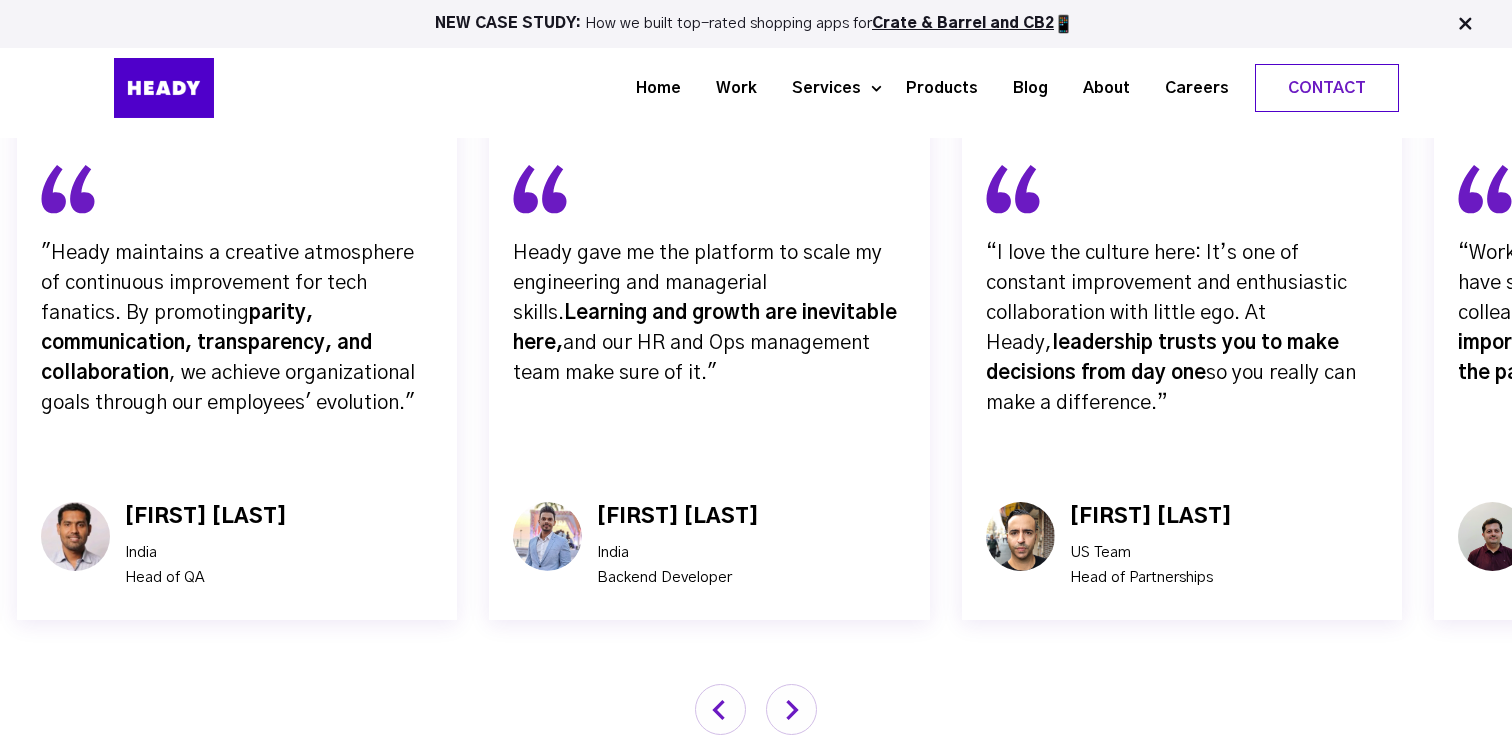 click at bounding box center [791, 709] 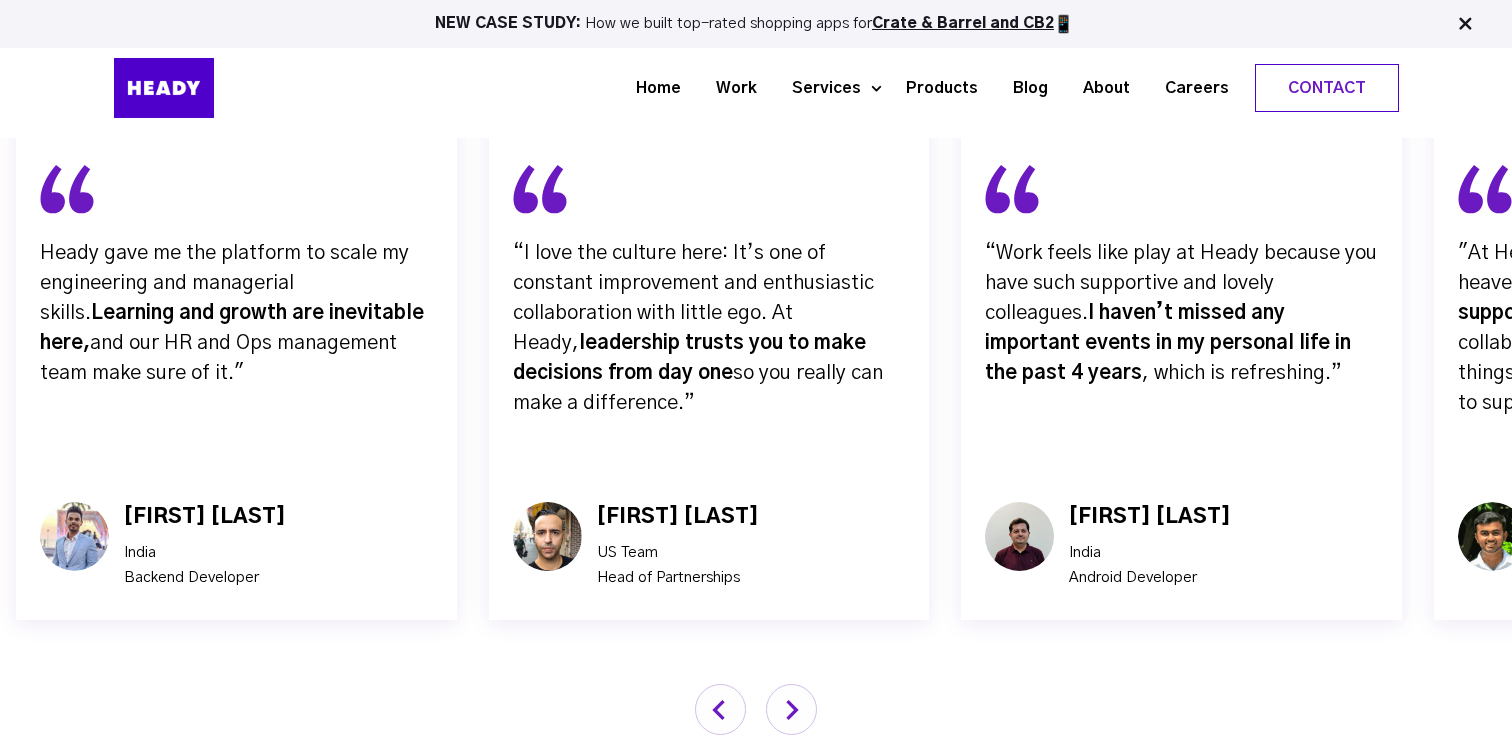 click at bounding box center [791, 709] 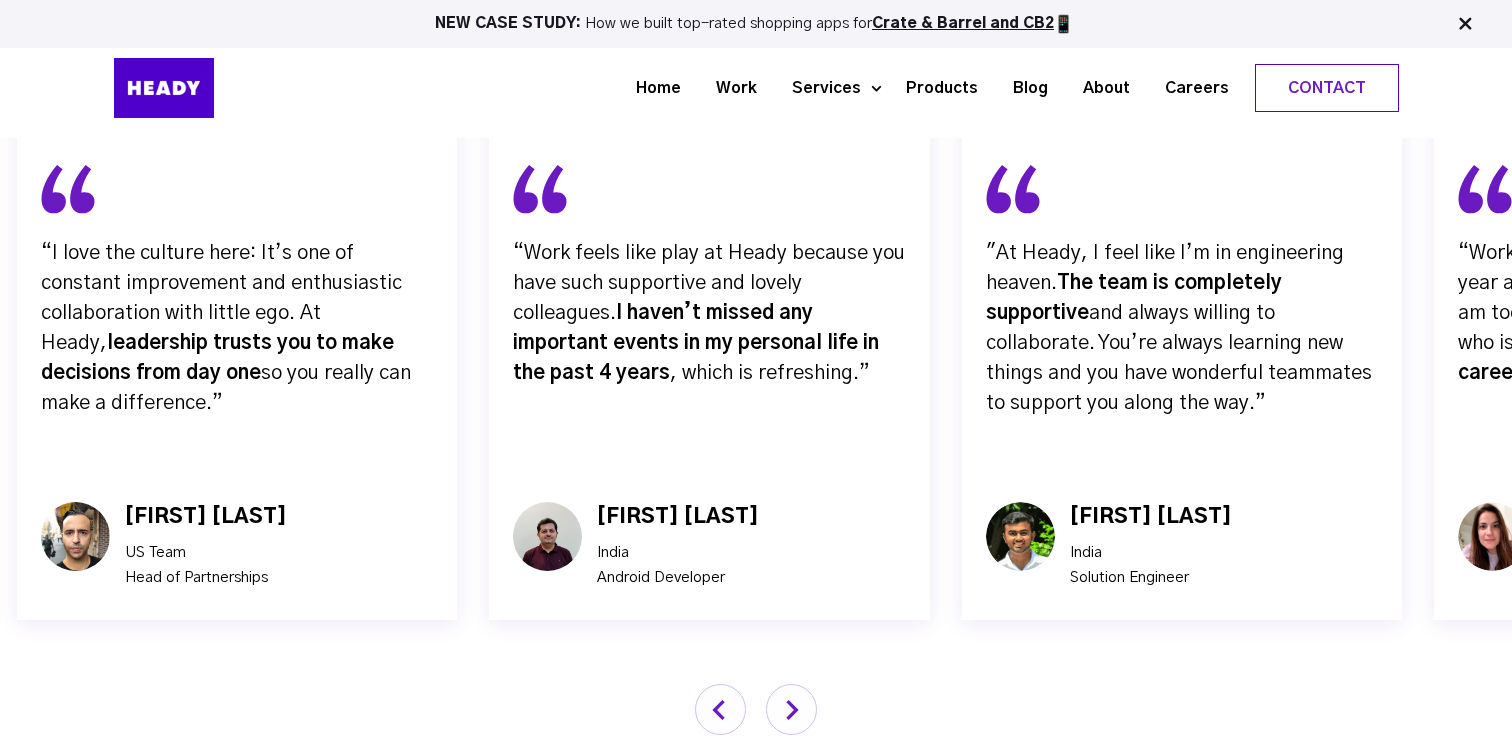 click at bounding box center (791, 709) 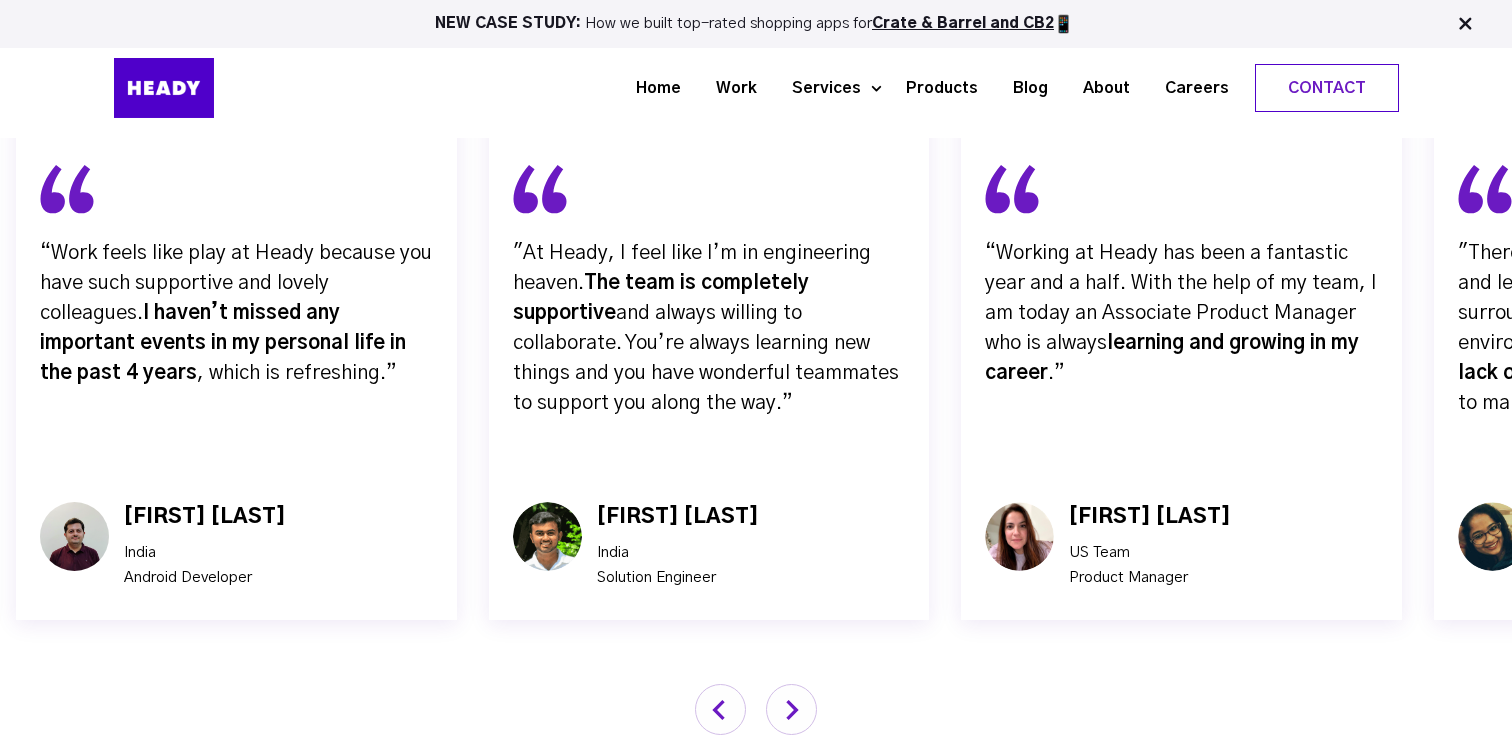 click at bounding box center (791, 709) 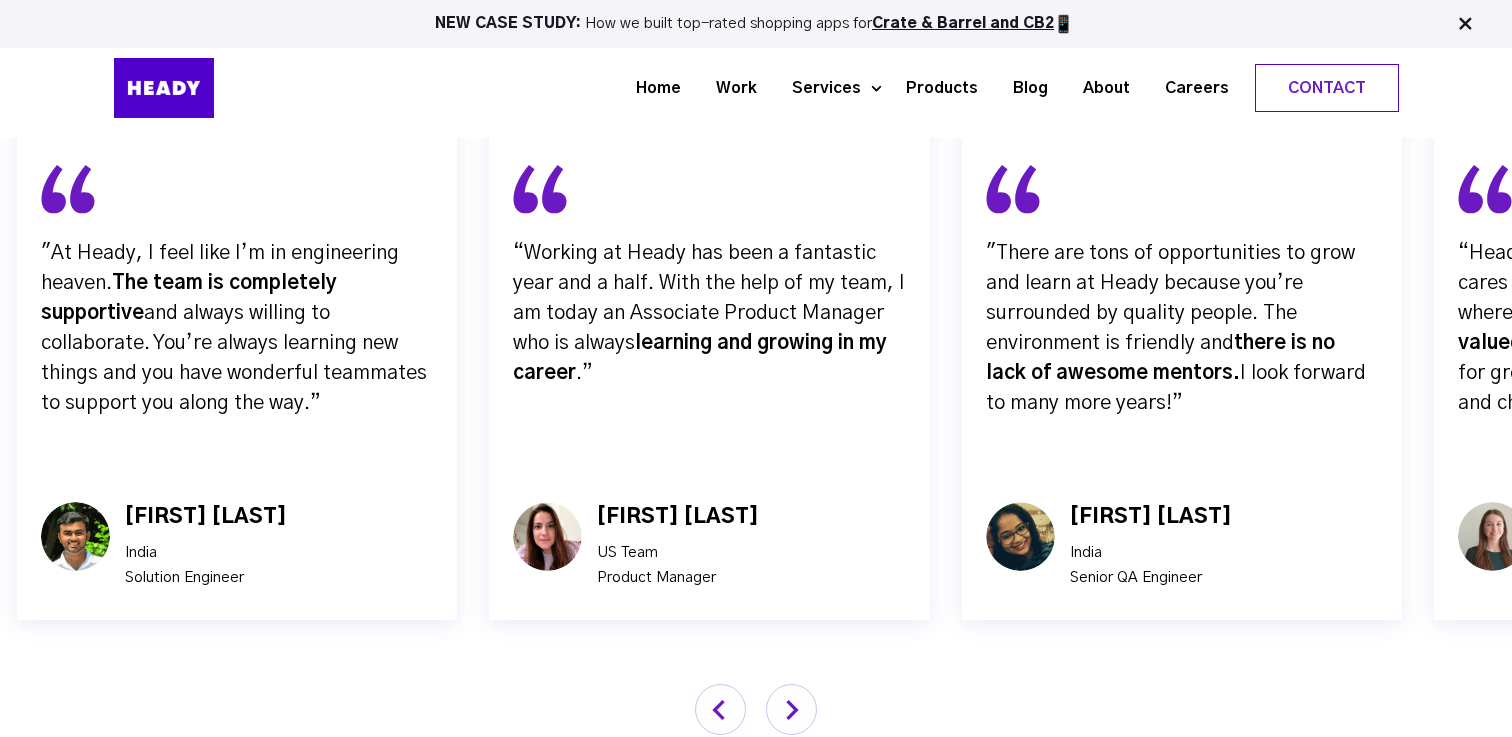 click at bounding box center [791, 709] 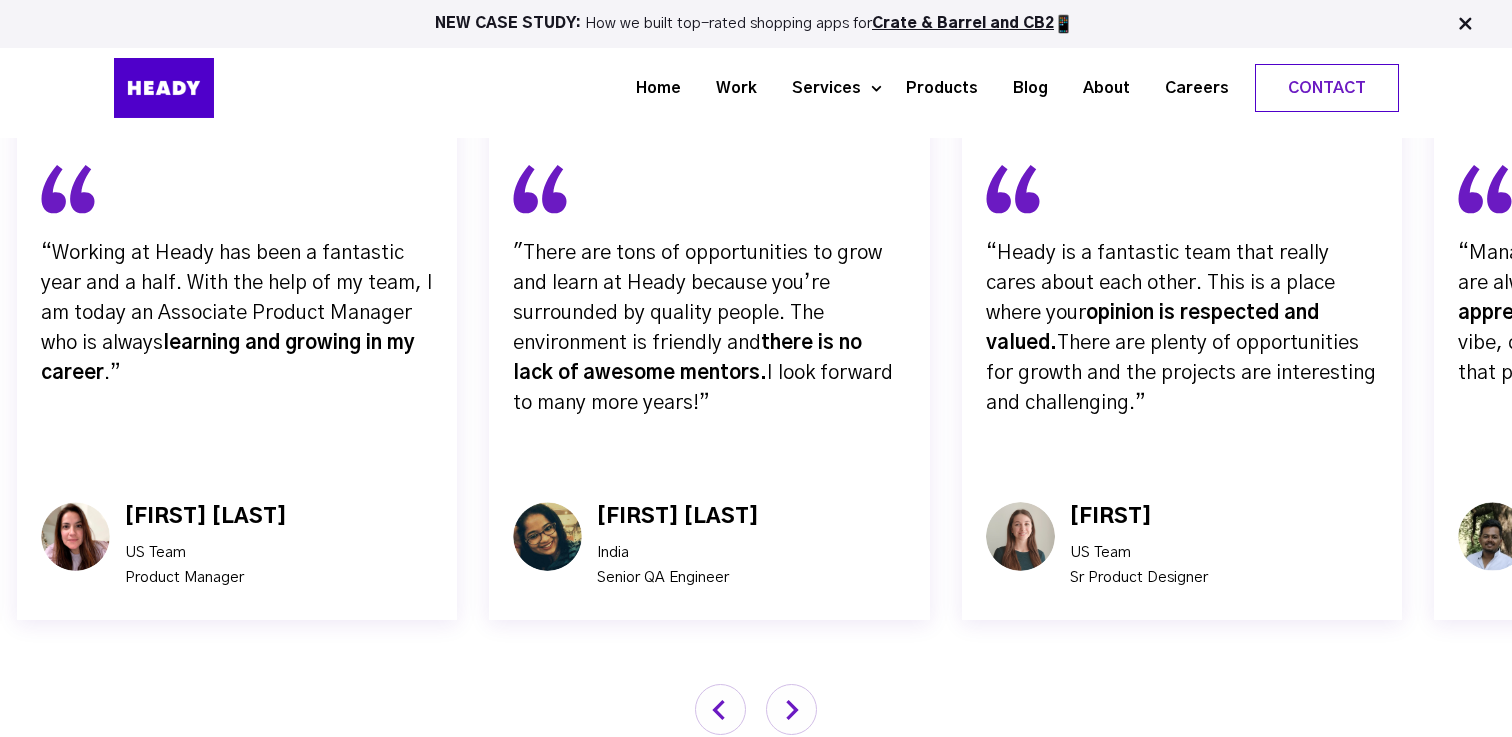 click at bounding box center (791, 709) 